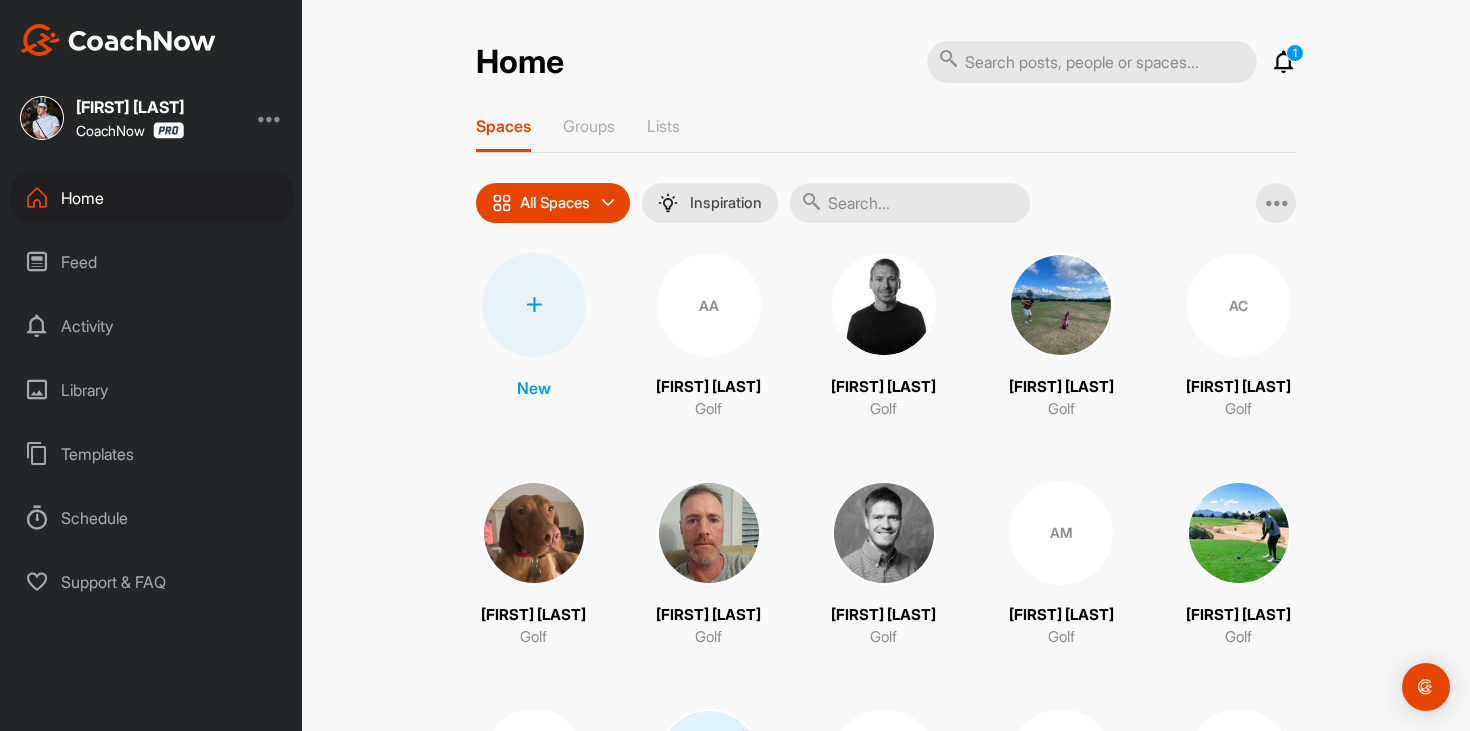 scroll, scrollTop: 0, scrollLeft: 0, axis: both 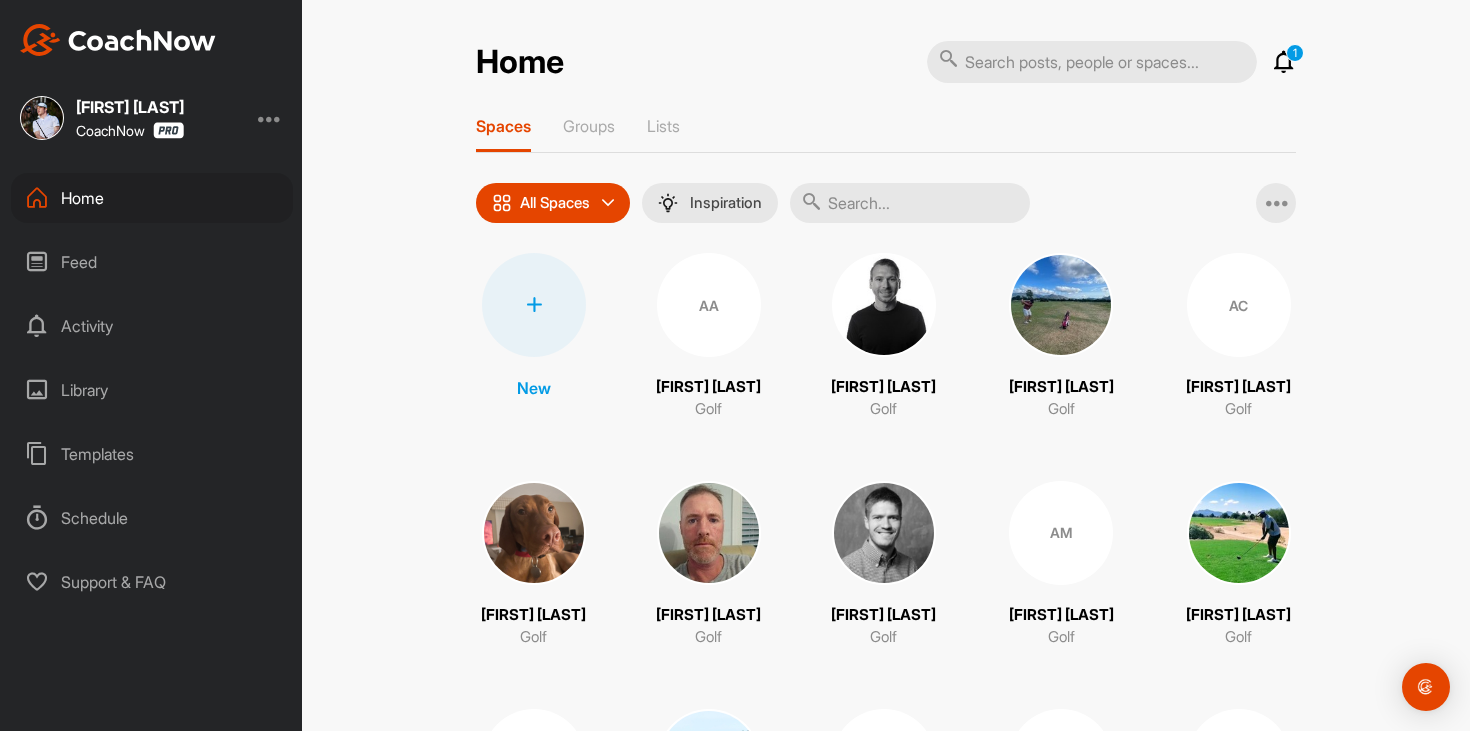 click on "Feed" at bounding box center [152, 262] 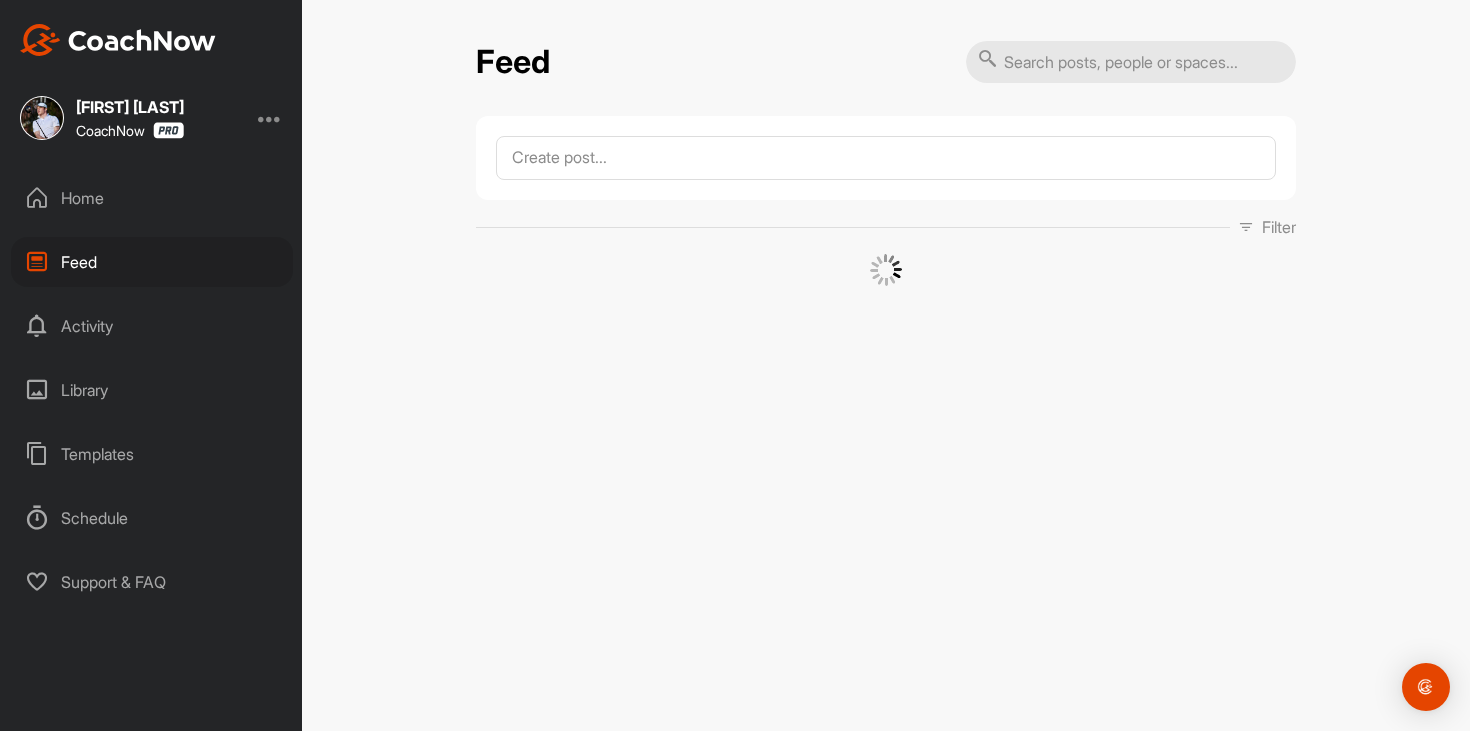 click on "Home" at bounding box center (152, 198) 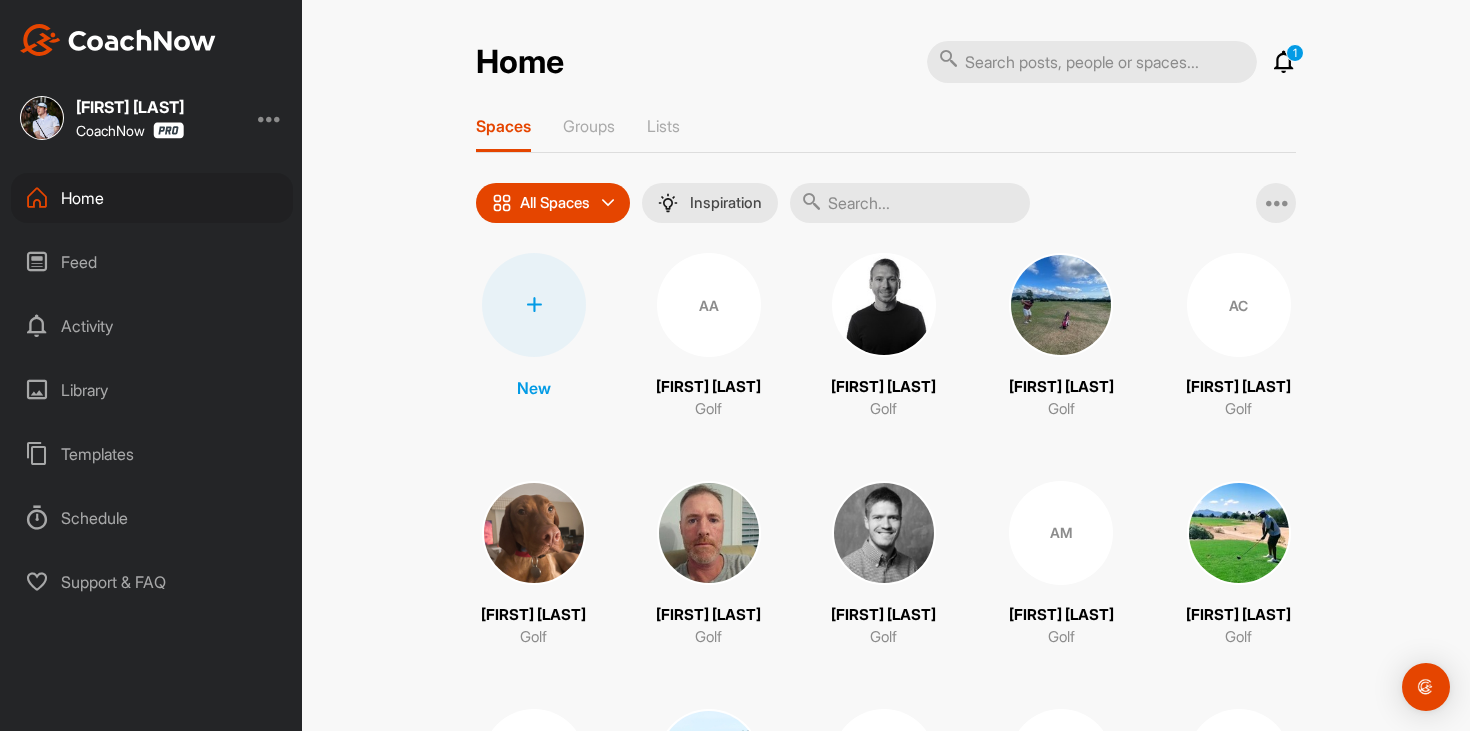 click at bounding box center (1284, 62) 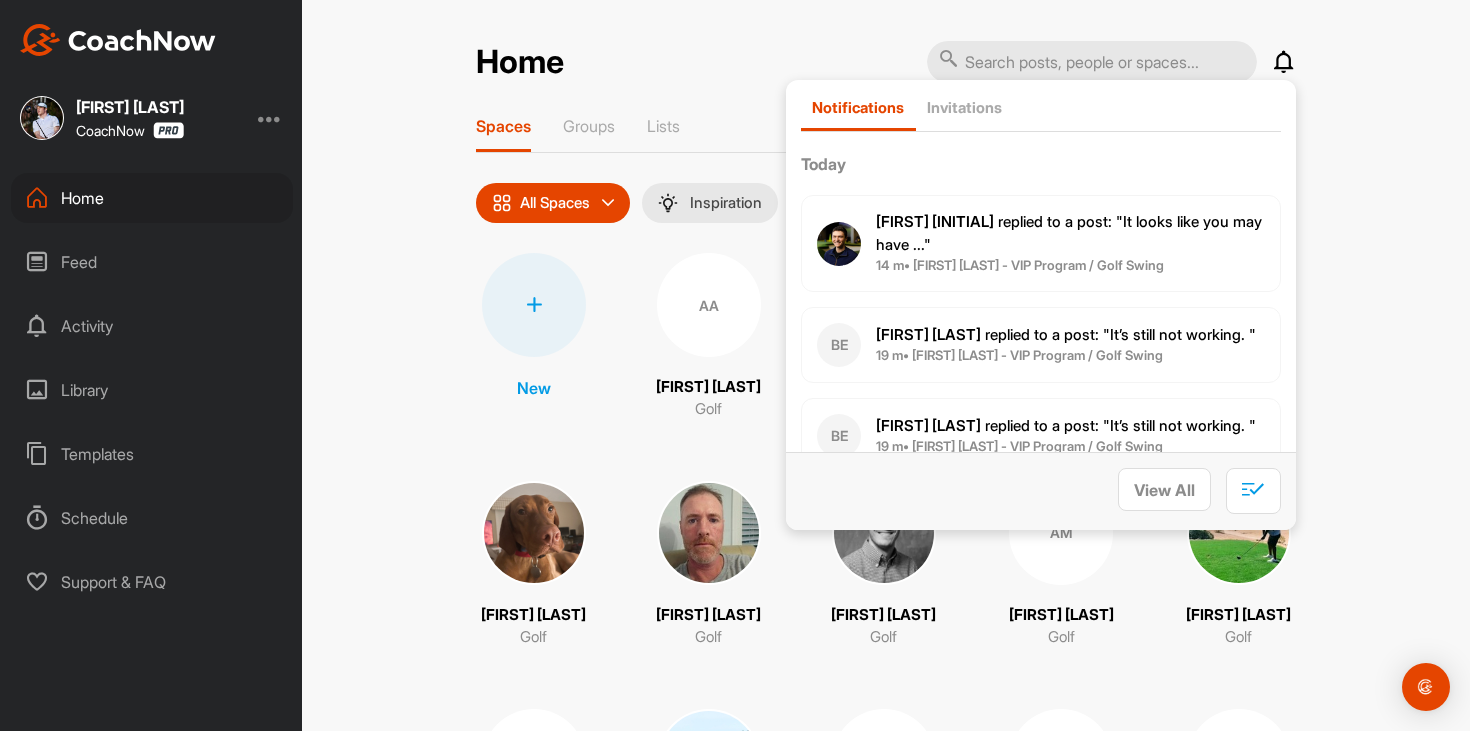 click at bounding box center [1284, 62] 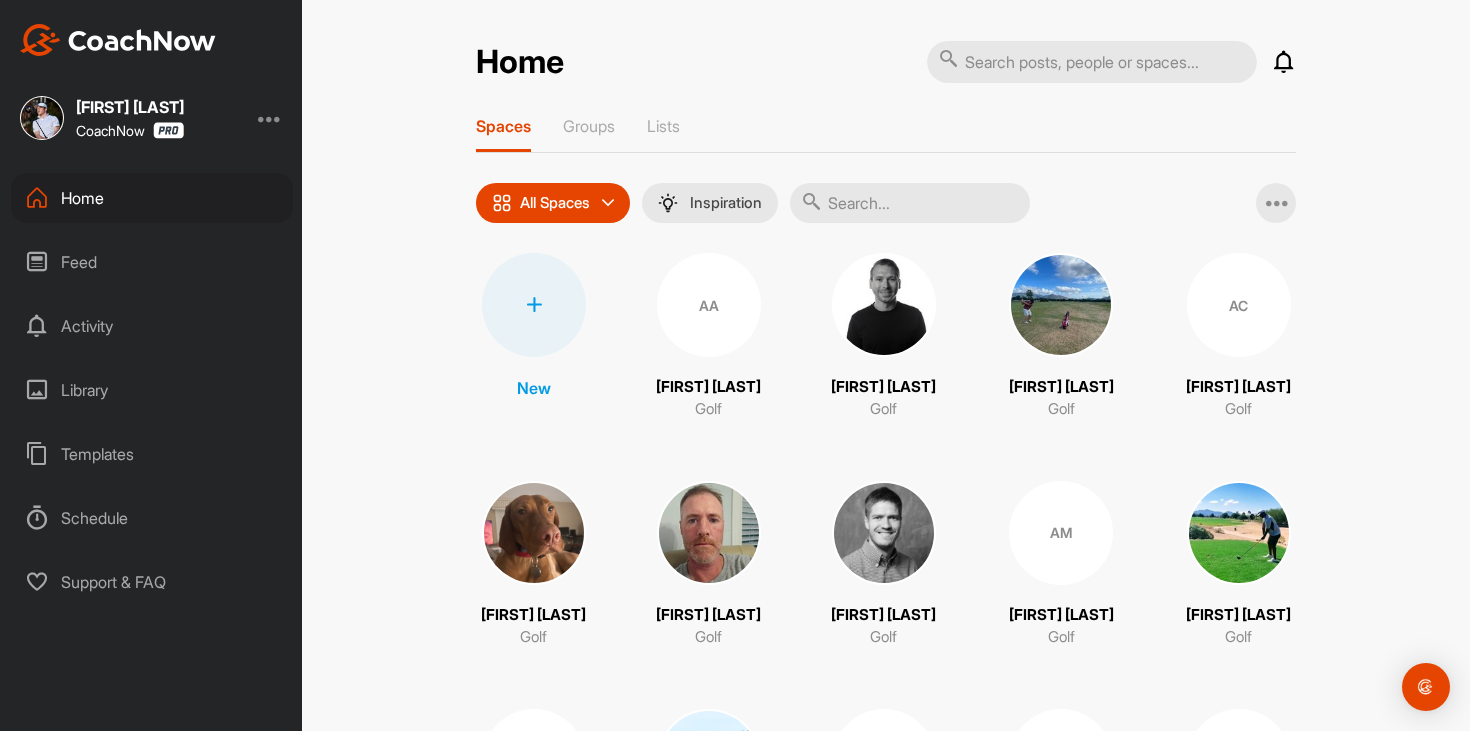 click on "Feed" at bounding box center (152, 262) 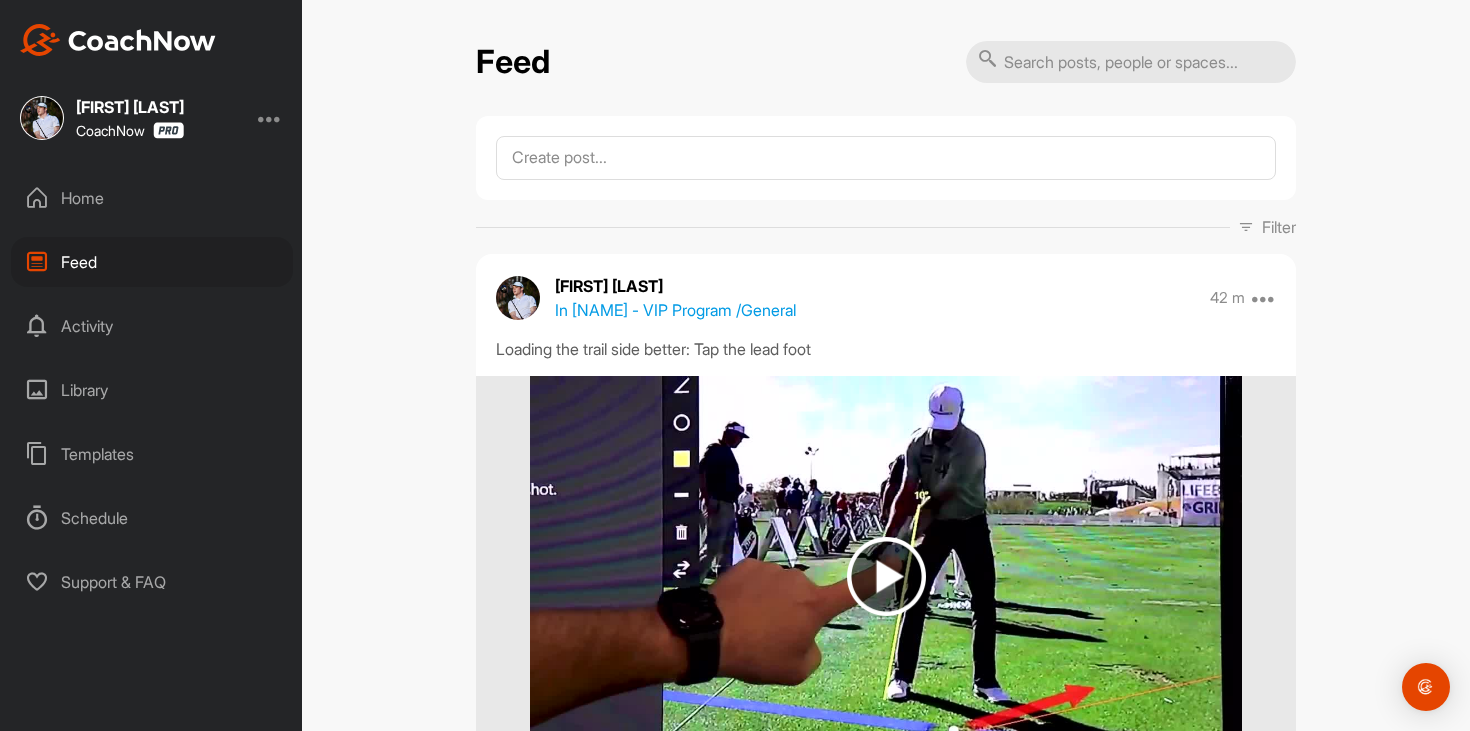 click on "Home" at bounding box center (152, 198) 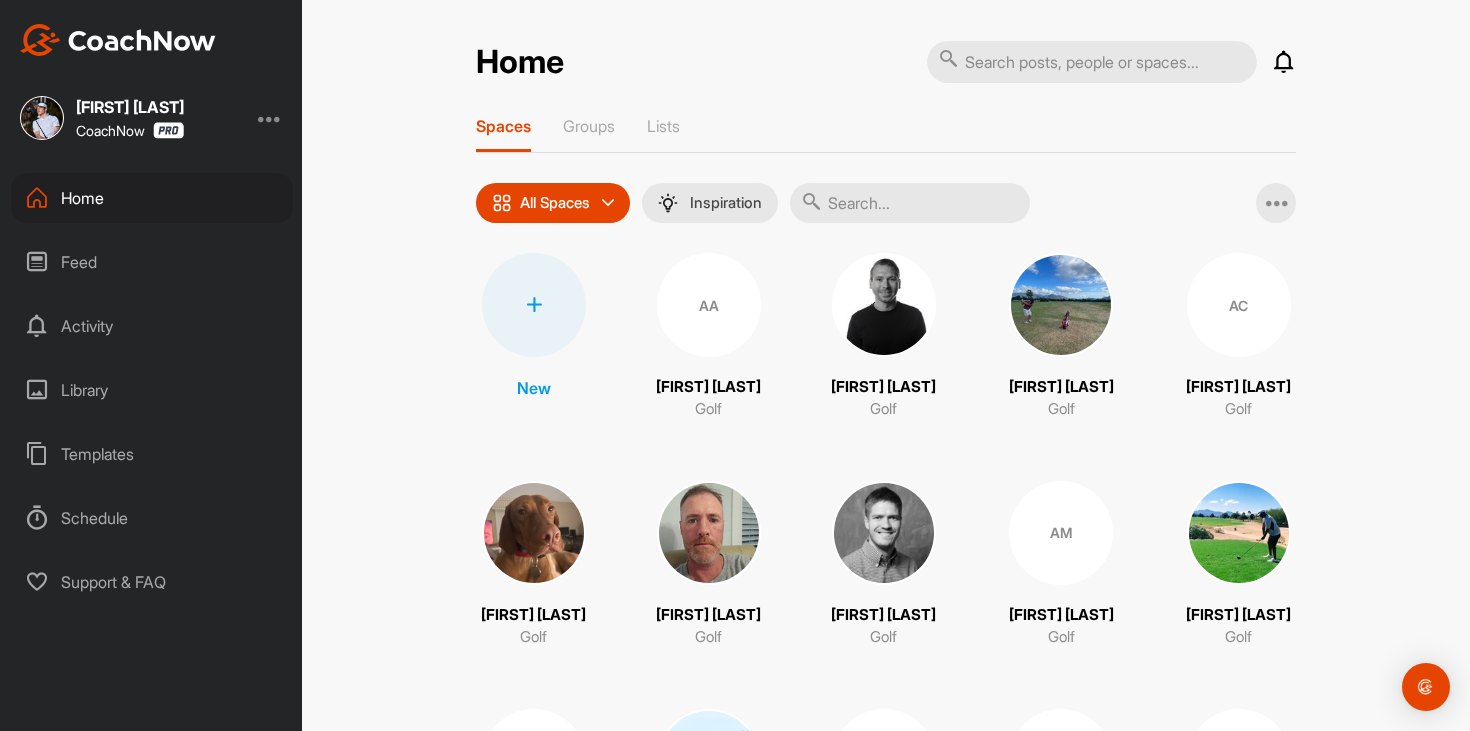 click at bounding box center (910, 203) 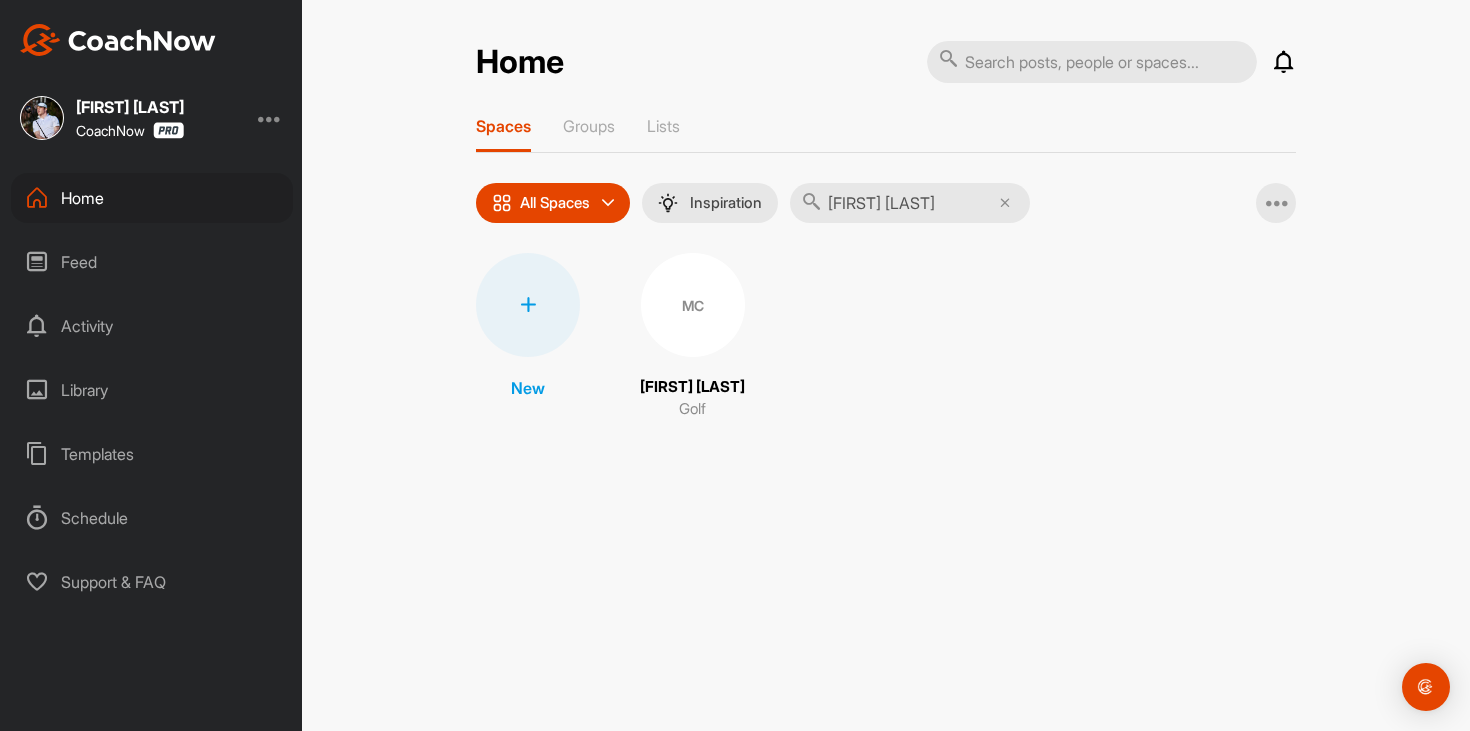 type on "[FIRST] [LAST]" 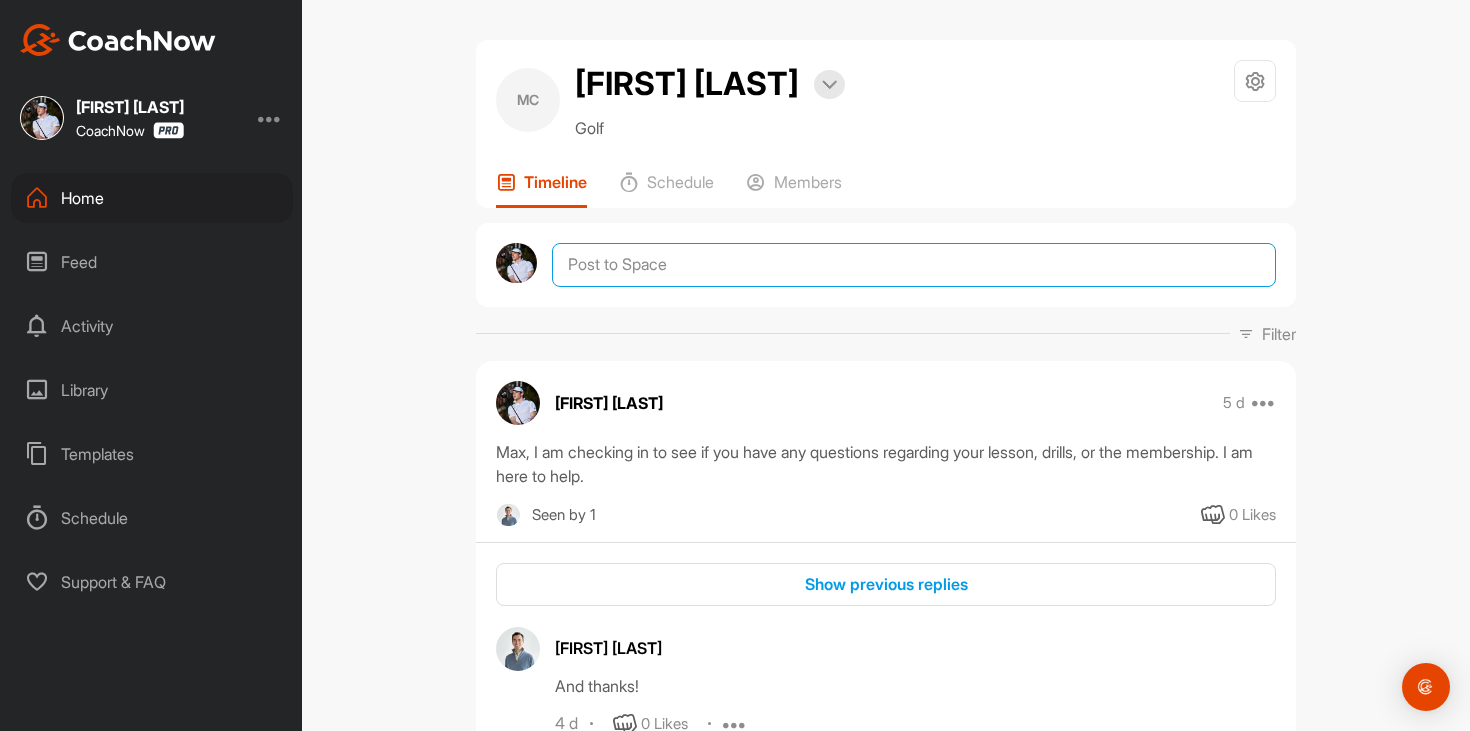 click at bounding box center (914, 265) 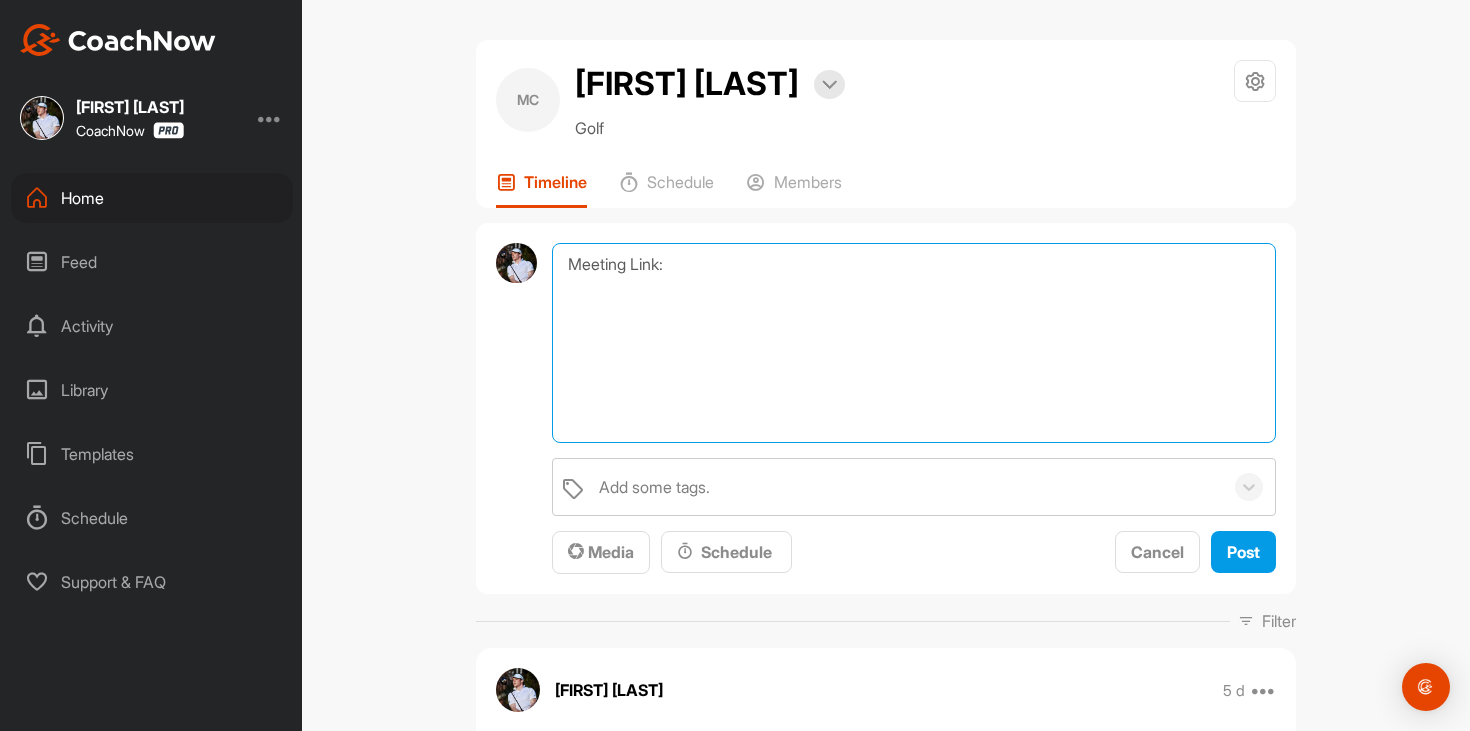 paste on "https://us06web.zoom.us/j/89146705505?pwd=LRSdbublyEw67aeroomcmNmyF0VZNm.1" 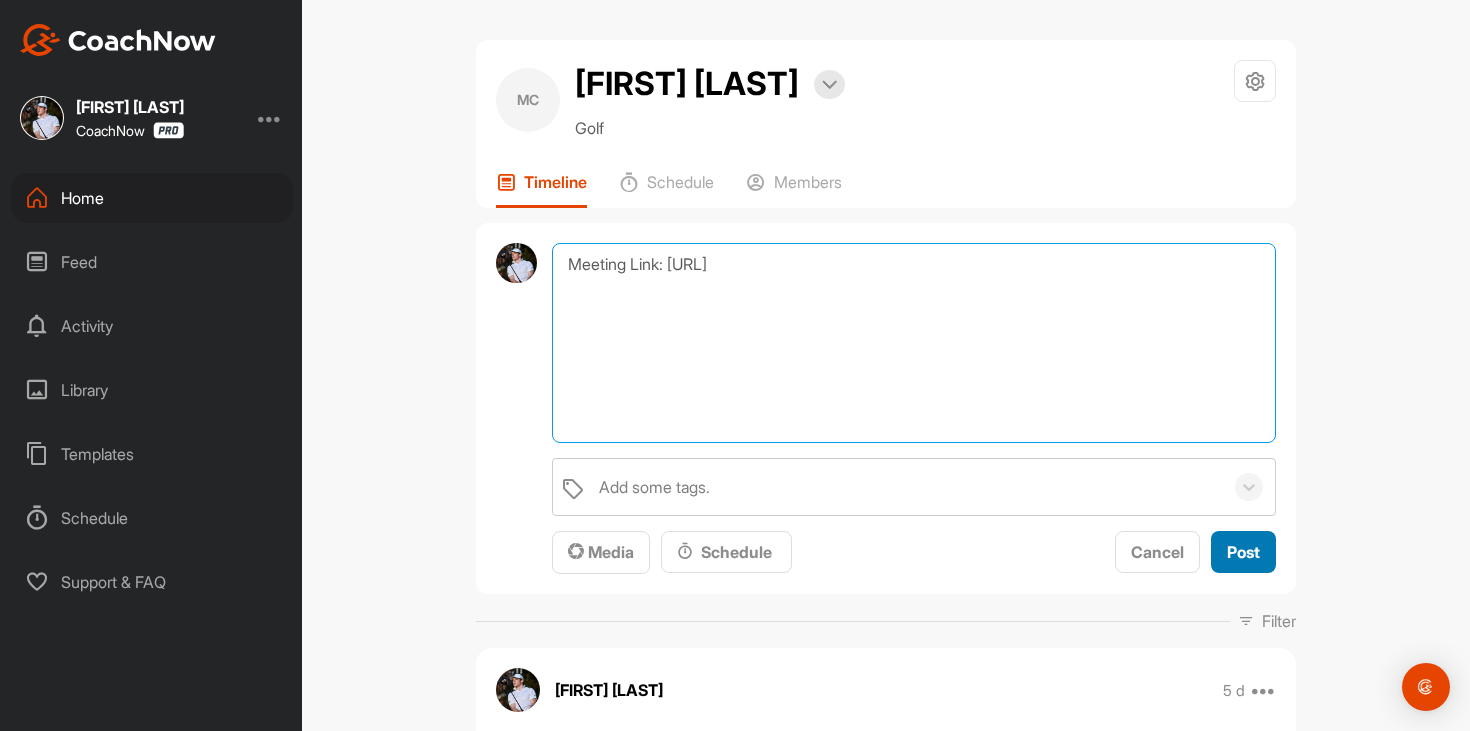 type on "Meeting Link: [URL]" 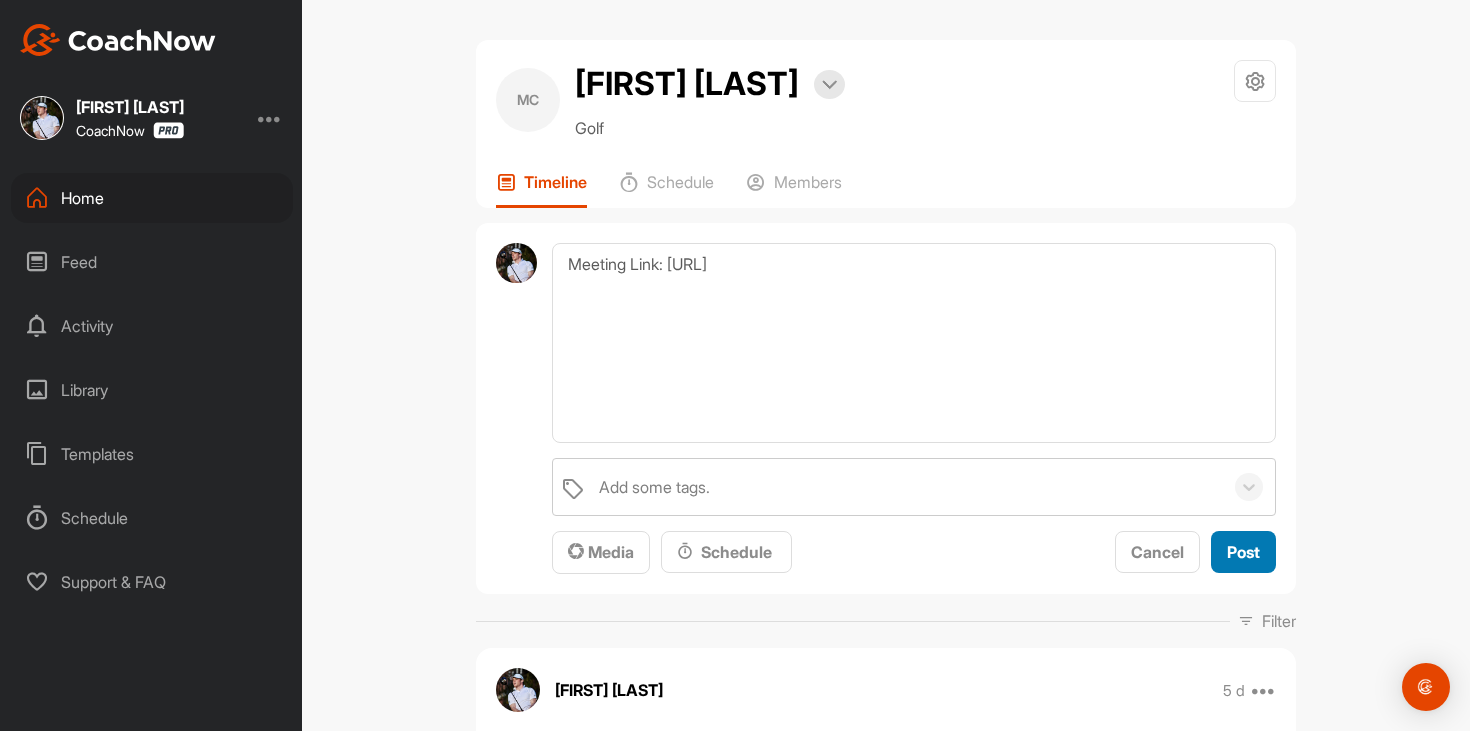 click on "Post" at bounding box center (1243, 552) 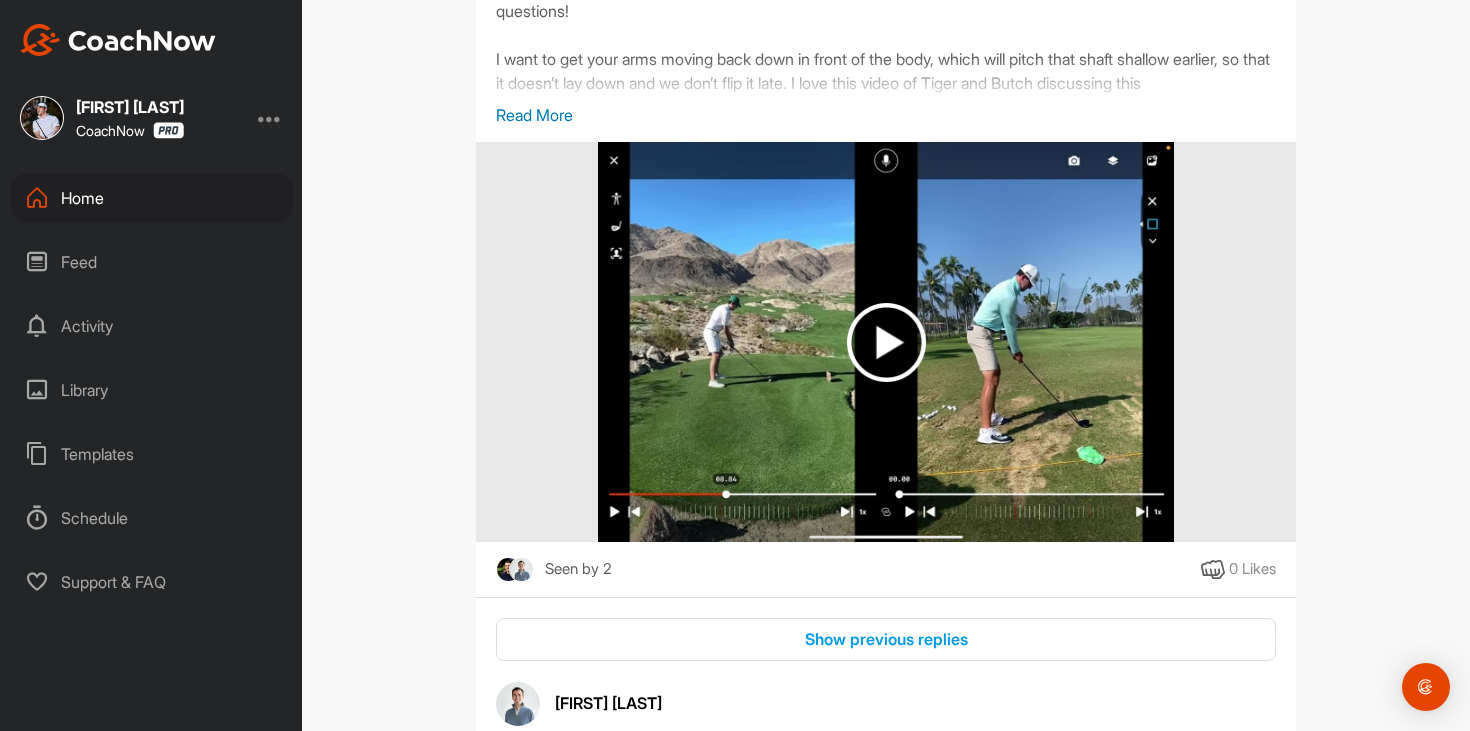 scroll, scrollTop: 2751, scrollLeft: 0, axis: vertical 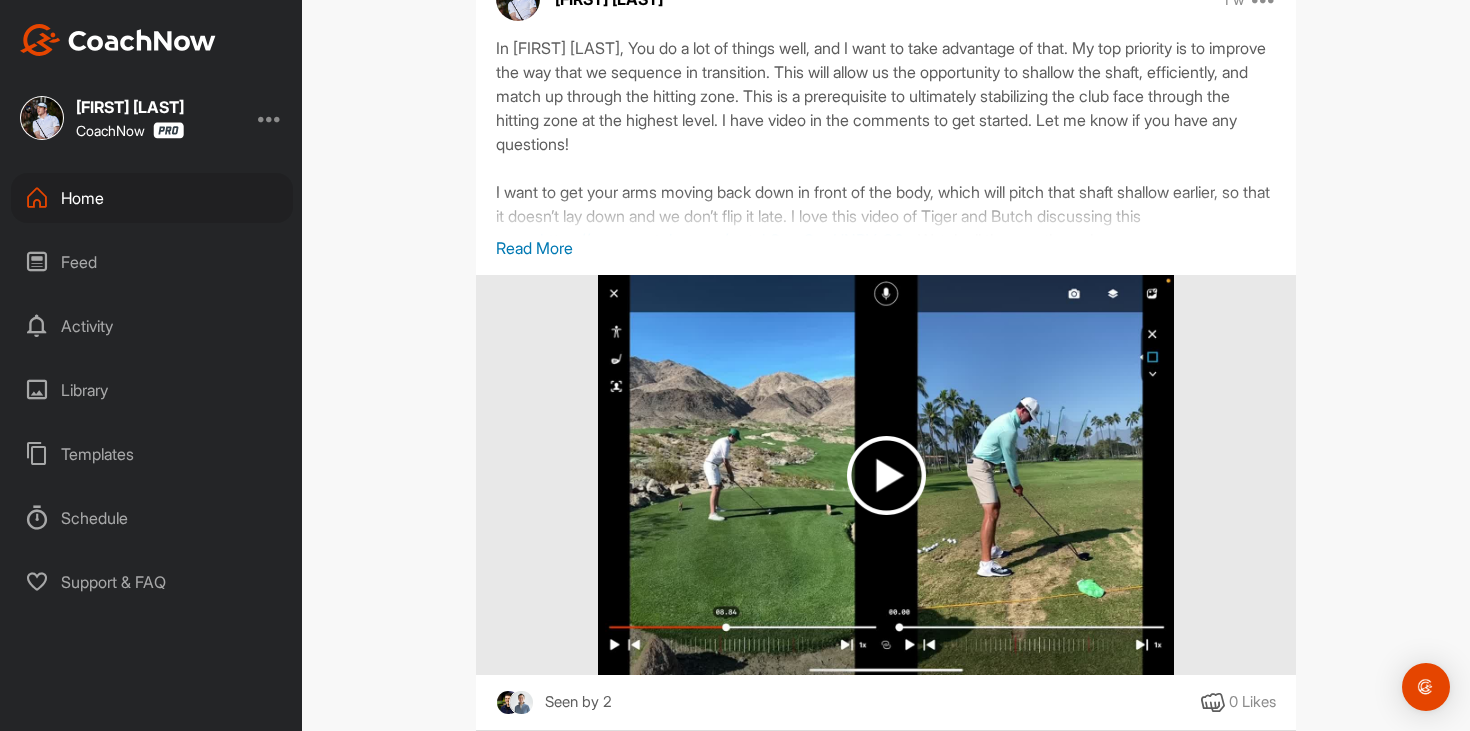 click on "Read More" at bounding box center [886, 248] 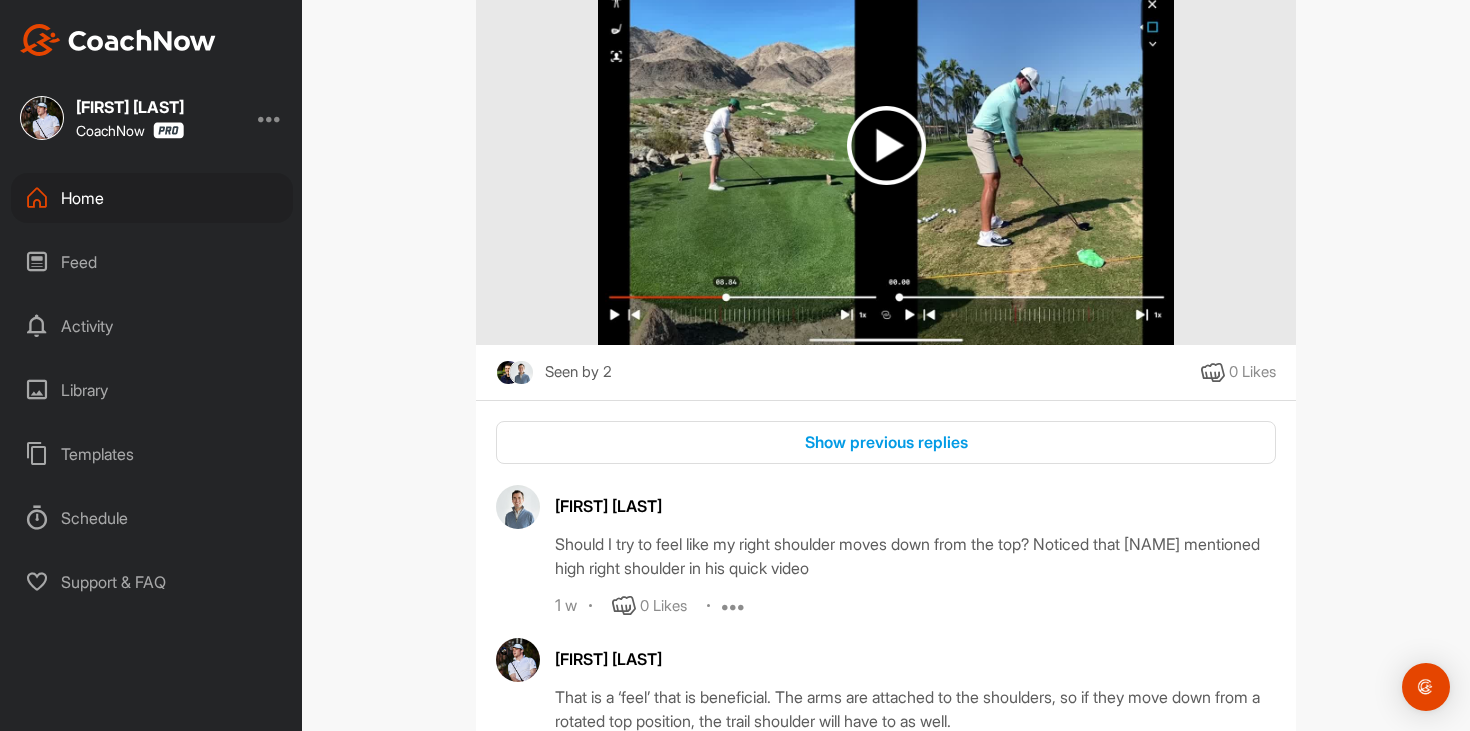 scroll, scrollTop: 3113, scrollLeft: 0, axis: vertical 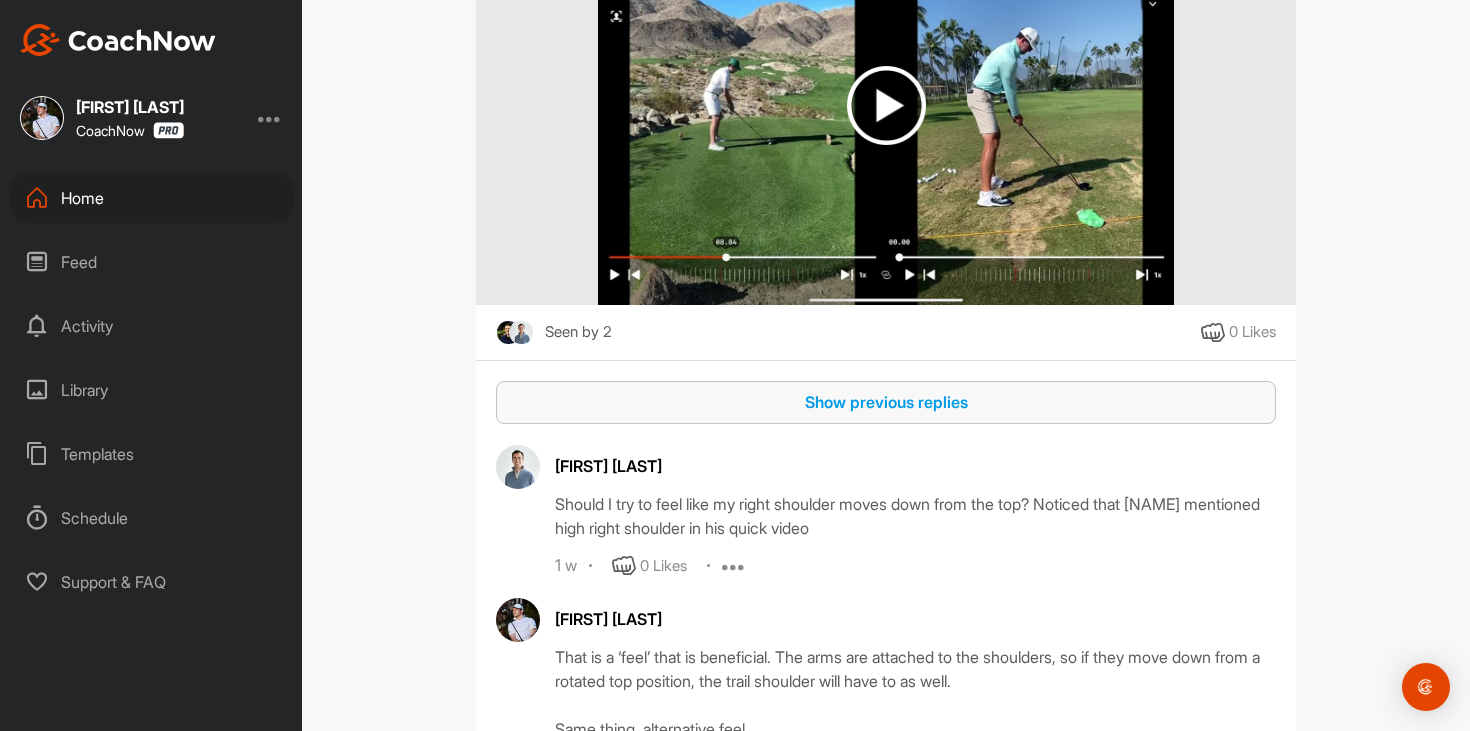 click on "Show previous replies" at bounding box center [886, 402] 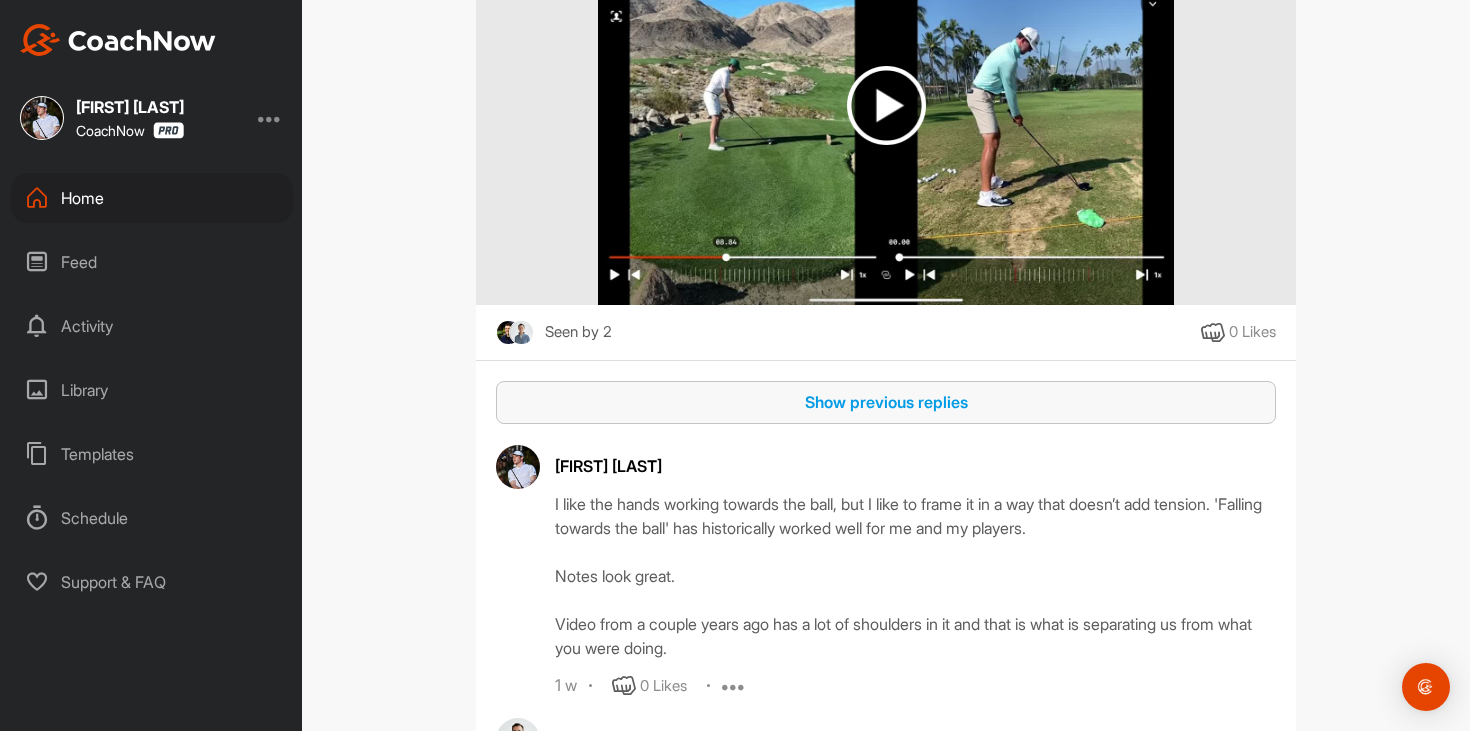 click on "Show previous replies" at bounding box center (886, 402) 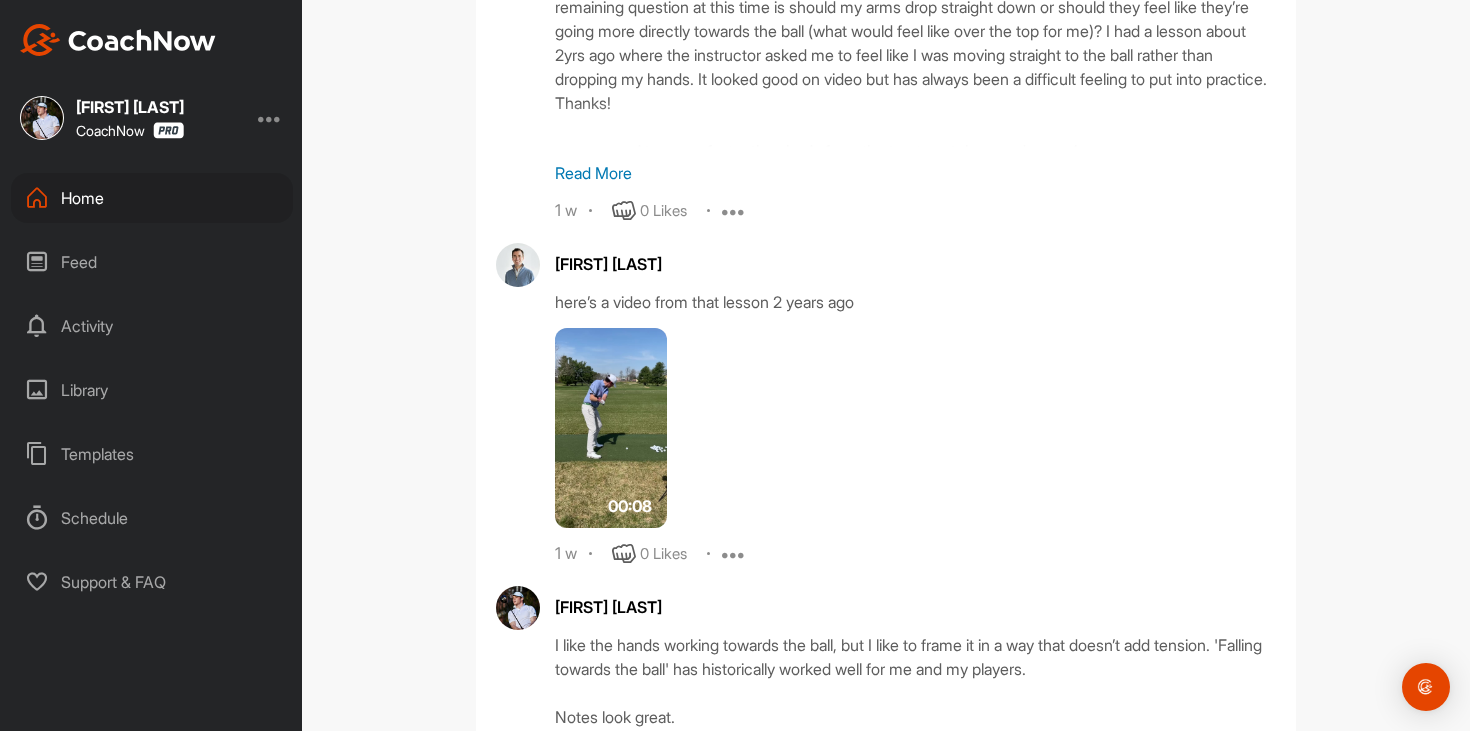 scroll, scrollTop: 4296, scrollLeft: 0, axis: vertical 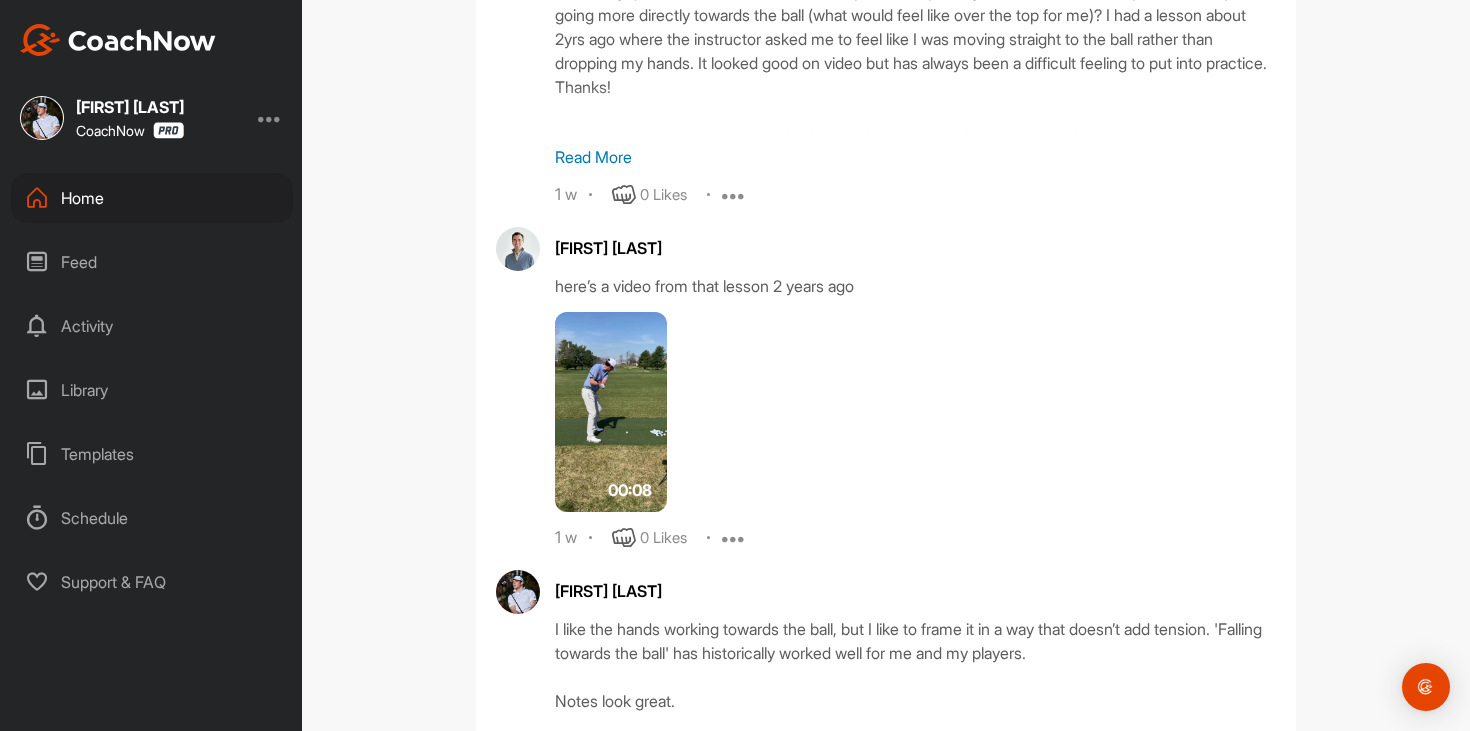 click on "Read More" at bounding box center [915, 157] 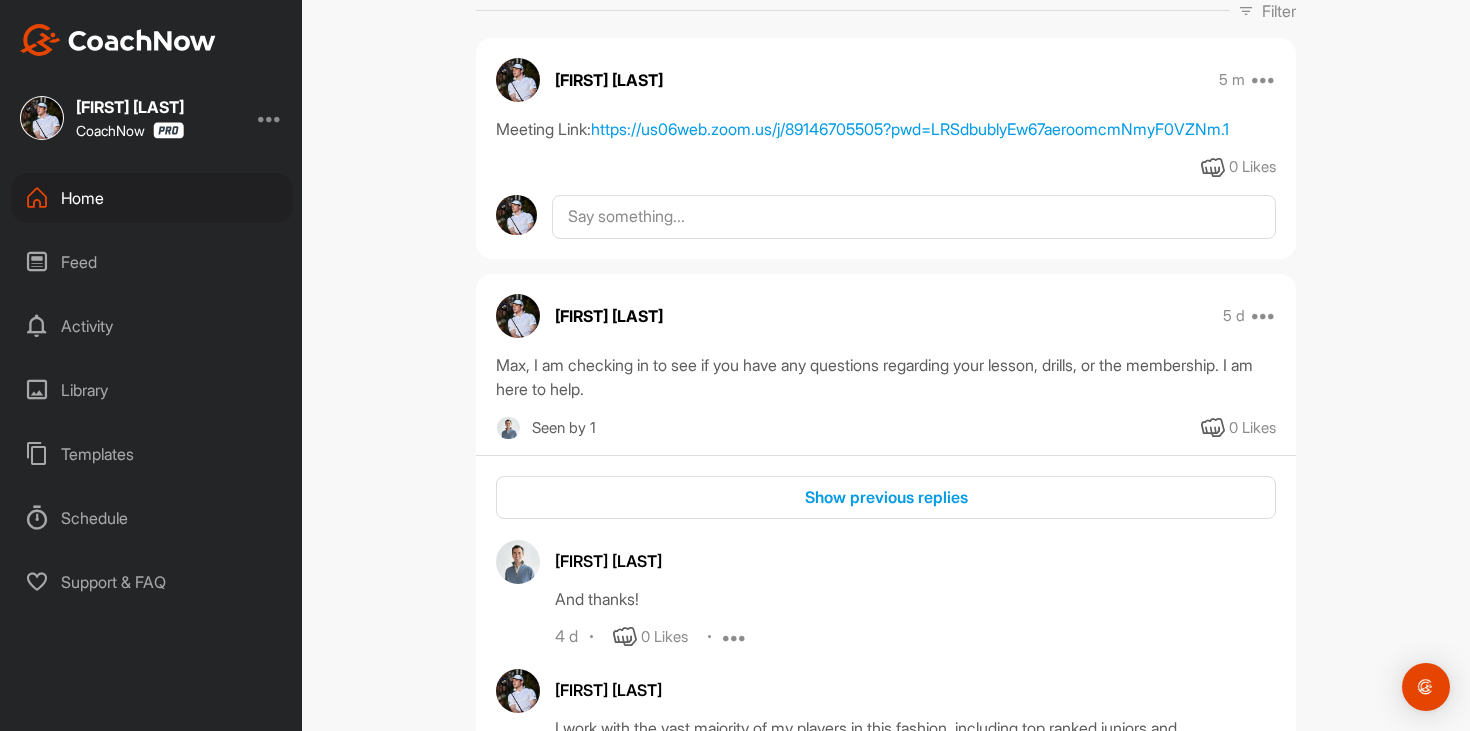 scroll, scrollTop: 0, scrollLeft: 0, axis: both 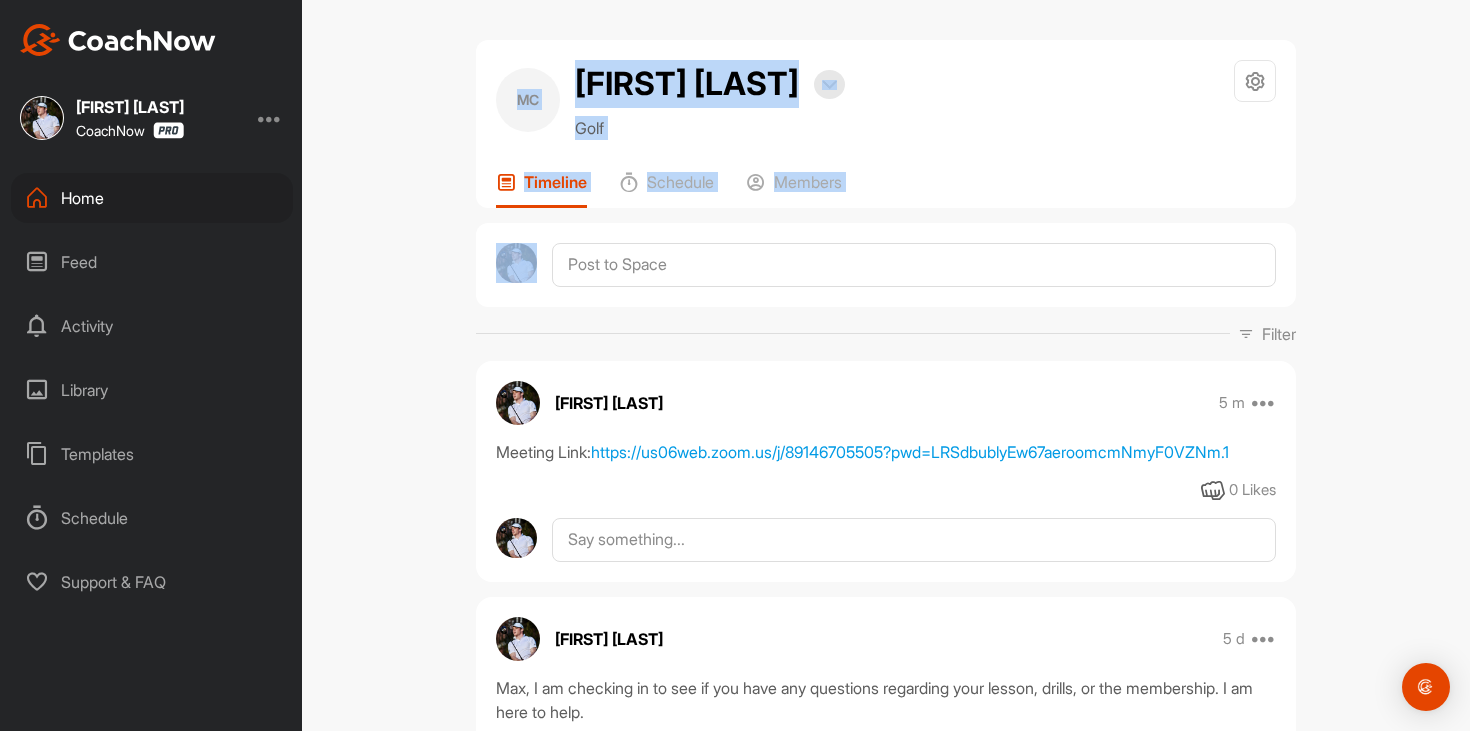 drag, startPoint x: 442, startPoint y: 41, endPoint x: 834, endPoint y: 291, distance: 464.93442 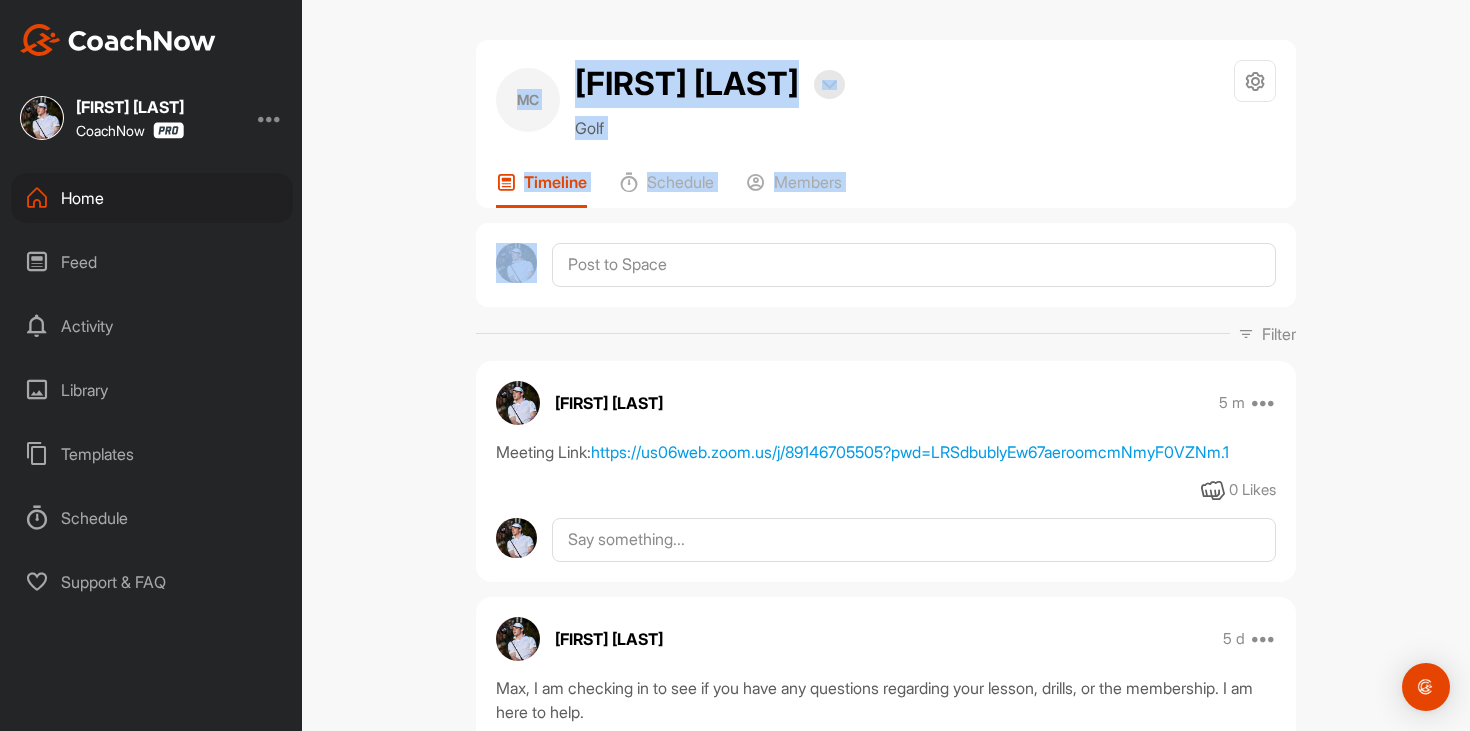 click on "Timeline Schedule Members Filter Media Type Images Videos Notes Audio Documents Author AK A Kard pillars.cocoons_9w@[EMAIL] AE AJ Erzen aj@[EMAIL] AJ Sisodia sisodia.ajay@[EMAIL] AA AJ ajbeltran3@[EMAIL] ajbeltran3@[EMAIL] AA Aaron Angus aaronangus@[EMAIL] Aaron Bos aaronmbos@[EMAIL] Aaron Brown brownmeister1@[EMAIL] AC Aaron Coon aaronlangstoncoon@[EMAIL] Aaron Fusiek aaron@[EMAIL] Aaron Howard aaronrhoward@[EMAIL] Aaron Lout alout12@[EMAIL] AM Aaron Macchia aaronmacchia2013@[EMAIL] Aaron Mawhirter 13mawhirtera@[EMAIL] Aaron Mott amott1989@[EMAIL] AO Aaron OBrien darrion36@[EMAIL] Aaron Pinksen apinksen1160@[EMAIL] AS Aaron Shemper apshemper@[EMAIL] AS Aaron Smith smithfoodsohio@[EMAIL] Aaron Visocnik aaron.visocnik@[EMAIL] AS Aaron schupp schupp7@[EMAIL] AV Aaron vail aarondvail2@[EMAIL] AS Abi Said said.abimuharam@[EMAIL] Adam Clendenin adamsofficial68@[EMAIL] AE Adam Ellwood adam.ellwood@[EMAIL] AG Adam Gavlinski adamgavlinski@[EMAIL]" at bounding box center [886, 365] 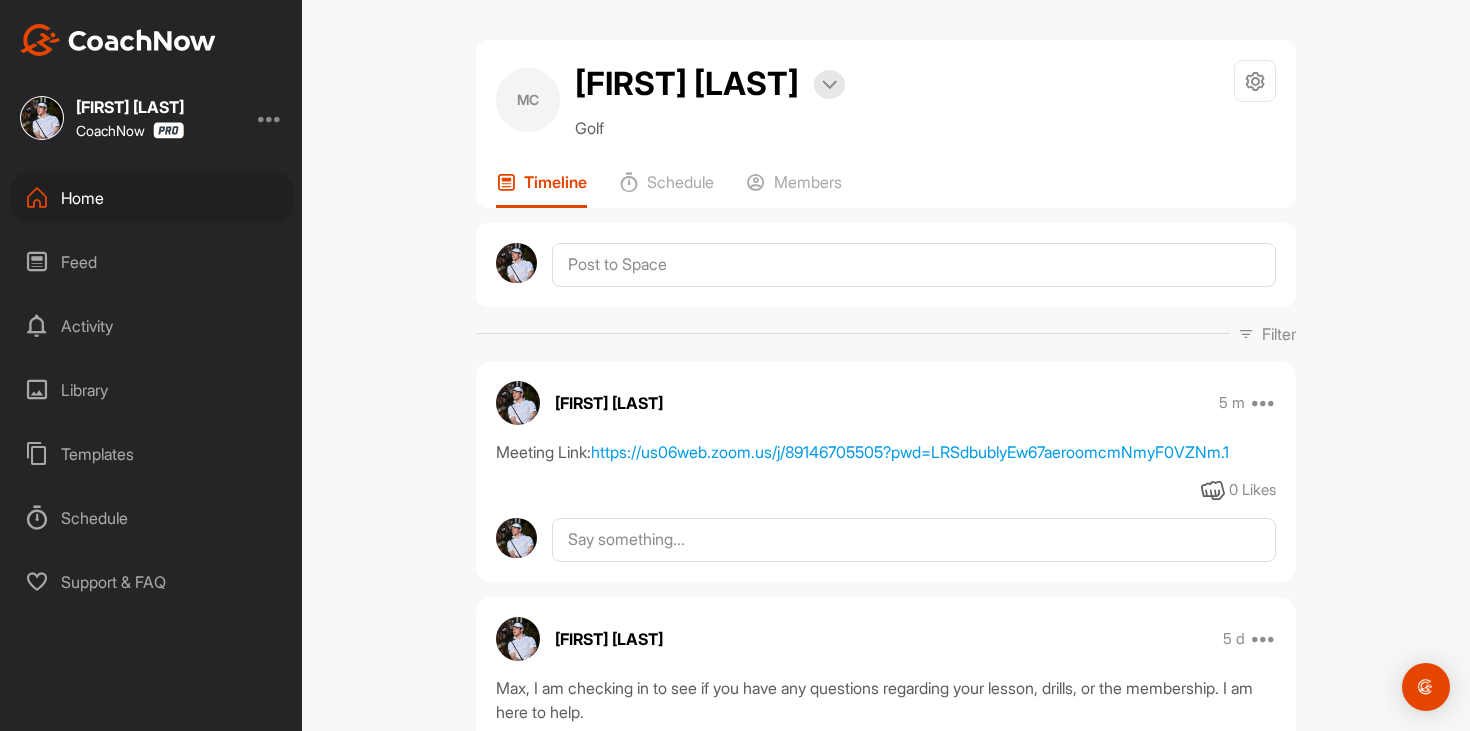 click on "Timeline Schedule Members Filter Media Type Images Videos Notes Audio Documents Author AK A Kard pillars.cocoons_9w@[EMAIL] AE AJ Erzen aj@[EMAIL] AJ Sisodia sisodia.ajay@[EMAIL] AA AJ ajbeltran3@[EMAIL] ajbeltran3@[EMAIL] AA Aaron Angus aaronangus@[EMAIL] Aaron Bos aaronmbos@[EMAIL] Aaron Brown brownmeister1@[EMAIL] AC Aaron Coon aaronlangstoncoon@[EMAIL] Aaron Fusiek aaron@[EMAIL] Aaron Howard aaronrhoward@[EMAIL] Aaron Lout alout12@[EMAIL] AM Aaron Macchia aaronmacchia2013@[EMAIL] Aaron Mawhirter 13mawhirtera@[EMAIL] Aaron Mott amott1989@[EMAIL] AO Aaron OBrien darrion36@[EMAIL] Aaron Pinksen apinksen1160@[EMAIL] AS Aaron Shemper apshemper@[EMAIL] AS Aaron Smith smithfoodsohio@[EMAIL] Aaron Visocnik aaron.visocnik@[EMAIL] AS Aaron schupp schupp7@[EMAIL] AV Aaron vail aarondvail2@[EMAIL] AS Abi Said said.abimuharam@[EMAIL] Adam Clendenin adamsofficial68@[EMAIL] AE Adam Ellwood adam.ellwood@[EMAIL] AG Adam Gavlinski adamgavlinski@[EMAIL]" at bounding box center (886, 365) 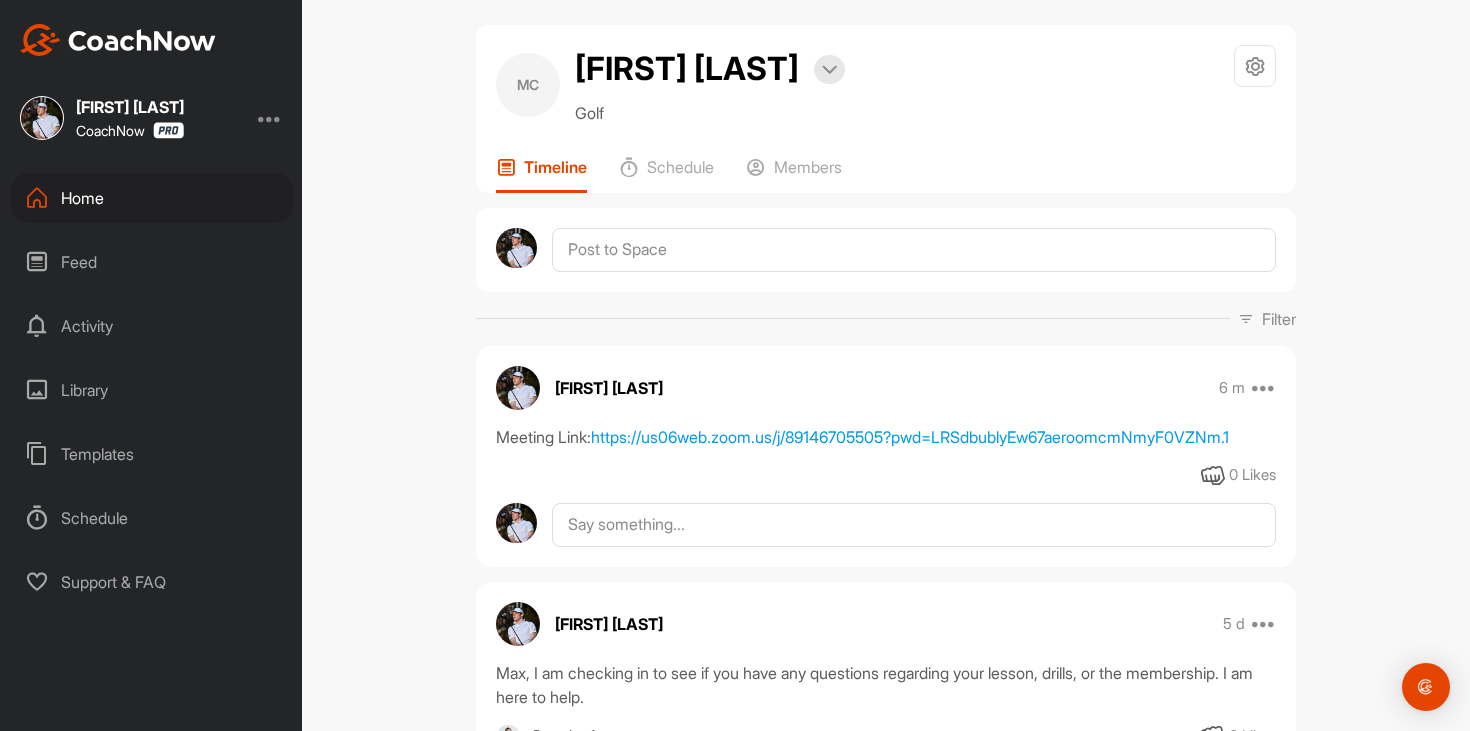 scroll, scrollTop: 21, scrollLeft: 0, axis: vertical 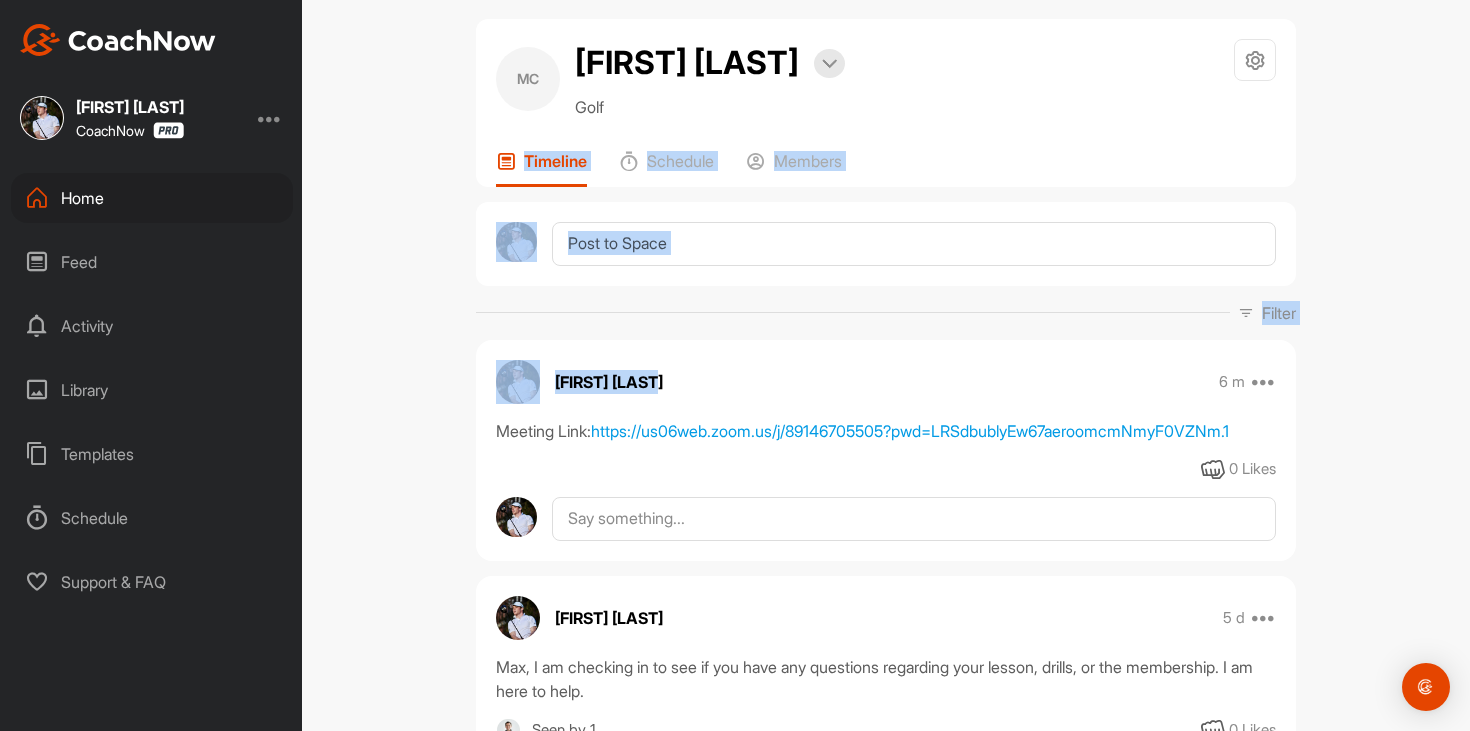 drag, startPoint x: 401, startPoint y: 191, endPoint x: 926, endPoint y: 388, distance: 560.74414 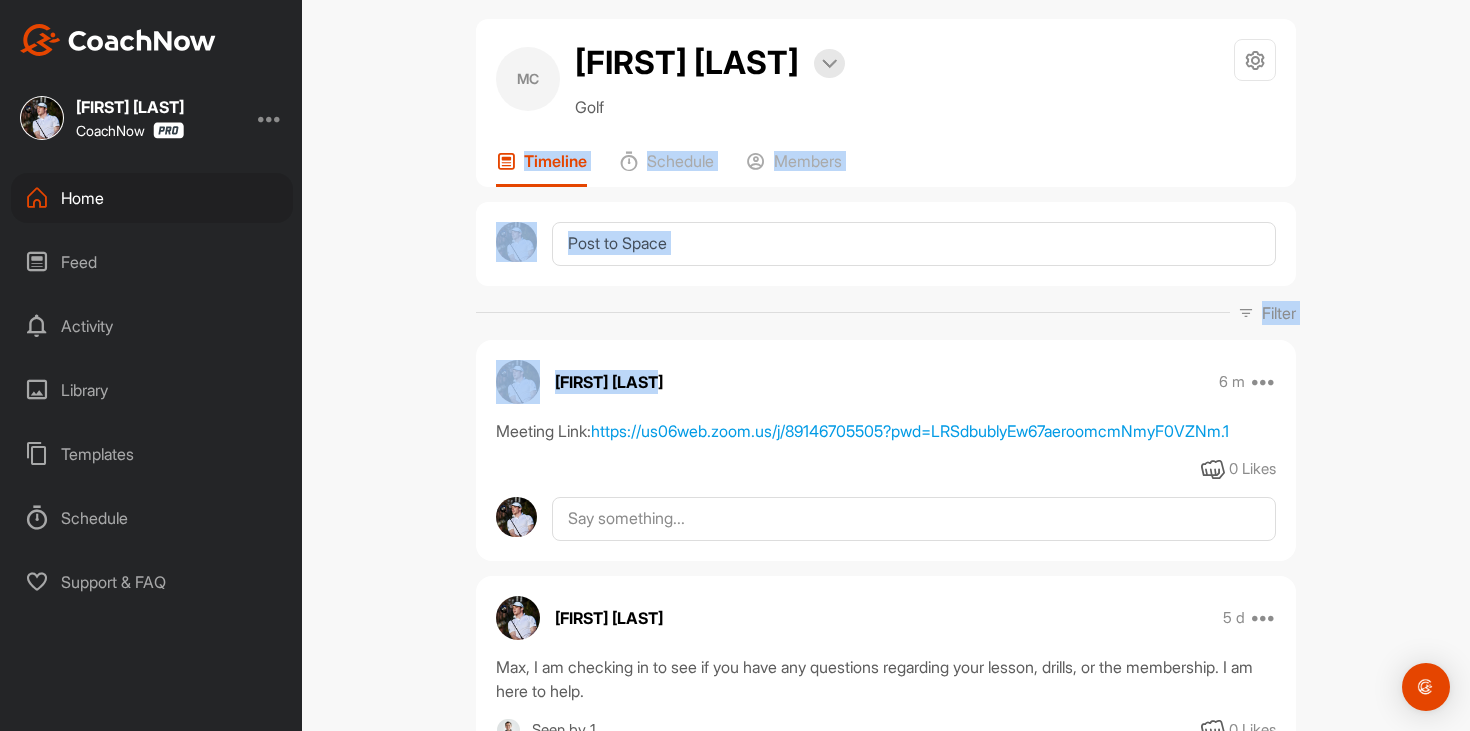 click on "Timeline Schedule Members Filter Media Type Images Videos Notes Audio Documents Author AK A Kard pillars.cocoons_9w@[EMAIL] AE AJ Erzen aj@[EMAIL] AJ Sisodia sisodia.ajay@[EMAIL] AA AJ ajbeltran3@[EMAIL] ajbeltran3@[EMAIL] AA Aaron Angus aaronangus@[EMAIL] Aaron Bos aaronmbos@[EMAIL] Aaron Brown brownmeister1@[EMAIL] AC Aaron Coon aaronlangstoncoon@[EMAIL] Aaron Fusiek aaron@[EMAIL] Aaron Howard aaronrhoward@[EMAIL] Aaron Lout alout12@[EMAIL] AM Aaron Macchia aaronmacchia2013@[EMAIL] Aaron Mawhirter 13mawhirtera@[EMAIL] Aaron Mott amott1989@[EMAIL] AO Aaron OBrien darrion36@[EMAIL] Aaron Pinksen apinksen1160@[EMAIL] AS Aaron Shemper apshemper@[EMAIL] AS Aaron Smith smithfoodsohio@[EMAIL] Aaron Visocnik aaron.visocnik@[EMAIL] AS Aaron schupp schupp7@[EMAIL] AV Aaron vail aarondvail2@[EMAIL] AS Abi Said said.abimuharam@[EMAIL] Adam Clendenin adamsofficial68@[EMAIL] AE Adam Ellwood adam.ellwood@[EMAIL] AG Adam Gavlinski adamgavlinski@[EMAIL]" at bounding box center [886, 365] 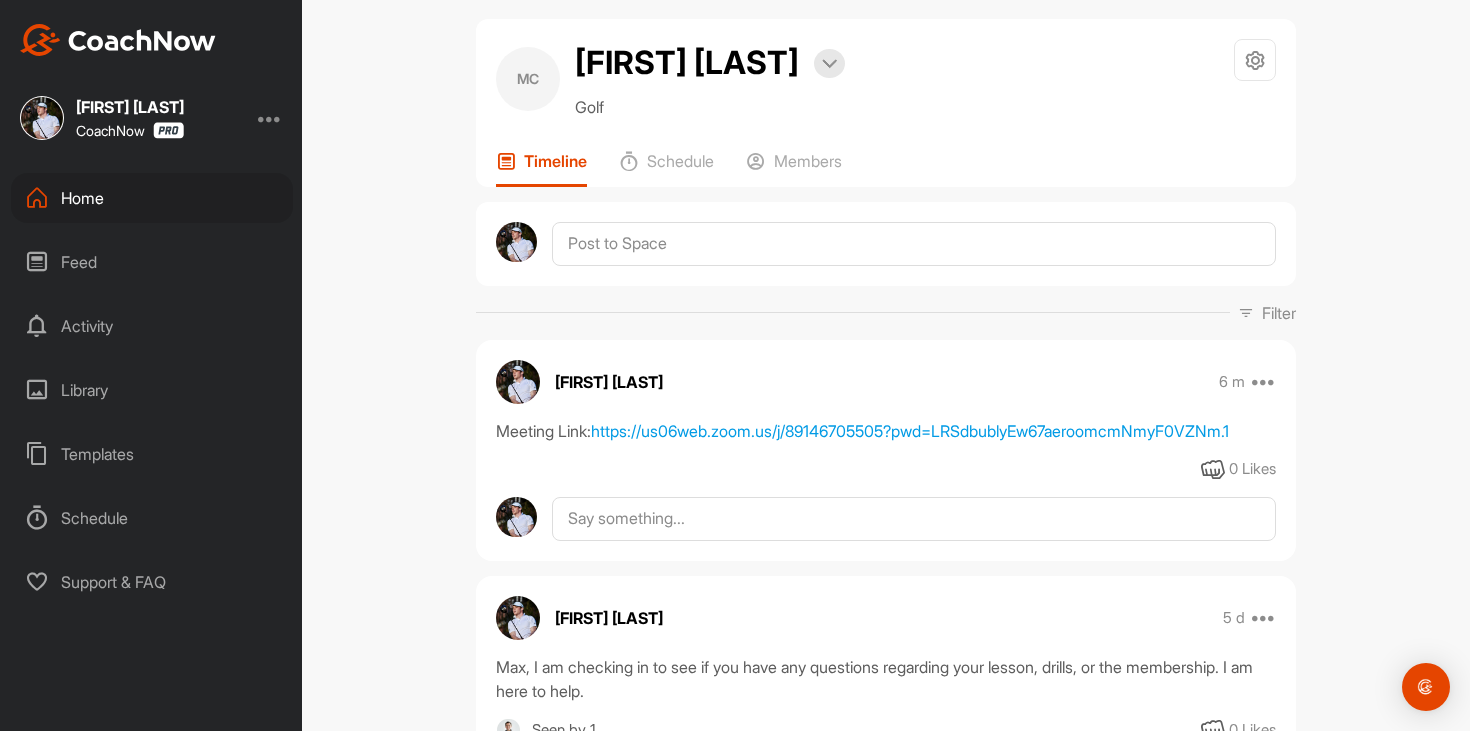 click on "Timeline Schedule Members Filter Media Type Images Videos Notes Audio Documents Author AK A Kard pillars.cocoons_9w@[EMAIL] AE AJ Erzen aj@[EMAIL] AJ Sisodia sisodia.ajay@[EMAIL] AA AJ ajbeltran3@[EMAIL] ajbeltran3@[EMAIL] AA Aaron Angus aaronangus@[EMAIL] Aaron Bos aaronmbos@[EMAIL] Aaron Brown brownmeister1@[EMAIL] AC Aaron Coon aaronlangstoncoon@[EMAIL] Aaron Fusiek aaron@[EMAIL] Aaron Howard aaronrhoward@[EMAIL] Aaron Lout alout12@[EMAIL] AM Aaron Macchia aaronmacchia2013@[EMAIL] Aaron Mawhirter 13mawhirtera@[EMAIL] Aaron Mott amott1989@[EMAIL] AO Aaron OBrien darrion36@[EMAIL] Aaron Pinksen apinksen1160@[EMAIL] AS Aaron Shemper apshemper@[EMAIL] AS Aaron Smith smithfoodsohio@[EMAIL] Aaron Visocnik aaron.visocnik@[EMAIL] AS Aaron schupp schupp7@[EMAIL] AV Aaron vail aarondvail2@[EMAIL] AS Abi Said said.abimuharam@[EMAIL] Adam Clendenin adamsofficial68@[EMAIL] AE Adam Ellwood adam.ellwood@[EMAIL] AG Adam Gavlinski adamgavlinski@[EMAIL]" at bounding box center (886, 365) 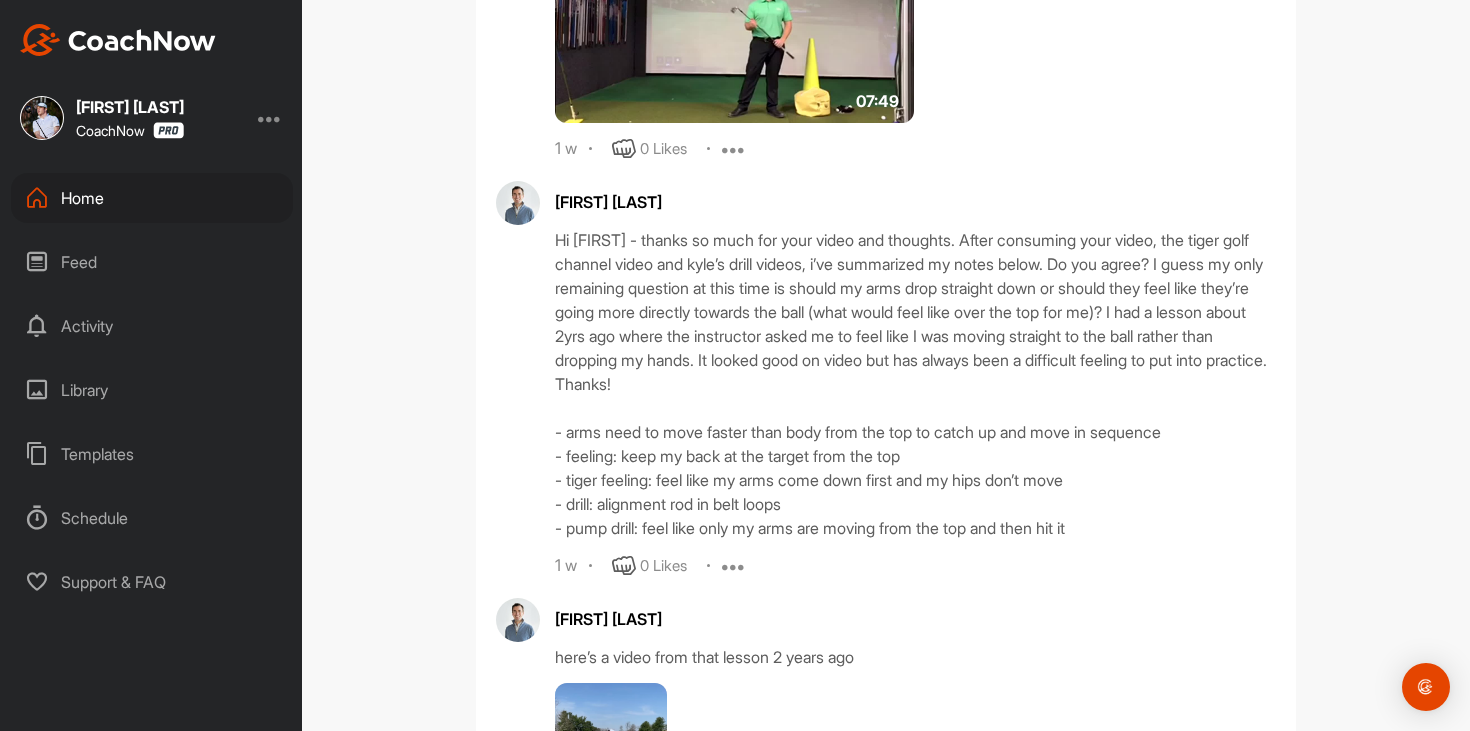 scroll, scrollTop: 4593, scrollLeft: 0, axis: vertical 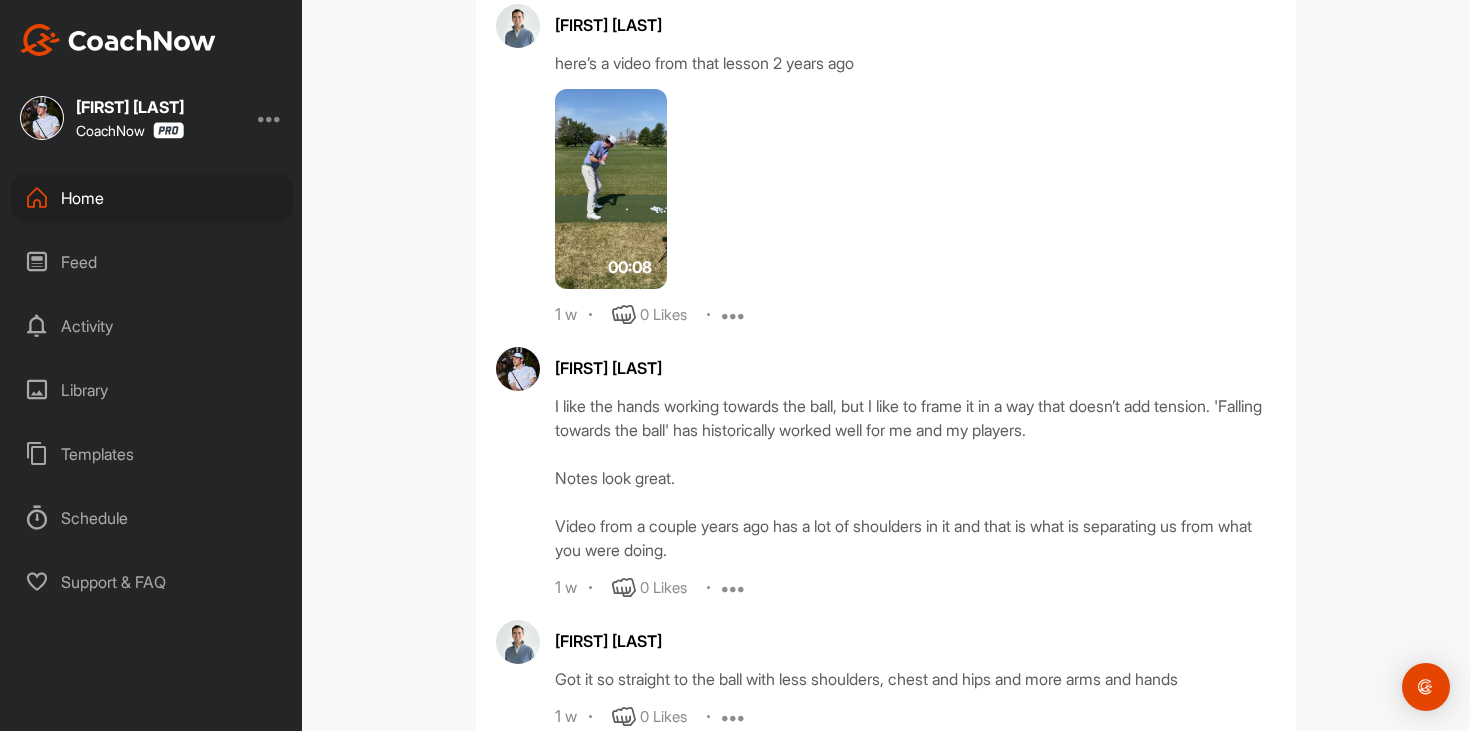 click at bounding box center [611, 189] 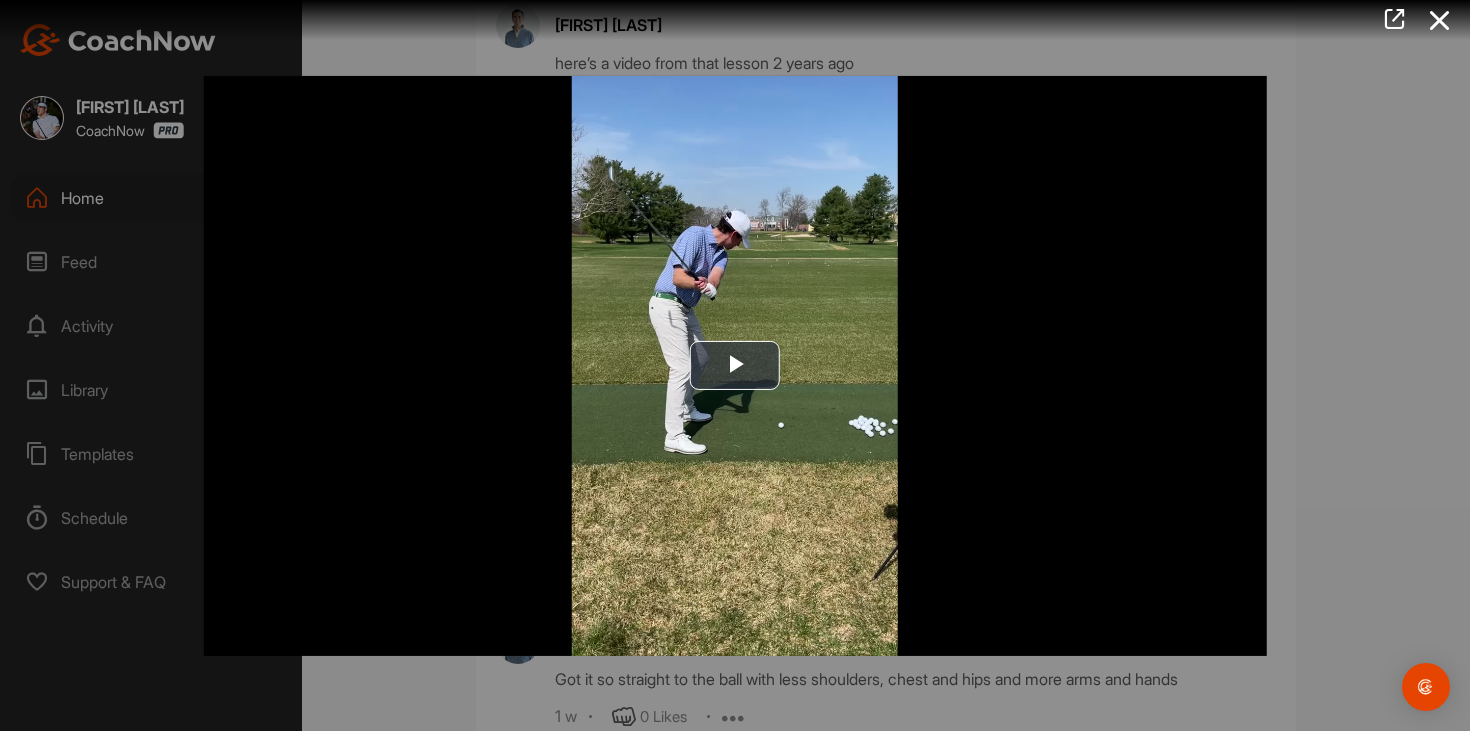 click at bounding box center [735, 365] 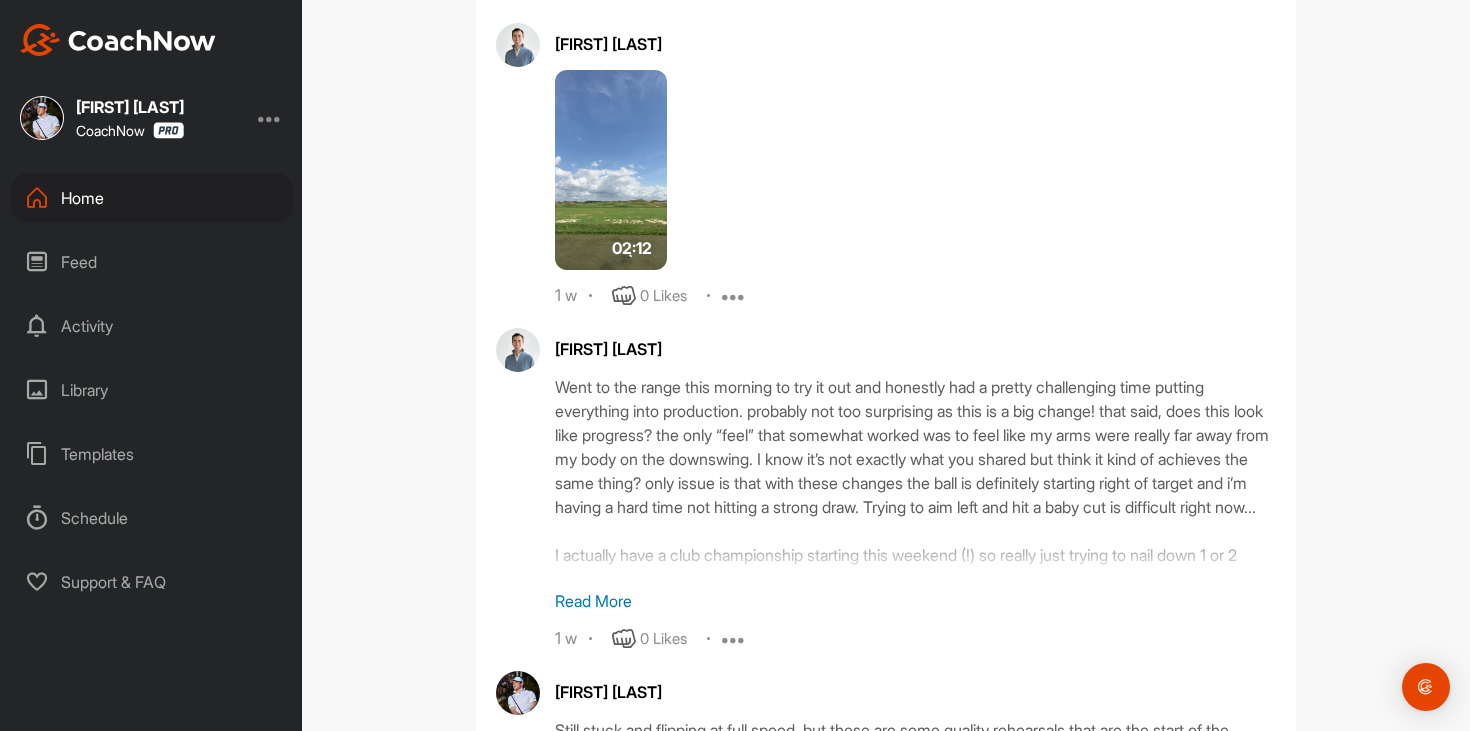 scroll, scrollTop: 5518, scrollLeft: 0, axis: vertical 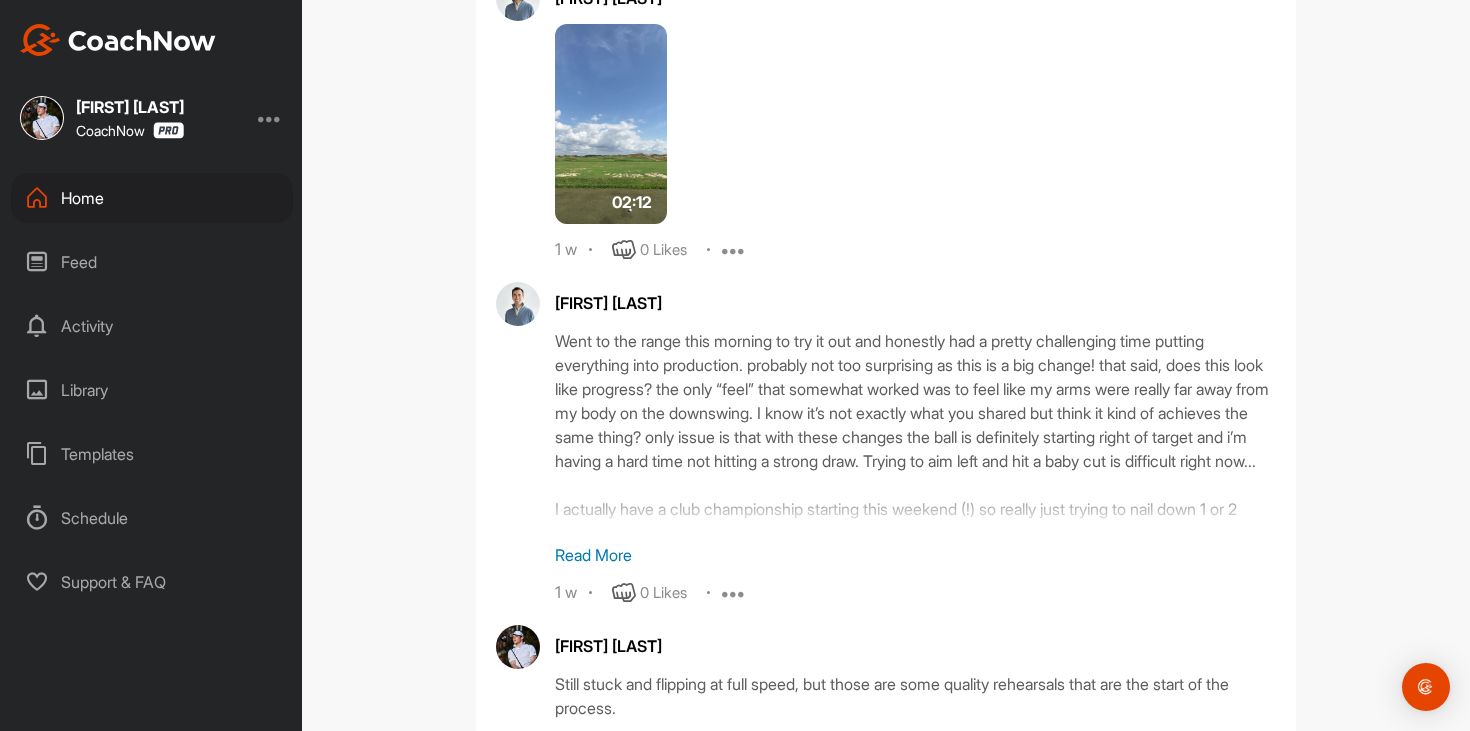 click at bounding box center [611, 124] 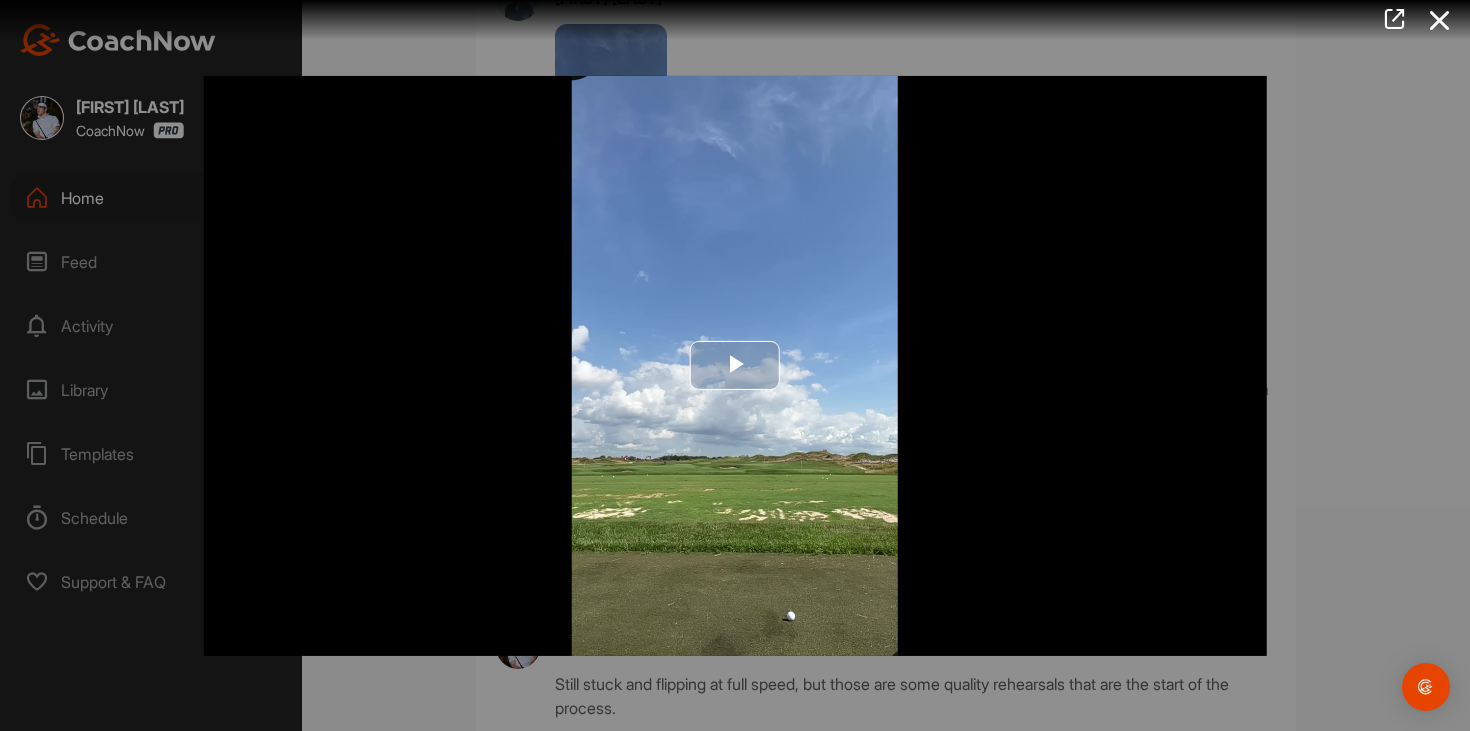 click at bounding box center [735, 366] 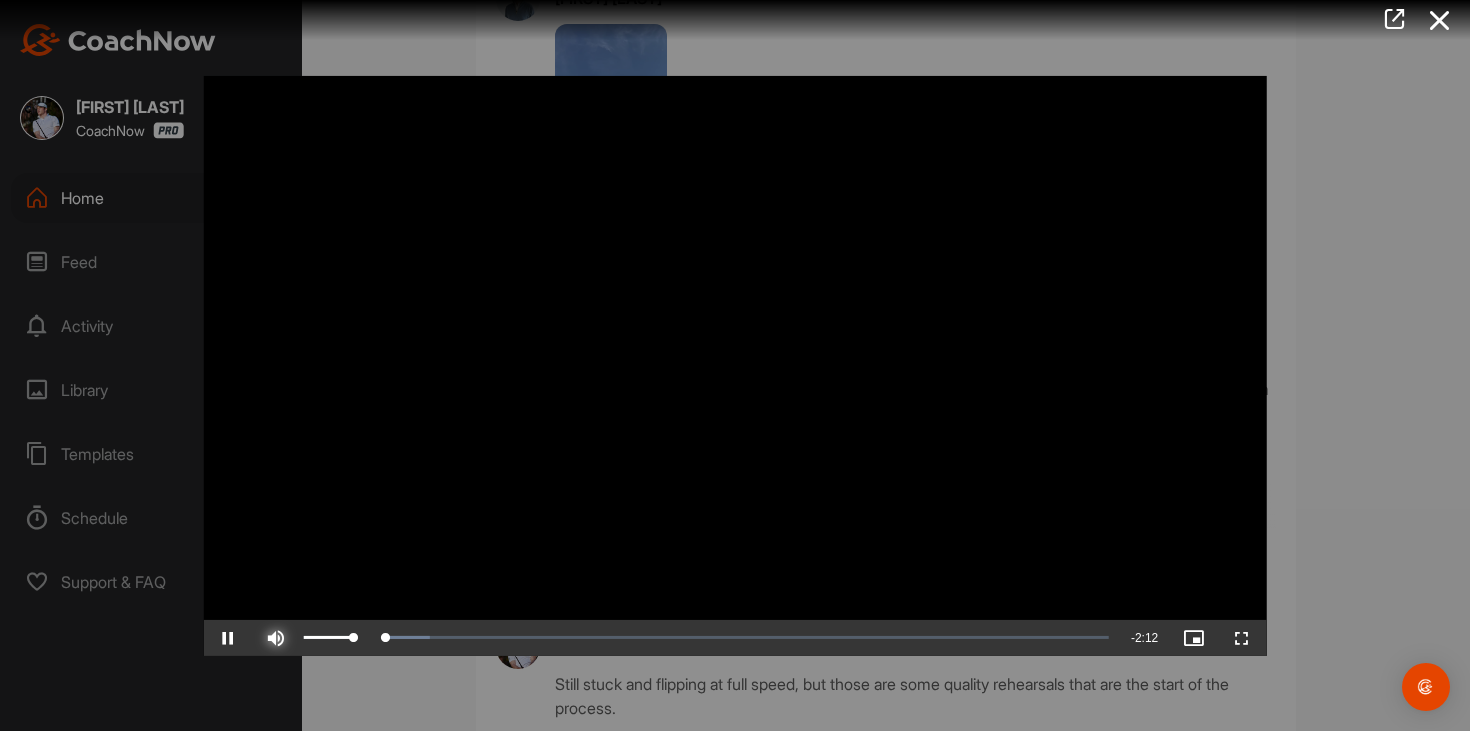 click at bounding box center (276, 638) 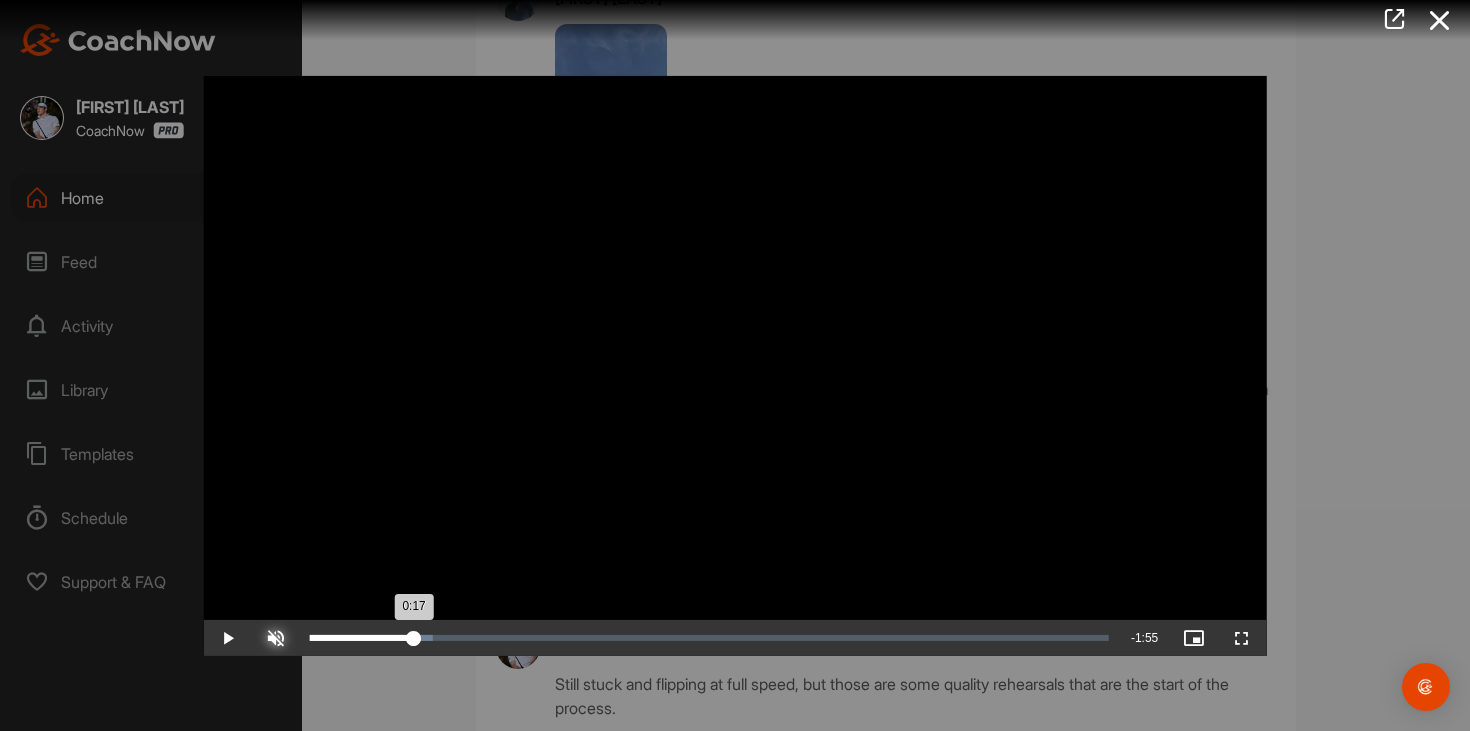click on "Loaded :  15.37% 0:17 0:17" at bounding box center (709, 638) 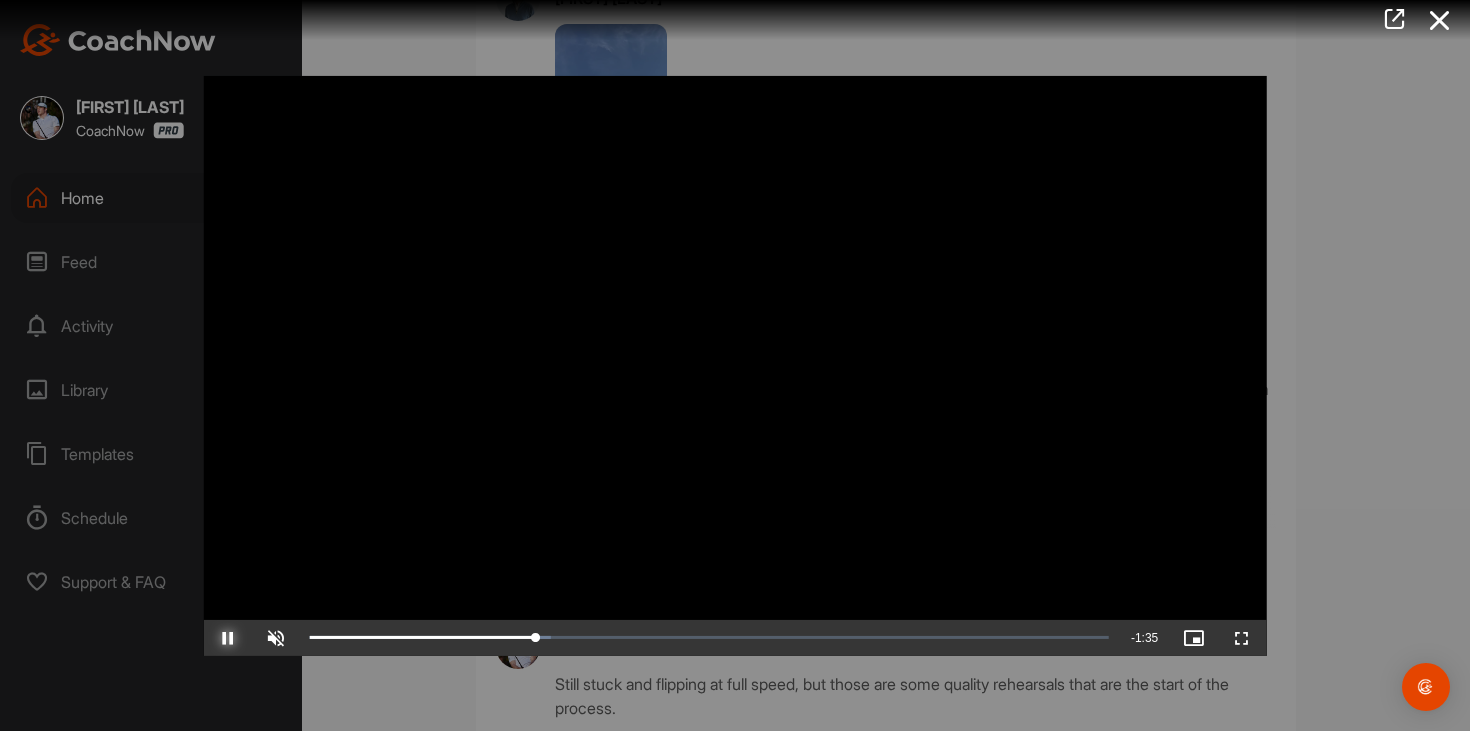click at bounding box center [228, 638] 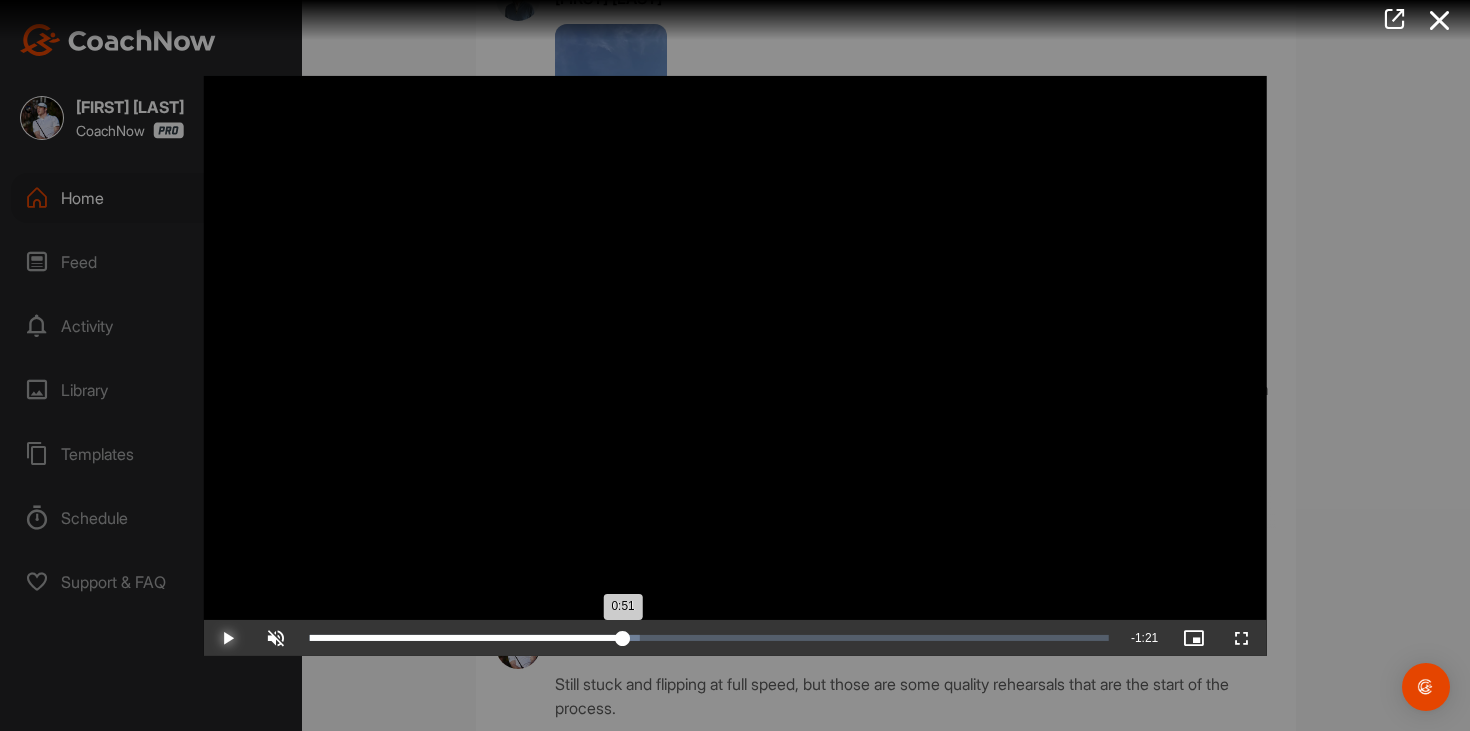 drag, startPoint x: 536, startPoint y: 638, endPoint x: 622, endPoint y: 641, distance: 86.05231 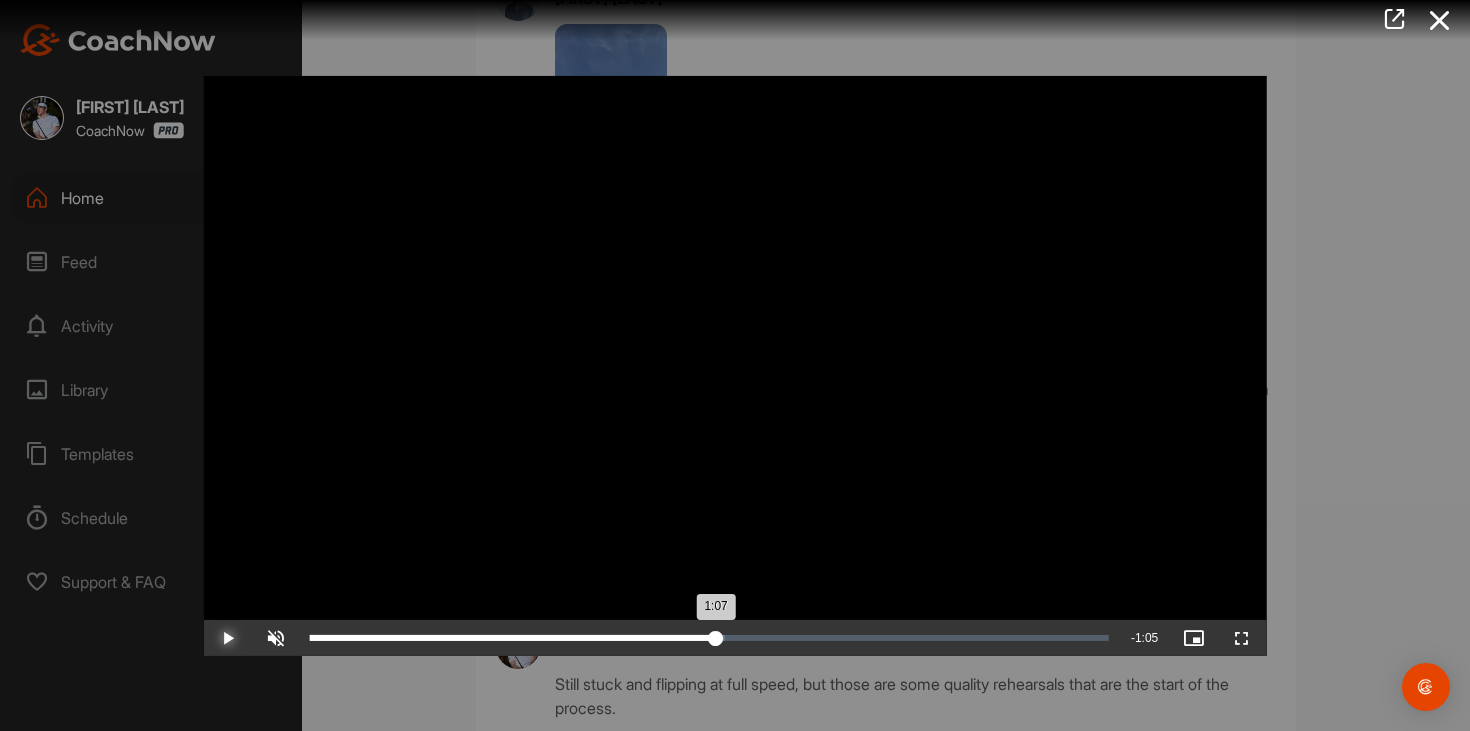 drag, startPoint x: 625, startPoint y: 640, endPoint x: 716, endPoint y: 653, distance: 91.92388 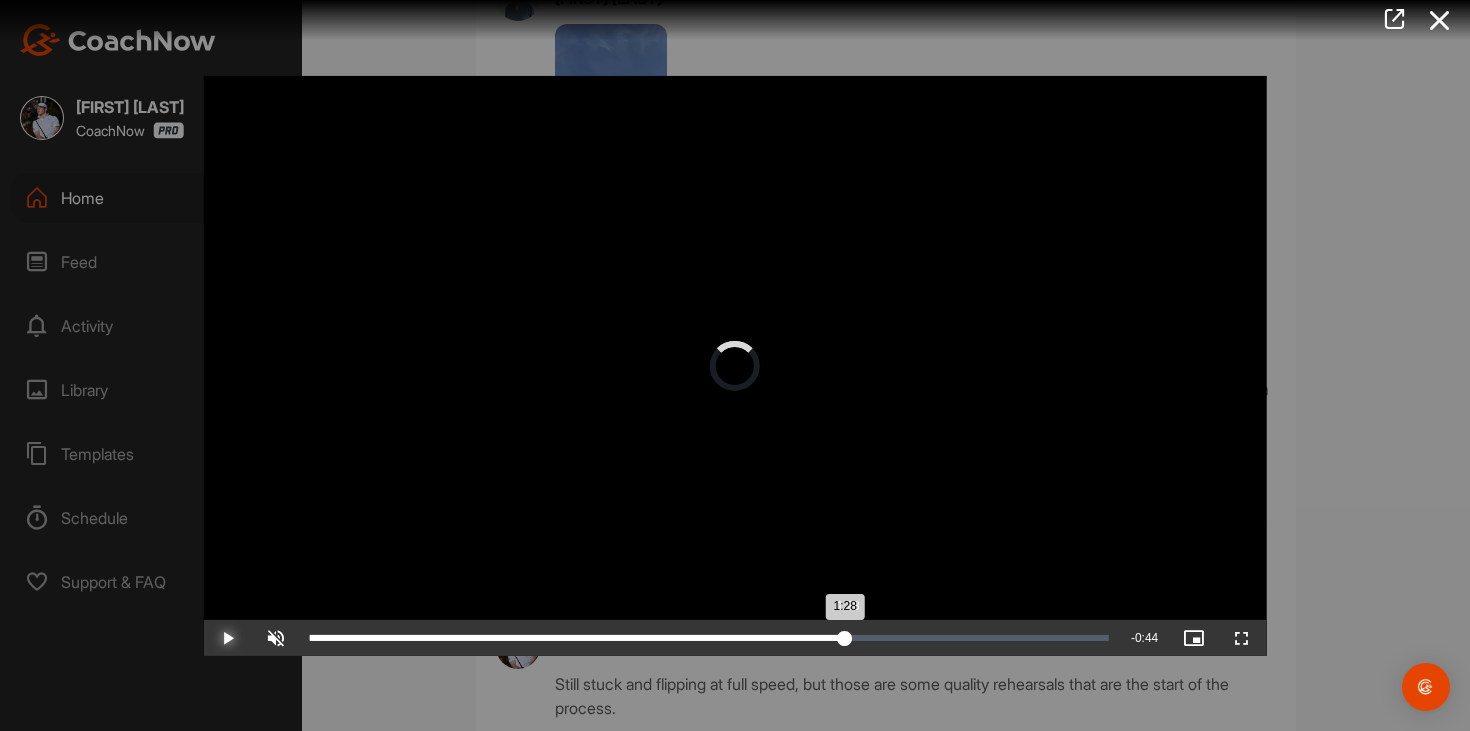 drag, startPoint x: 716, startPoint y: 633, endPoint x: 843, endPoint y: 643, distance: 127.39309 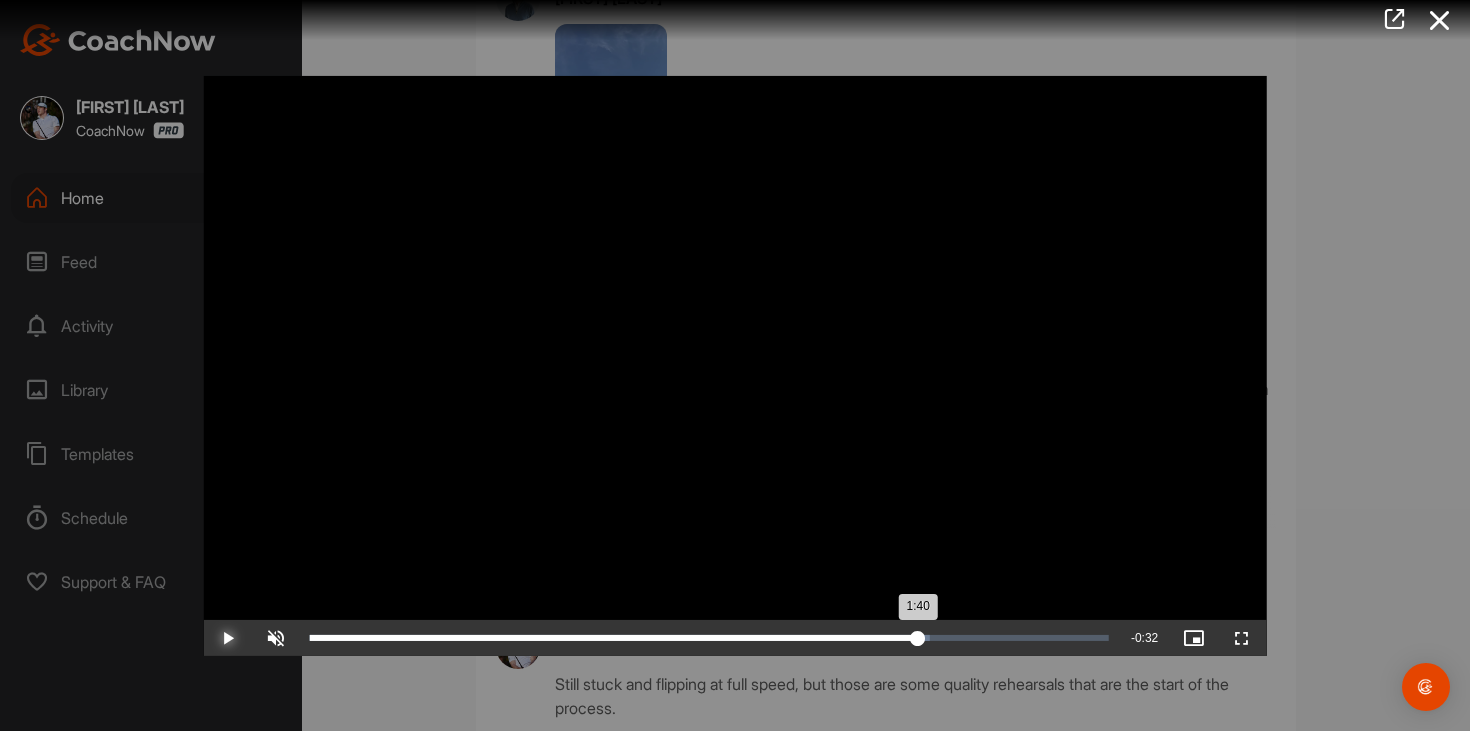 drag, startPoint x: 852, startPoint y: 634, endPoint x: 917, endPoint y: 640, distance: 65.27634 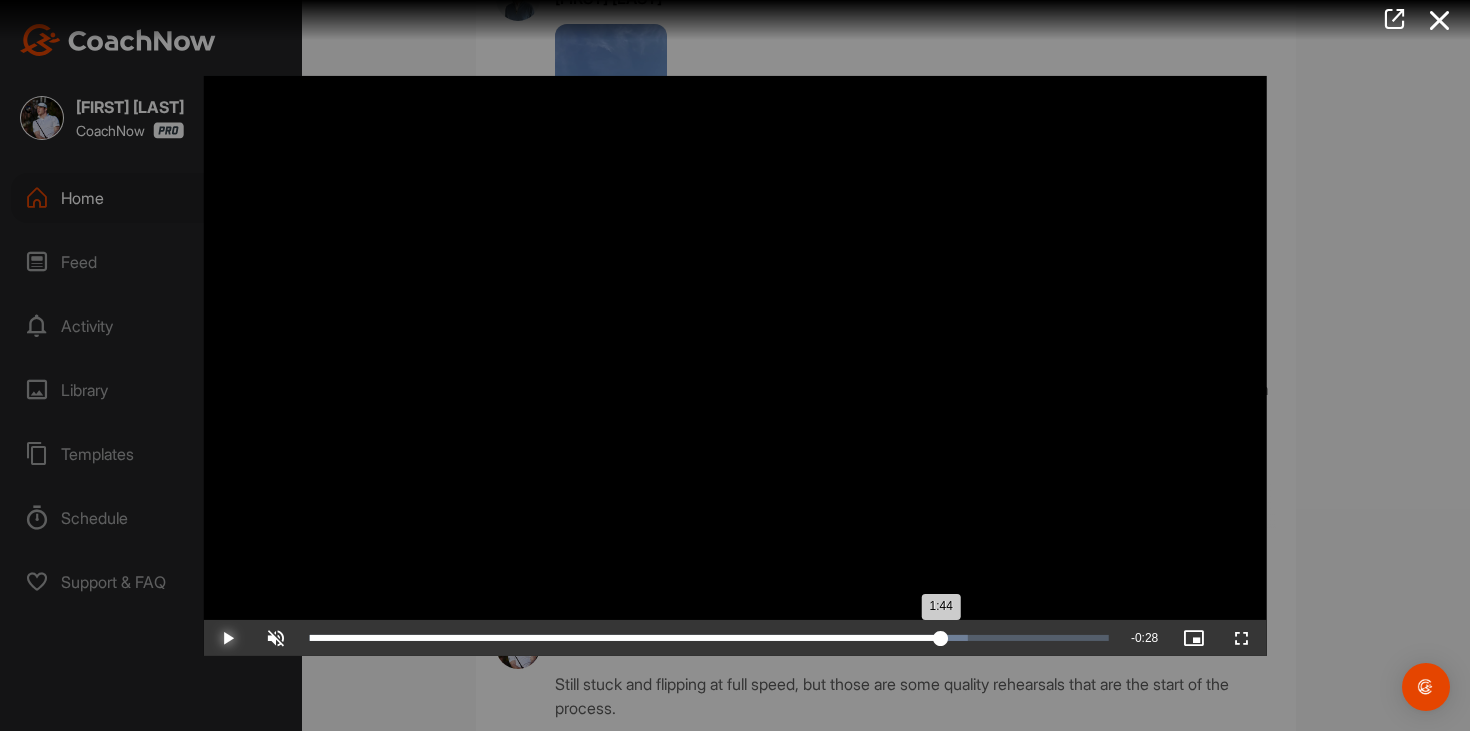 drag, startPoint x: 917, startPoint y: 640, endPoint x: 940, endPoint y: 641, distance: 23.021729 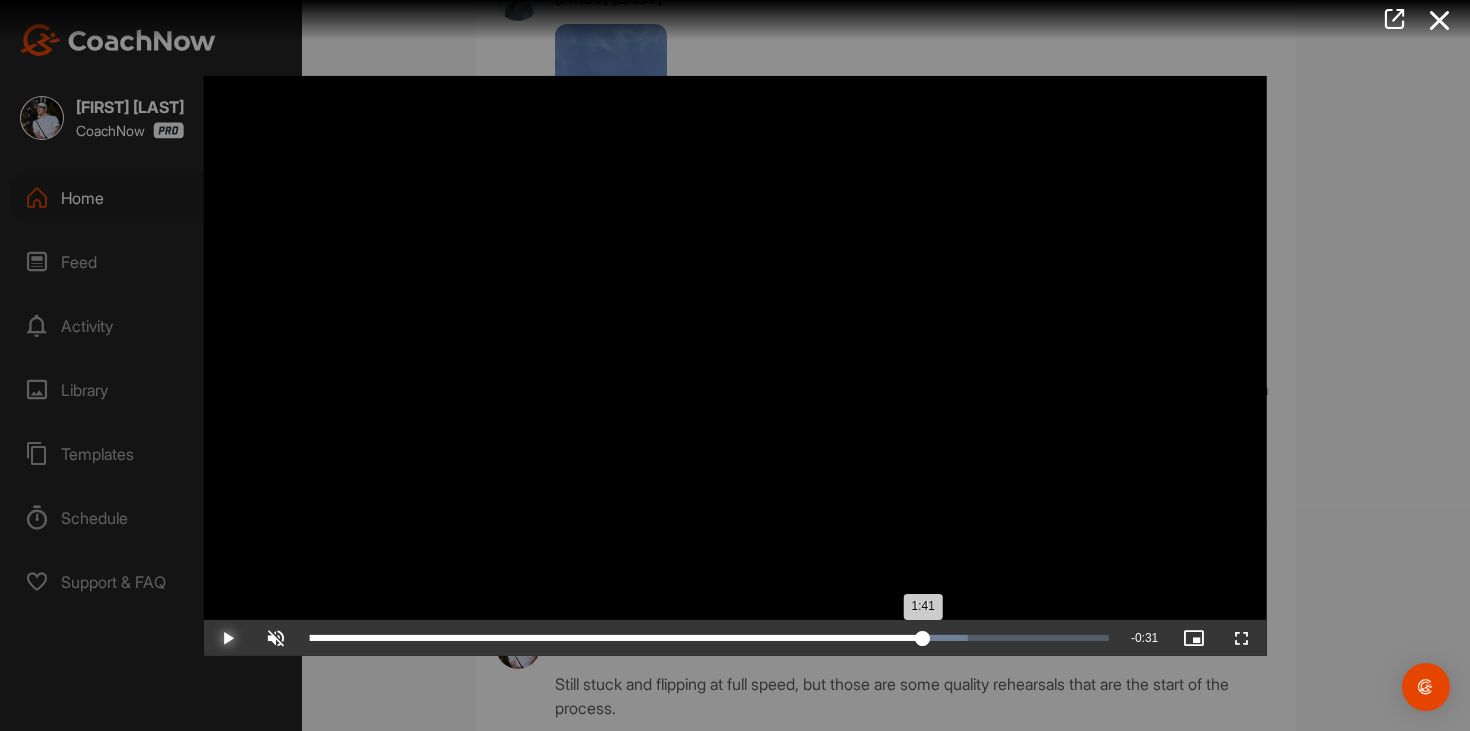 drag, startPoint x: 940, startPoint y: 638, endPoint x: 922, endPoint y: 640, distance: 18.110771 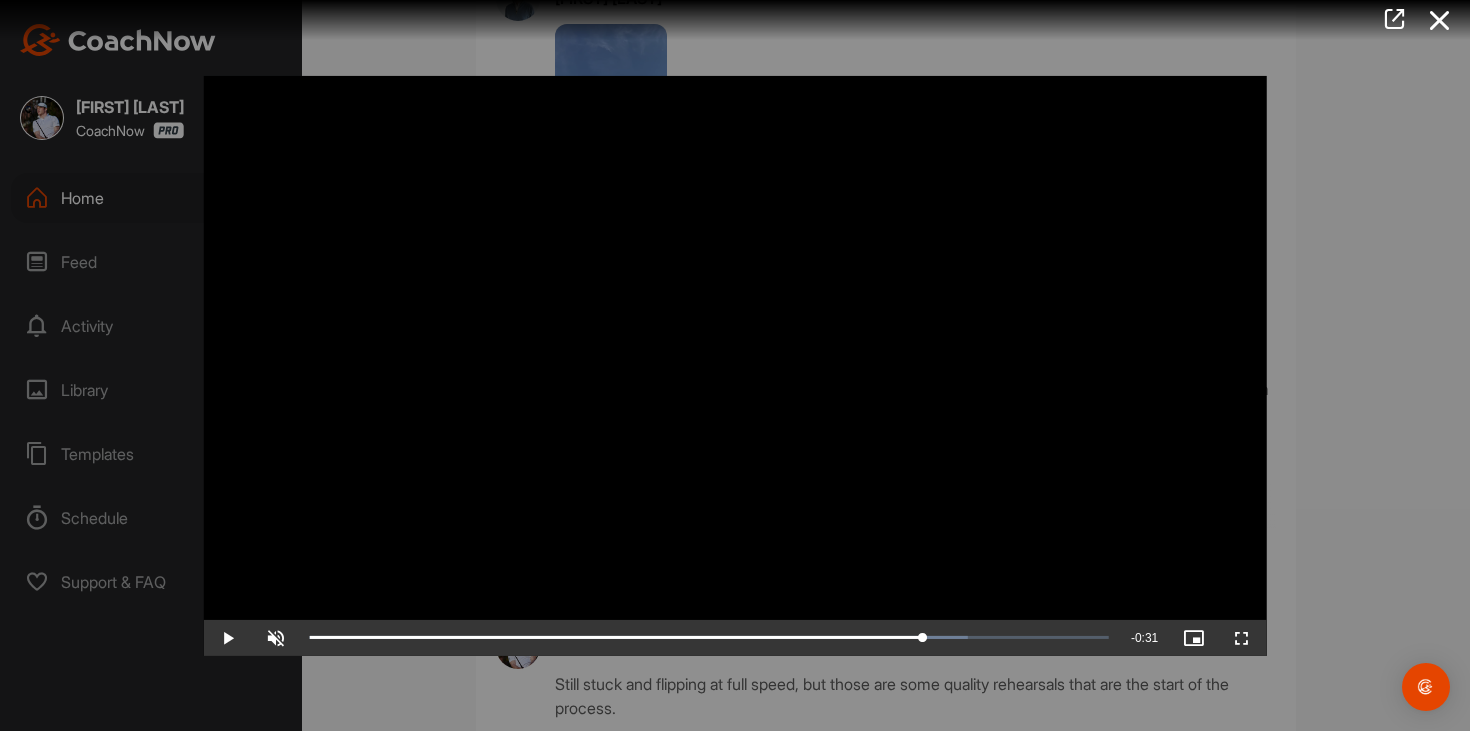 click at bounding box center (735, 365) 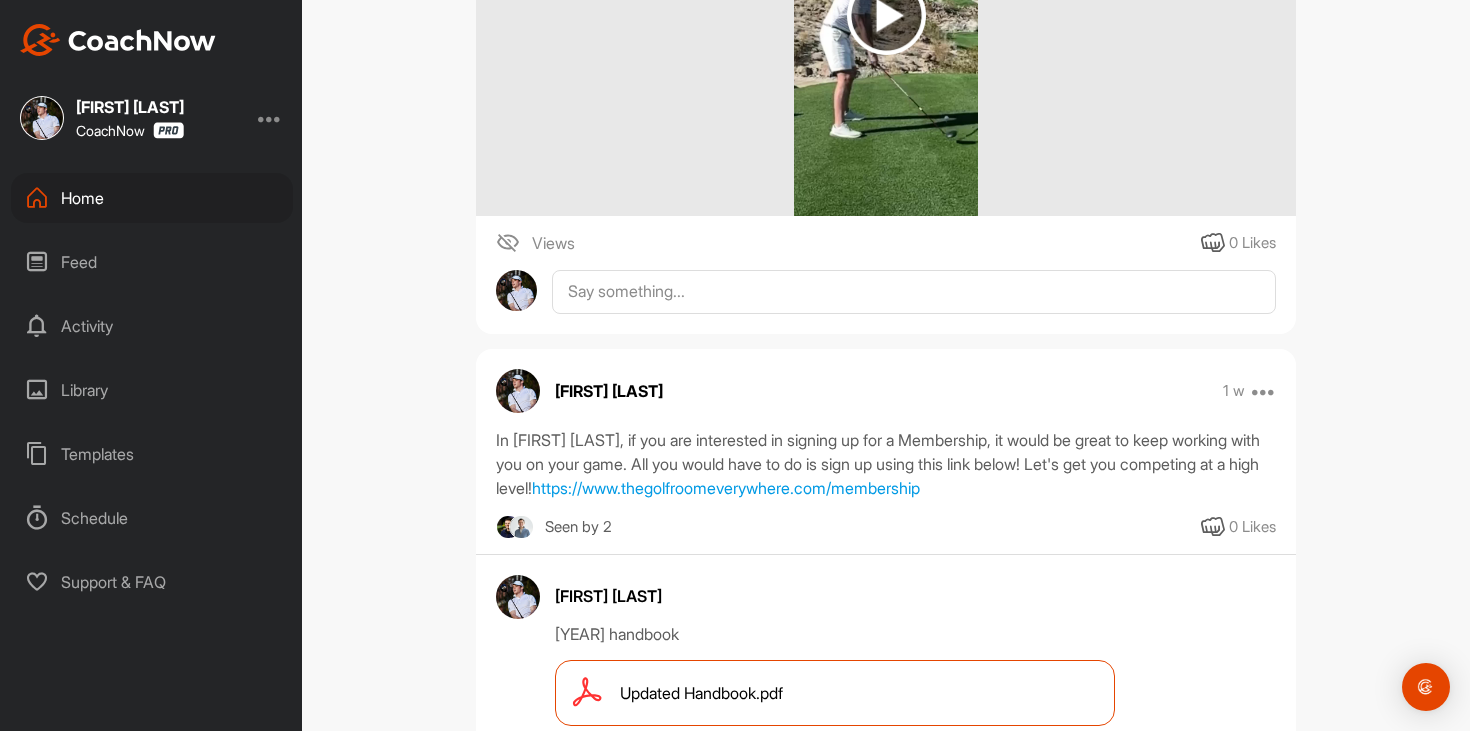 scroll, scrollTop: 2176, scrollLeft: 0, axis: vertical 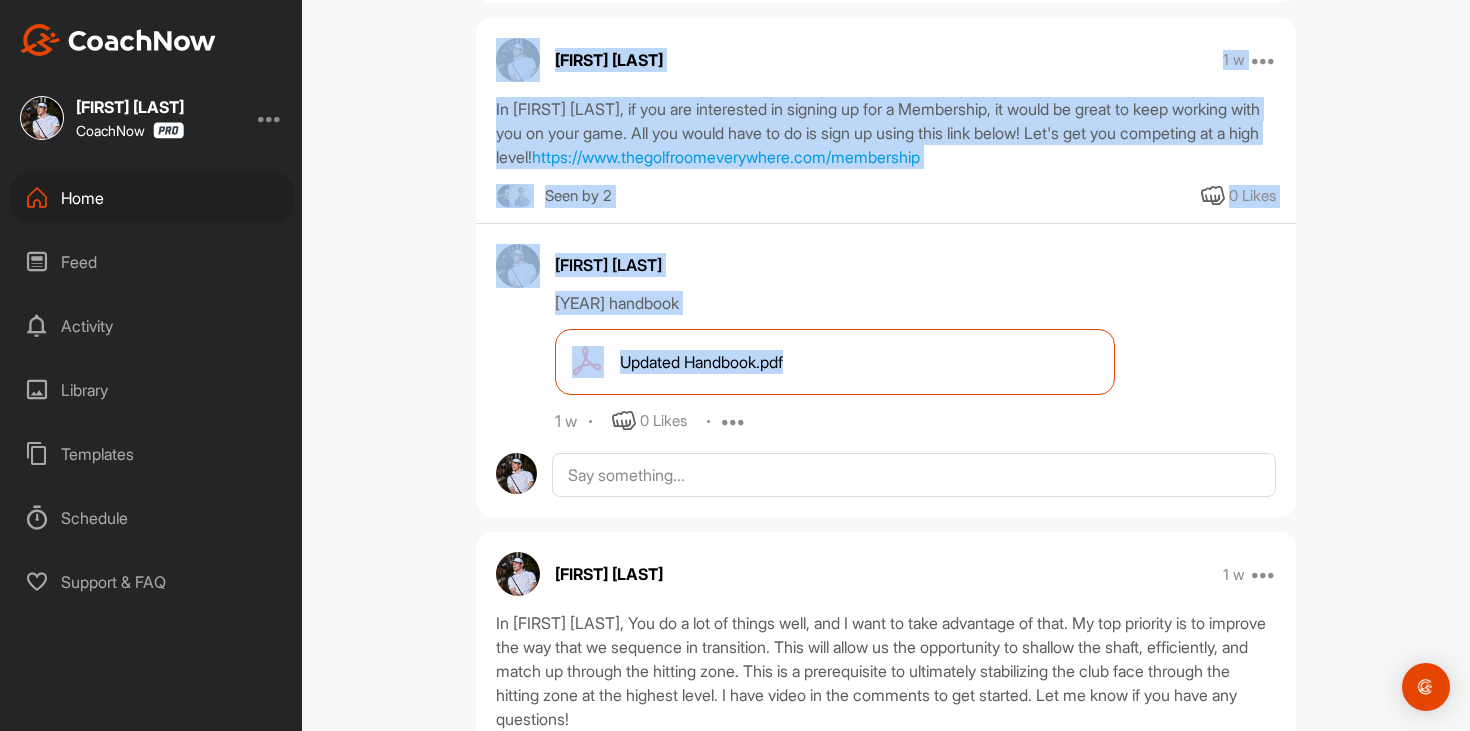 drag, startPoint x: 442, startPoint y: 19, endPoint x: 796, endPoint y: 441, distance: 550.81757 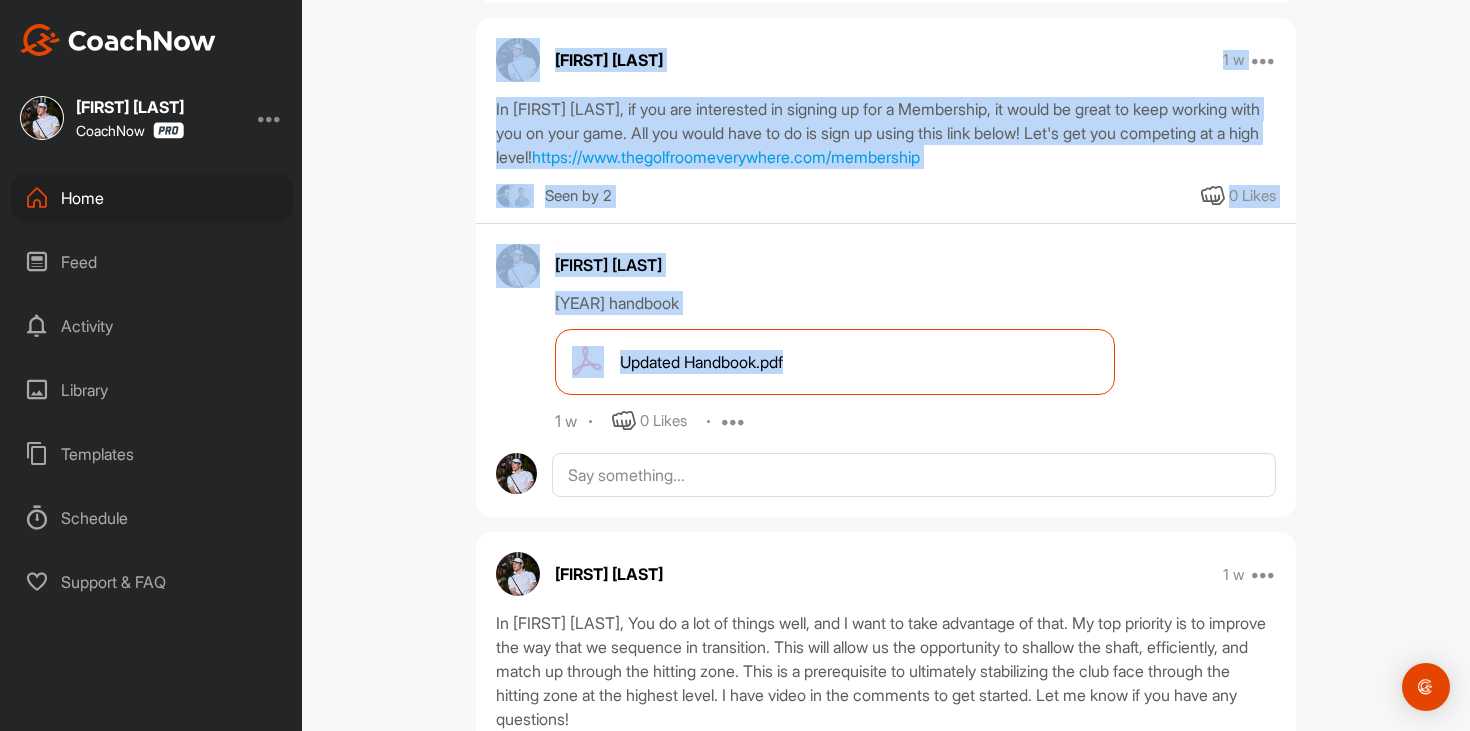 click on "Timeline Schedule Members Filter Media Type Images Videos Notes Audio Documents Author AK A Kard pillars.cocoons_9w@[EMAIL] AE AJ Erzen aj@[EMAIL] AJ Sisodia sisodia.ajay@[EMAIL] AA AJ ajbeltran3@[EMAIL] ajbeltran3@[EMAIL] AA Aaron Angus aaronangus@[EMAIL] Aaron Bos aaronmbos@[EMAIL] Aaron Brown brownmeister1@[EMAIL] AC Aaron Coon aaronlangstoncoon@[EMAIL] Aaron Fusiek aaron@[EMAIL] Aaron Howard aaronrhoward@[EMAIL] Aaron Lout alout12@[EMAIL] AM Aaron Macchia aaronmacchia2013@[EMAIL] Aaron Mawhirter 13mawhirtera@[EMAIL] Aaron Mott amott1989@[EMAIL] AO Aaron OBrien darrion36@[EMAIL] Aaron Pinksen apinksen1160@[EMAIL] AS Aaron Shemper apshemper@[EMAIL] AS Aaron Smith smithfoodsohio@[EMAIL] Aaron Visocnik aaron.visocnik@[EMAIL] AS Aaron schupp schupp7@[EMAIL] AV Aaron vail aarondvail2@[EMAIL] AS Abi Said said.abimuharam@[EMAIL] Adam Clendenin adamsofficial68@[EMAIL] AE Adam Ellwood adam.ellwood@[EMAIL] AG Adam Gavlinski adamgavlinski@[EMAIL]" at bounding box center [886, 365] 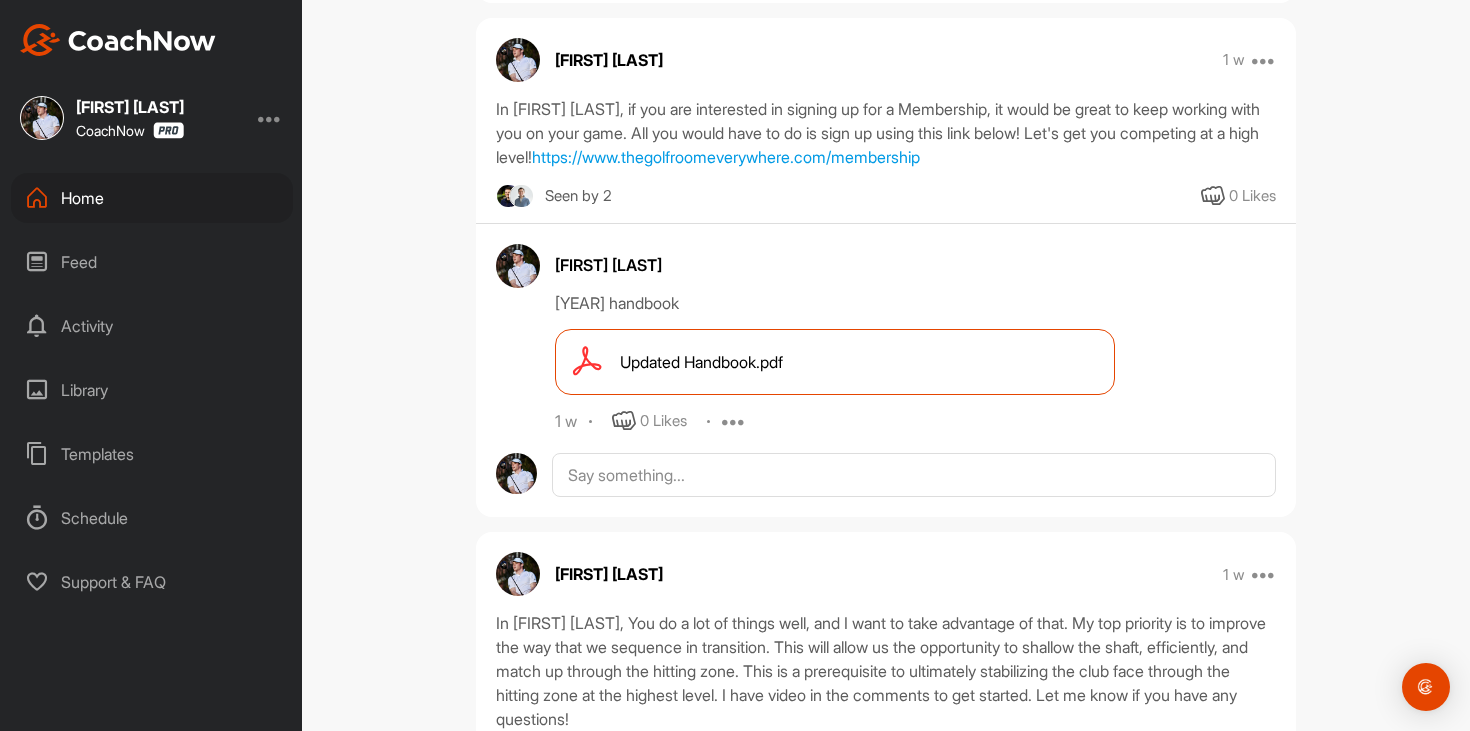 click at bounding box center [886, 475] 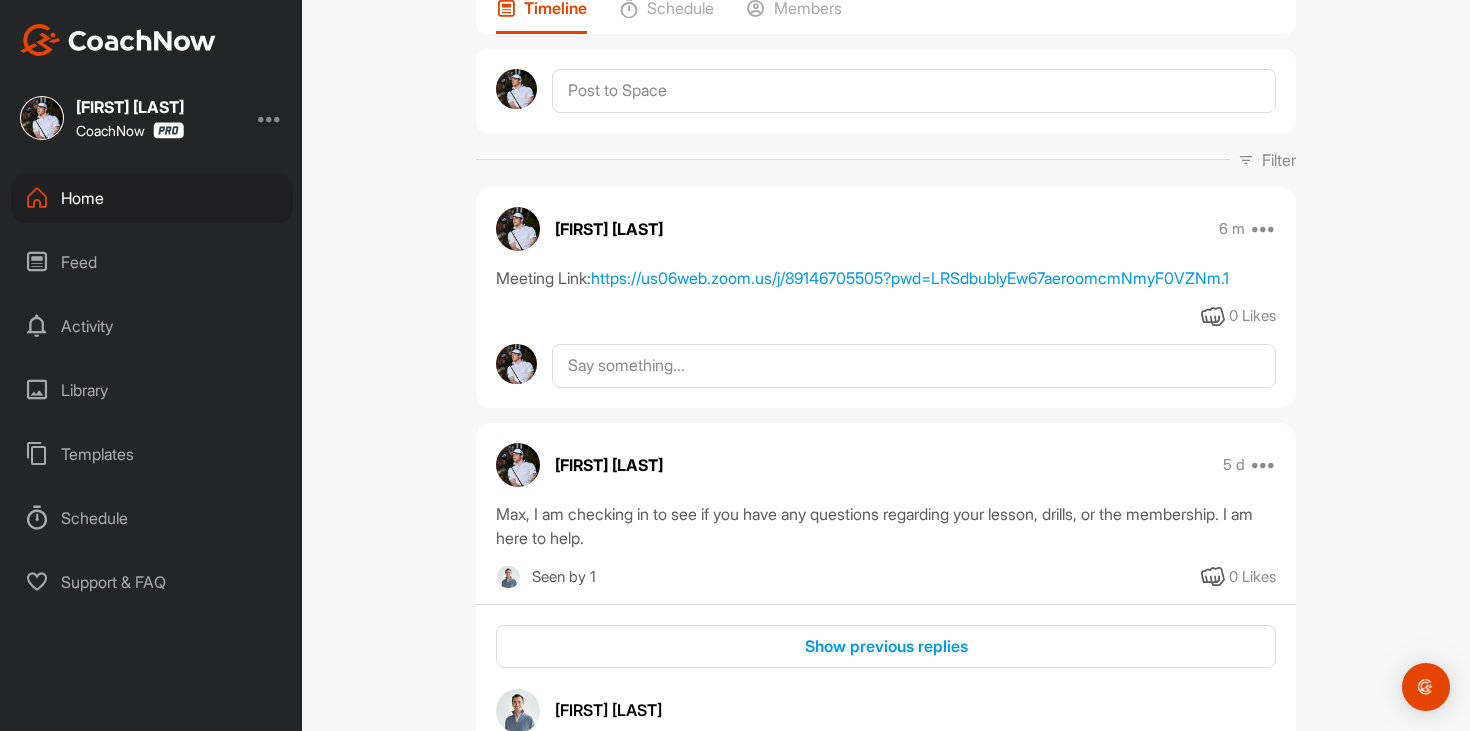 scroll, scrollTop: 0, scrollLeft: 0, axis: both 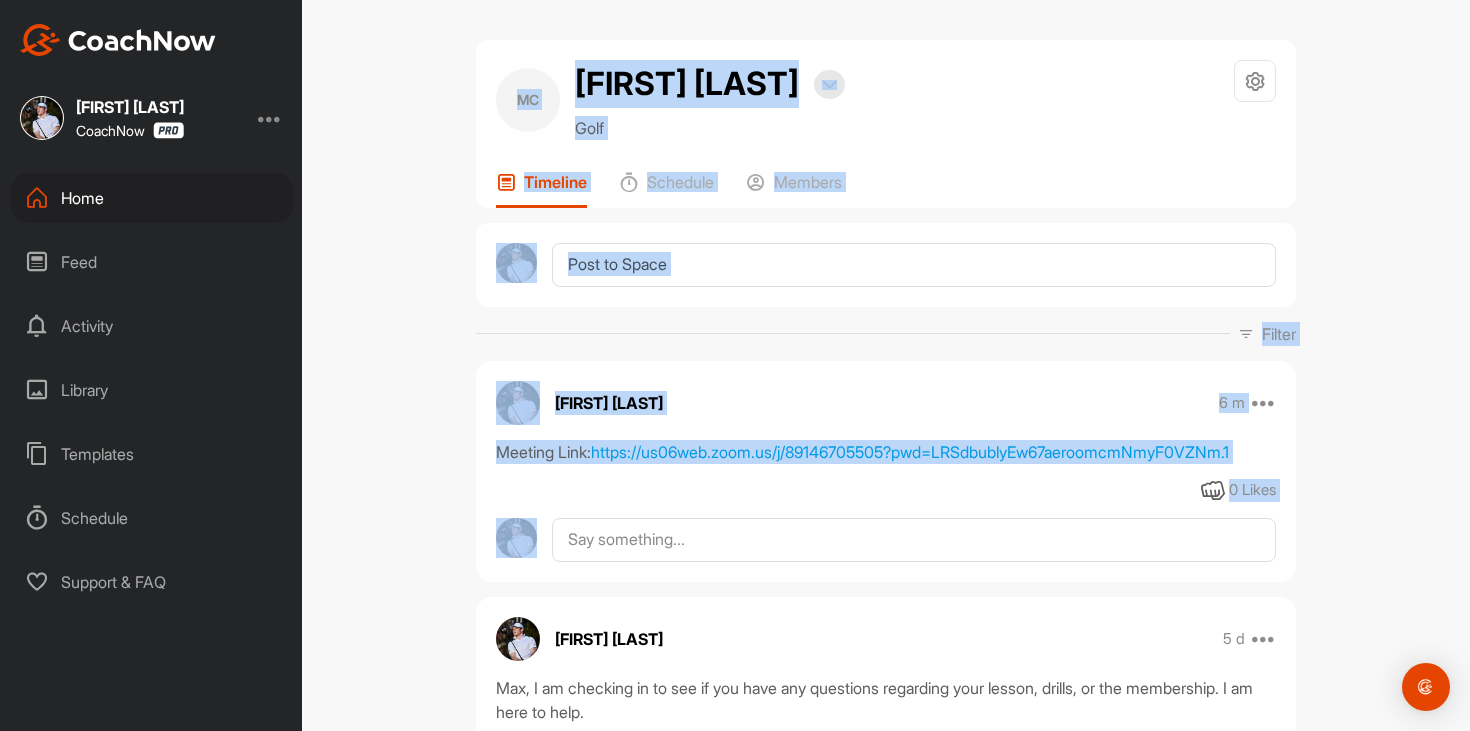 drag, startPoint x: 400, startPoint y: 11, endPoint x: 958, endPoint y: 519, distance: 754.60455 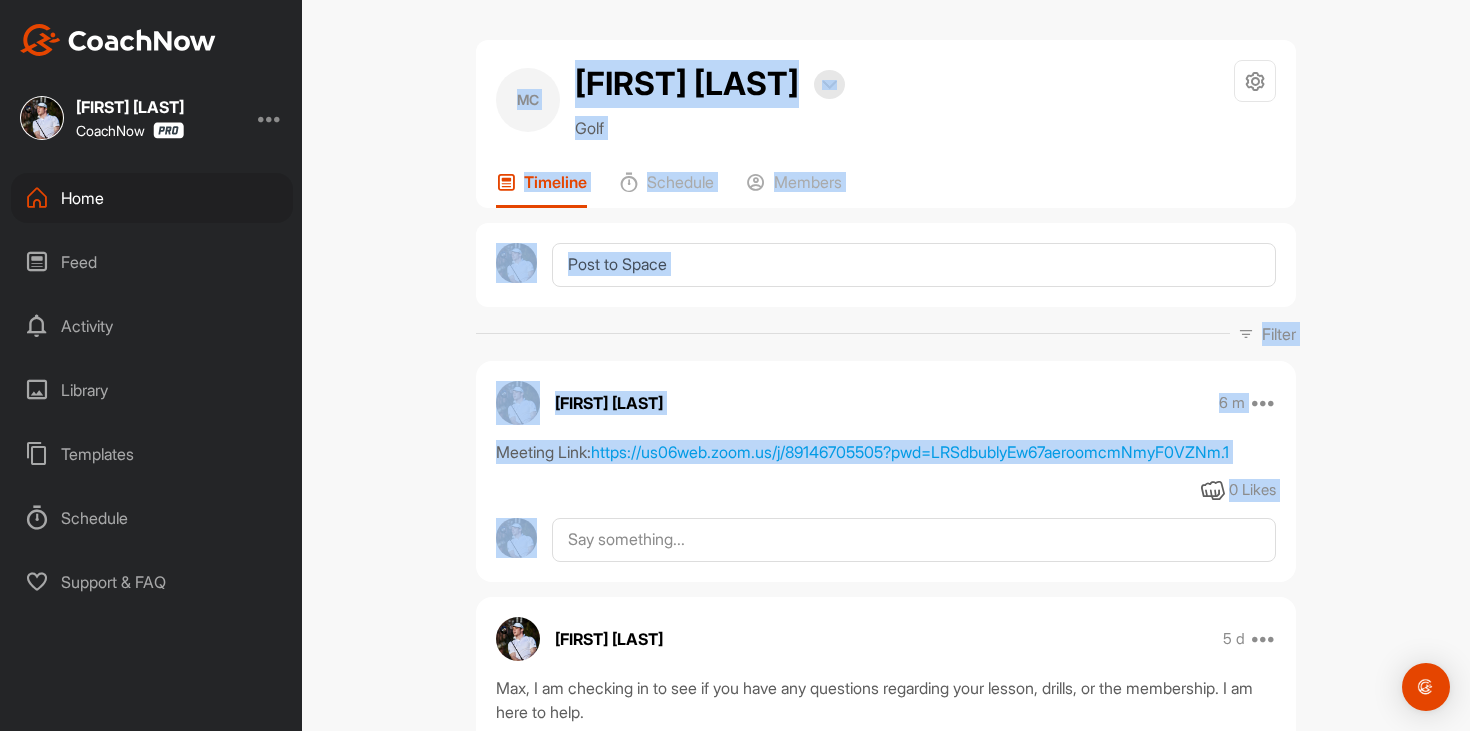 click on "Timeline Schedule Members Filter Media Type Images Videos Notes Audio Documents Author AK A Kard pillars.cocoons_9w@[EMAIL] AE AJ Erzen aj@[EMAIL] AJ Sisodia sisodia.ajay@[EMAIL] AA AJ ajbeltran3@[EMAIL] ajbeltran3@[EMAIL] AA Aaron Angus aaronangus@[EMAIL] Aaron Bos aaronmbos@[EMAIL] Aaron Brown brownmeister1@[EMAIL] AC Aaron Coon aaronlangstoncoon@[EMAIL] Aaron Fusiek aaron@[EMAIL] Aaron Howard aaronrhoward@[EMAIL] Aaron Lout alout12@[EMAIL] AM Aaron Macchia aaronmacchia2013@[EMAIL] Aaron Mawhirter 13mawhirtera@[EMAIL] Aaron Mott amott1989@[EMAIL] AO Aaron OBrien darrion36@[EMAIL] Aaron Pinksen apinksen1160@[EMAIL] AS Aaron Shemper apshemper@[EMAIL] AS Aaron Smith smithfoodsohio@[EMAIL] Aaron Visocnik aaron.visocnik@[EMAIL] AS Aaron schupp schupp7@[EMAIL] AV Aaron vail aarondvail2@[EMAIL] AS Abi Said said.abimuharam@[EMAIL] Adam Clendenin adamsofficial68@[EMAIL] AE Adam Ellwood adam.ellwood@[EMAIL] AG Adam Gavlinski adamgavlinski@[EMAIL]" at bounding box center [886, 365] 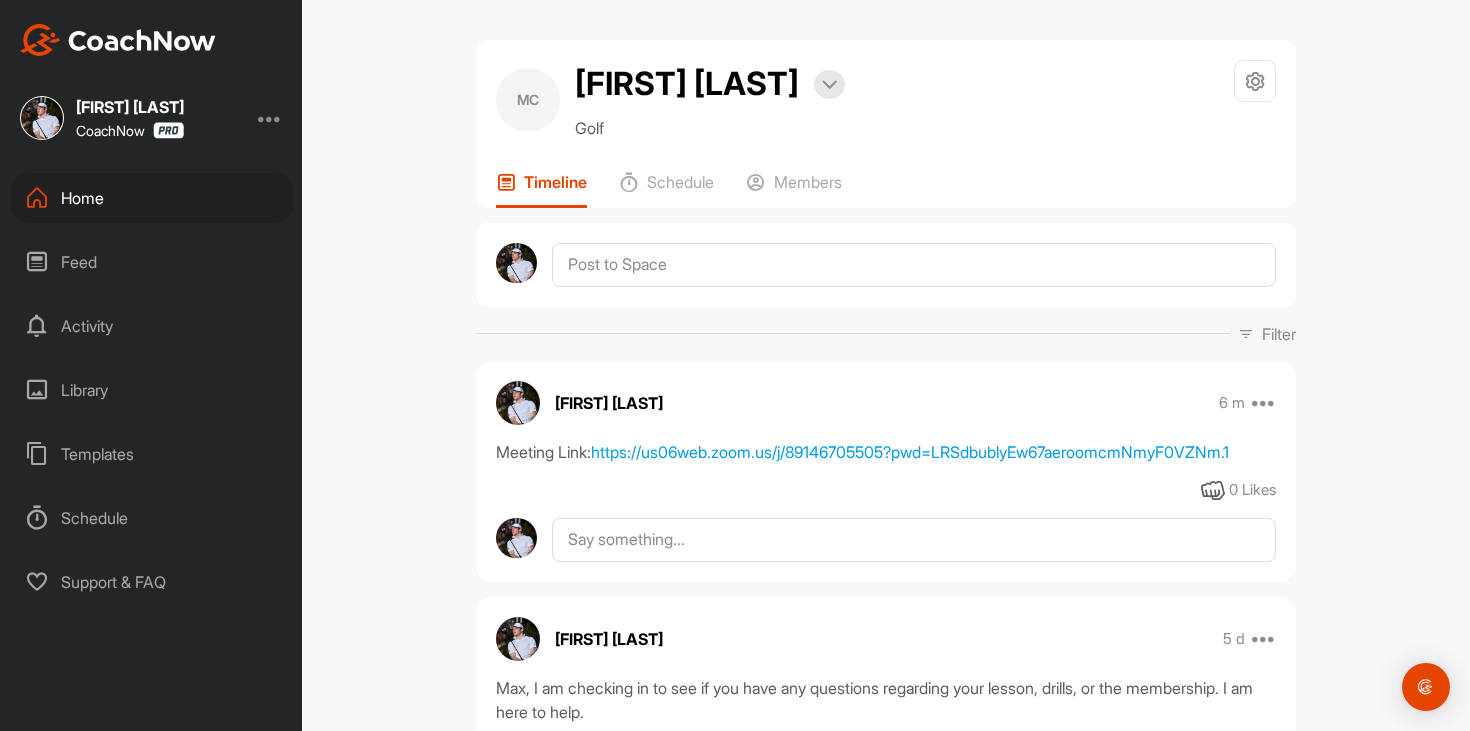 click on "Timeline Schedule Members Filter Media Type Images Videos Notes Audio Documents Author AK A Kard pillars.cocoons_9w@[EMAIL] AE AJ Erzen aj@[EMAIL] AJ Sisodia sisodia.ajay@[EMAIL] AA AJ ajbeltran3@[EMAIL] ajbeltran3@[EMAIL] AA Aaron Angus aaronangus@[EMAIL] Aaron Bos aaronmbos@[EMAIL] Aaron Brown brownmeister1@[EMAIL] AC Aaron Coon aaronlangstoncoon@[EMAIL] Aaron Fusiek aaron@[EMAIL] Aaron Howard aaronrhoward@[EMAIL] Aaron Lout alout12@[EMAIL] AM Aaron Macchia aaronmacchia2013@[EMAIL] Aaron Mawhirter 13mawhirtera@[EMAIL] Aaron Mott amott1989@[EMAIL] AO Aaron OBrien darrion36@[EMAIL] Aaron Pinksen apinksen1160@[EMAIL] AS Aaron Shemper apshemper@[EMAIL] AS Aaron Smith smithfoodsohio@[EMAIL] Aaron Visocnik aaron.visocnik@[EMAIL] AS Aaron schupp schupp7@[EMAIL] AV Aaron vail aarondvail2@[EMAIL] AS Abi Said said.abimuharam@[EMAIL] Adam Clendenin adamsofficial68@[EMAIL] AE Adam Ellwood adam.ellwood@[EMAIL] AG Adam Gavlinski adamgavlinski@[EMAIL]" at bounding box center [886, 365] 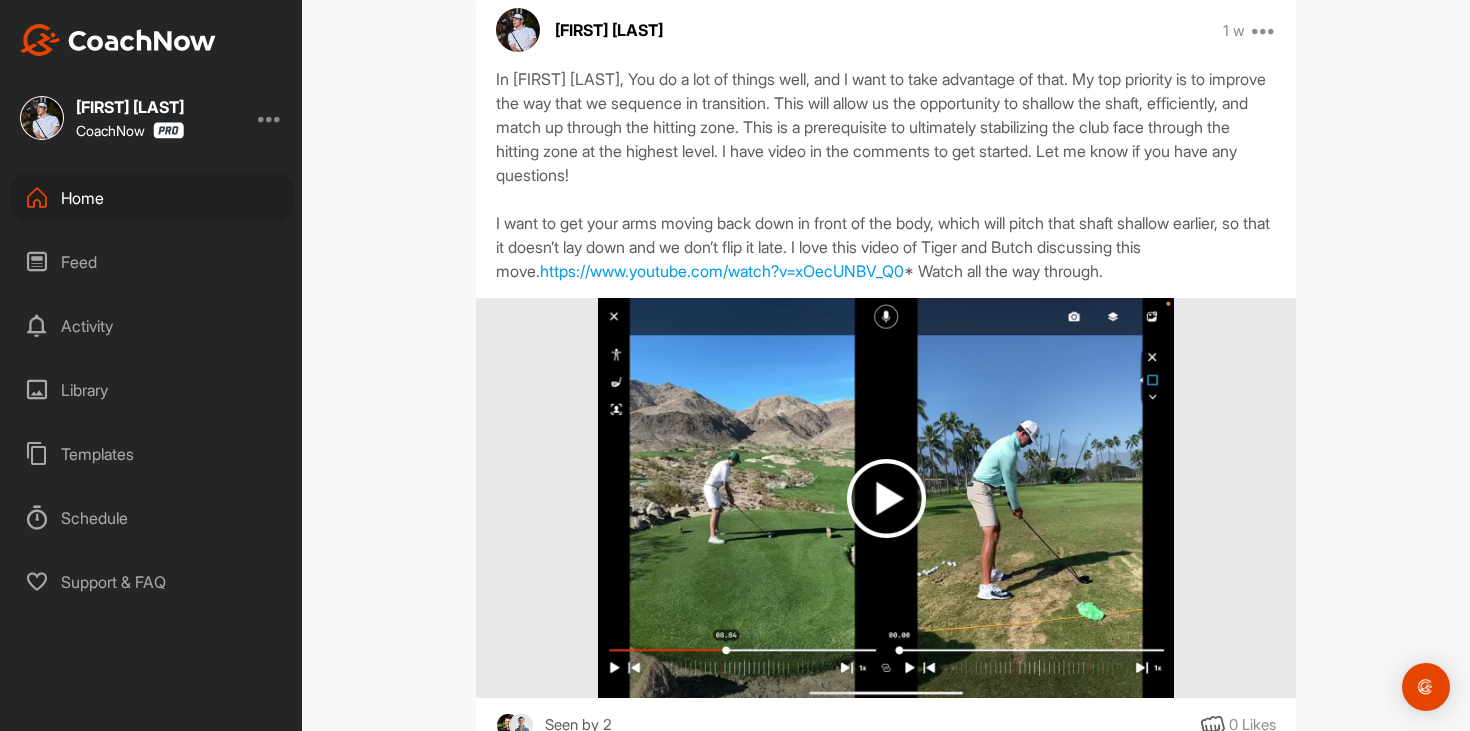 scroll, scrollTop: 2747, scrollLeft: 0, axis: vertical 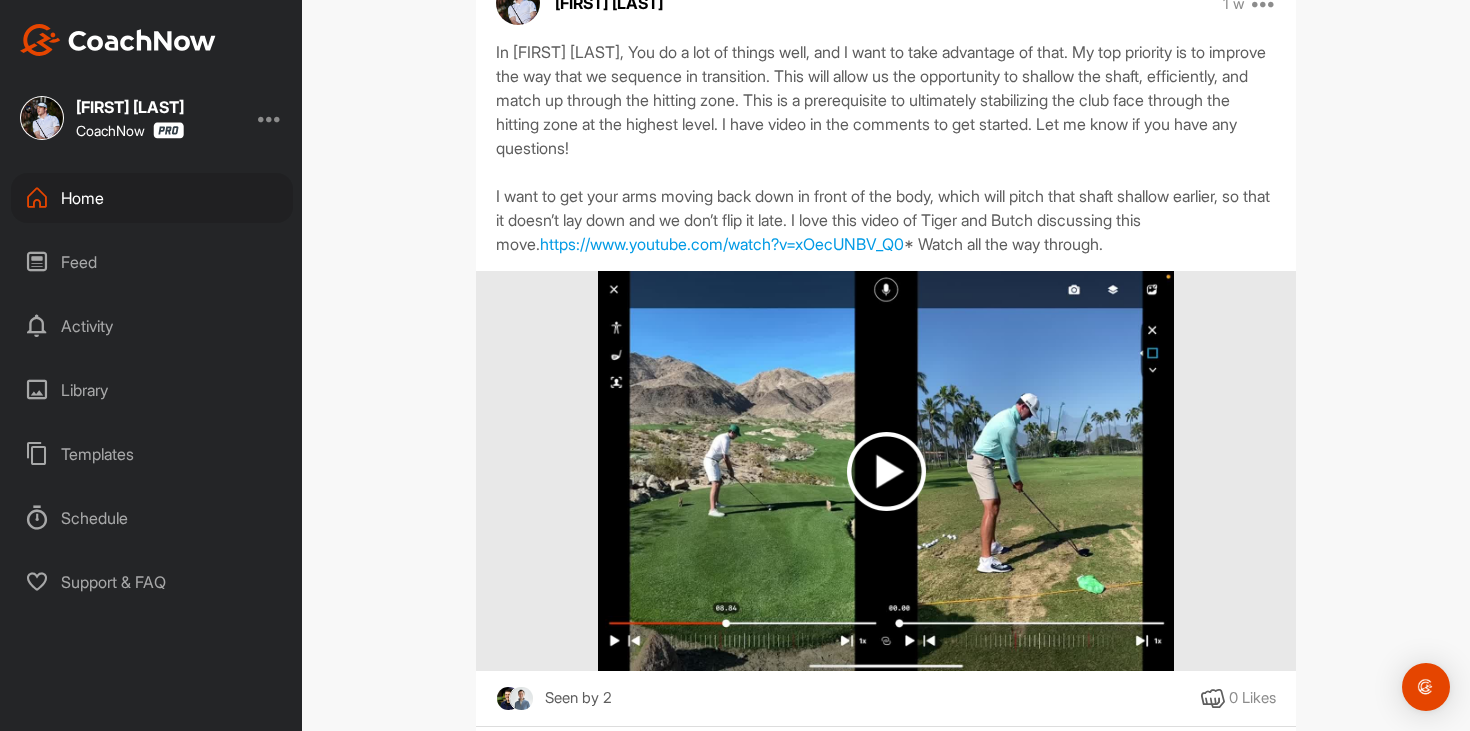 drag, startPoint x: 459, startPoint y: 11, endPoint x: 809, endPoint y: 367, distance: 499.2354 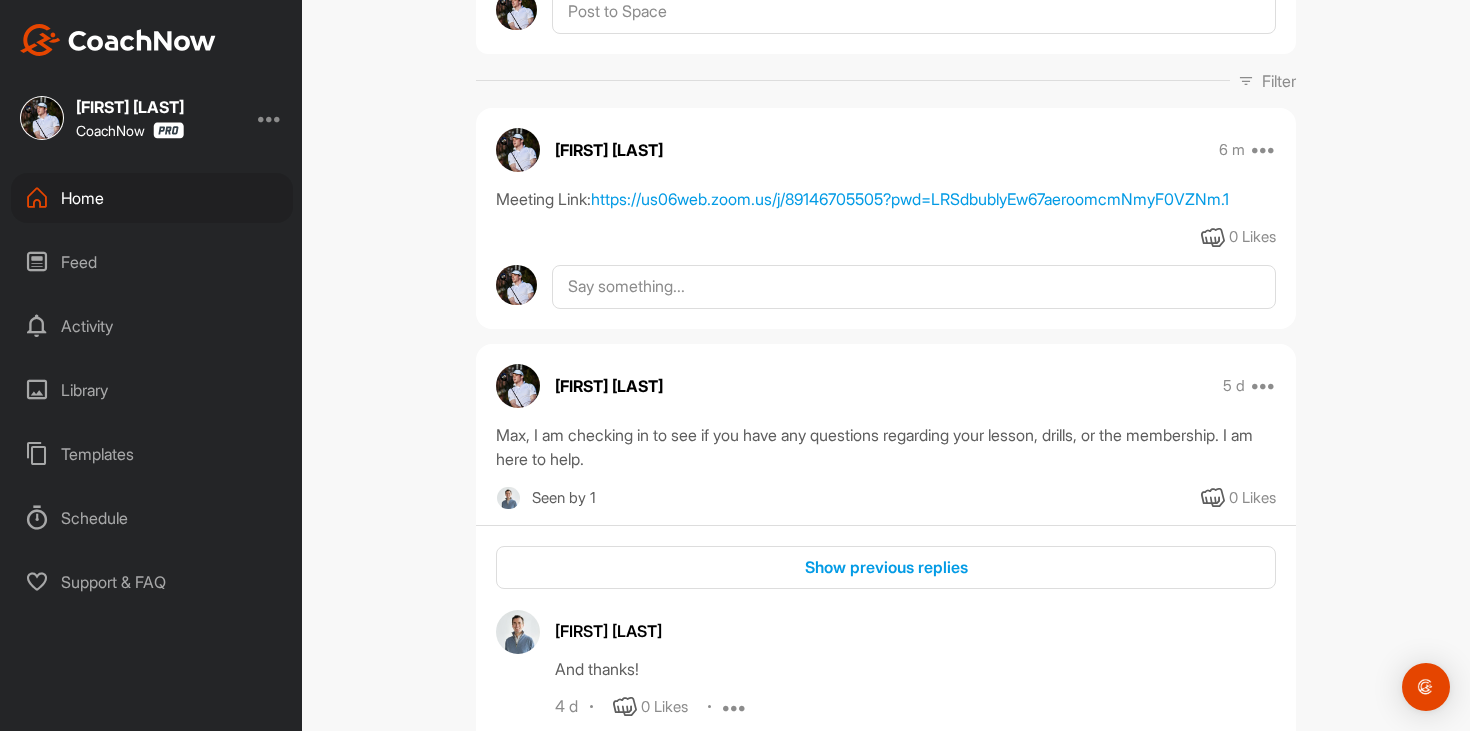 scroll, scrollTop: 0, scrollLeft: 0, axis: both 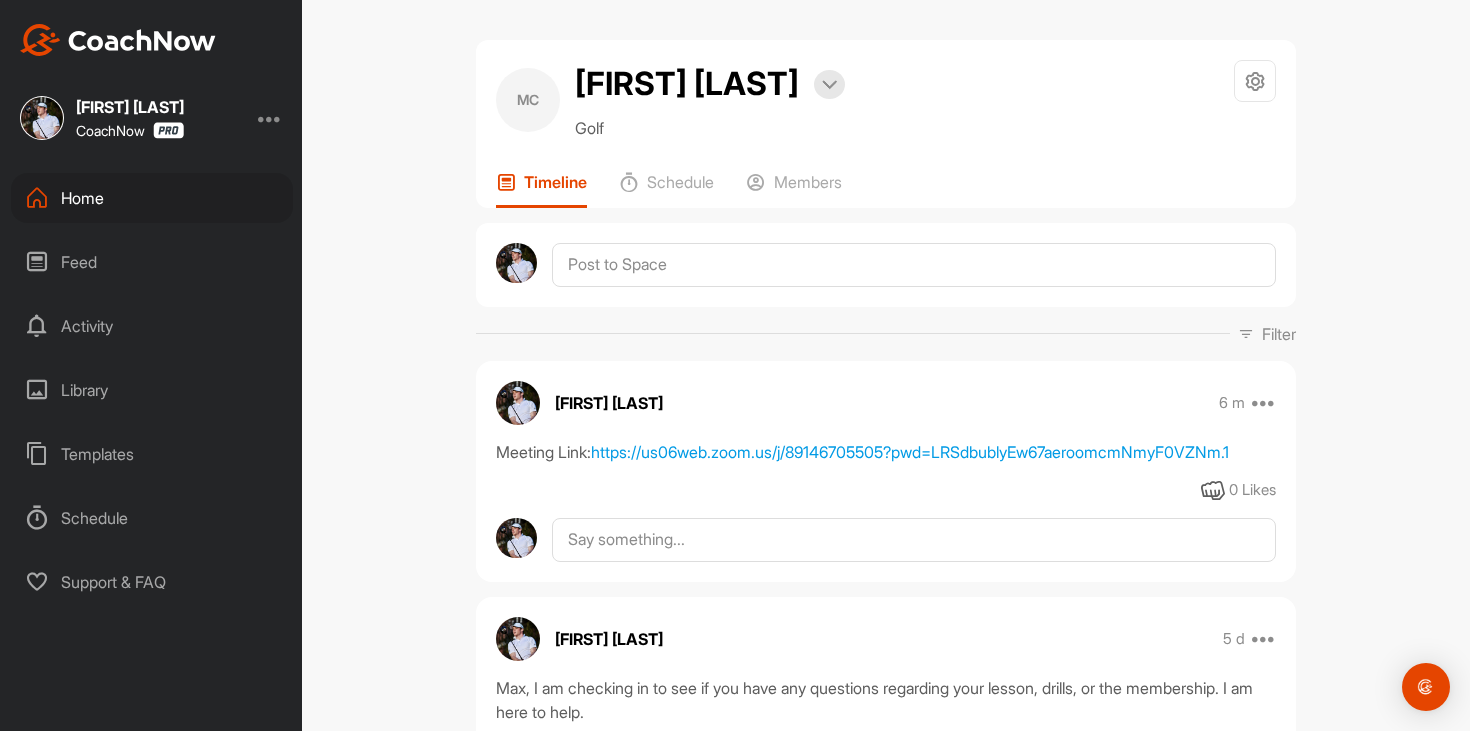click on "Timeline Schedule Members Filter Media Type Images Videos Notes Audio Documents Author AK A Kard pillars.cocoons_9w@[EMAIL] AE AJ Erzen aj@[EMAIL] AJ Sisodia sisodia.ajay@[EMAIL] AA AJ ajbeltran3@[EMAIL] ajbeltran3@[EMAIL] AA Aaron Angus aaronangus@[EMAIL] Aaron Bos aaronmbos@[EMAIL] Aaron Brown brownmeister1@[EMAIL] AC Aaron Coon aaronlangstoncoon@[EMAIL] Aaron Fusiek aaron@[EMAIL] Aaron Howard aaronrhoward@[EMAIL] Aaron Lout alout12@[EMAIL] AM Aaron Macchia aaronmacchia2013@[EMAIL] Aaron Mawhirter 13mawhirtera@[EMAIL] Aaron Mott amott1989@[EMAIL] AO Aaron OBrien darrion36@[EMAIL] Aaron Pinksen apinksen1160@[EMAIL] AS Aaron Shemper apshemper@[EMAIL] AS Aaron Smith smithfoodsohio@[EMAIL] Aaron Visocnik aaron.visocnik@[EMAIL] AS Aaron schupp schupp7@[EMAIL] AV Aaron vail aarondvail2@[EMAIL] AS Abi Said said.abimuharam@[EMAIL] Adam Clendenin adamsofficial68@[EMAIL] AE Adam Ellwood adam.ellwood@[EMAIL] AG Adam Gavlinski adamgavlinski@[EMAIL]" at bounding box center [886, 365] 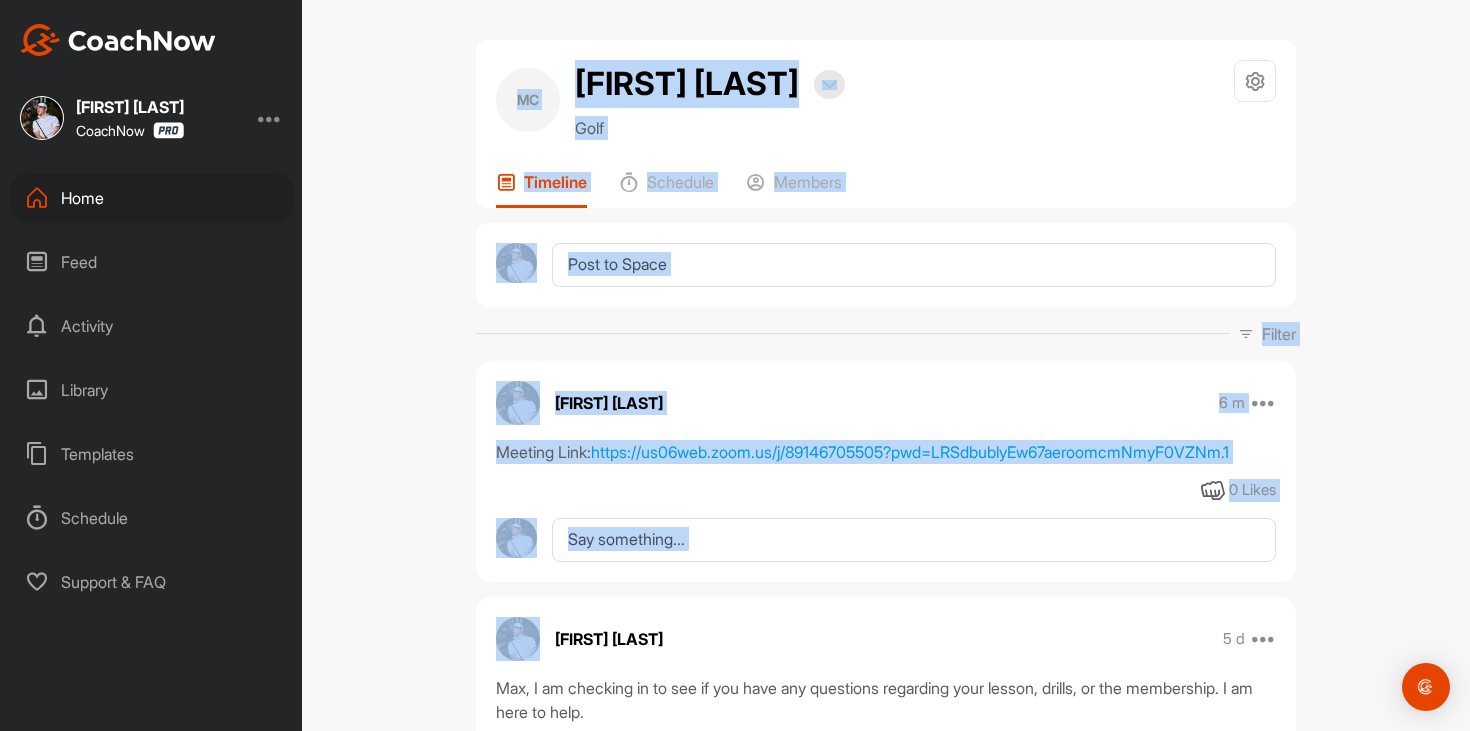 drag, startPoint x: 418, startPoint y: 62, endPoint x: 904, endPoint y: 621, distance: 740.72736 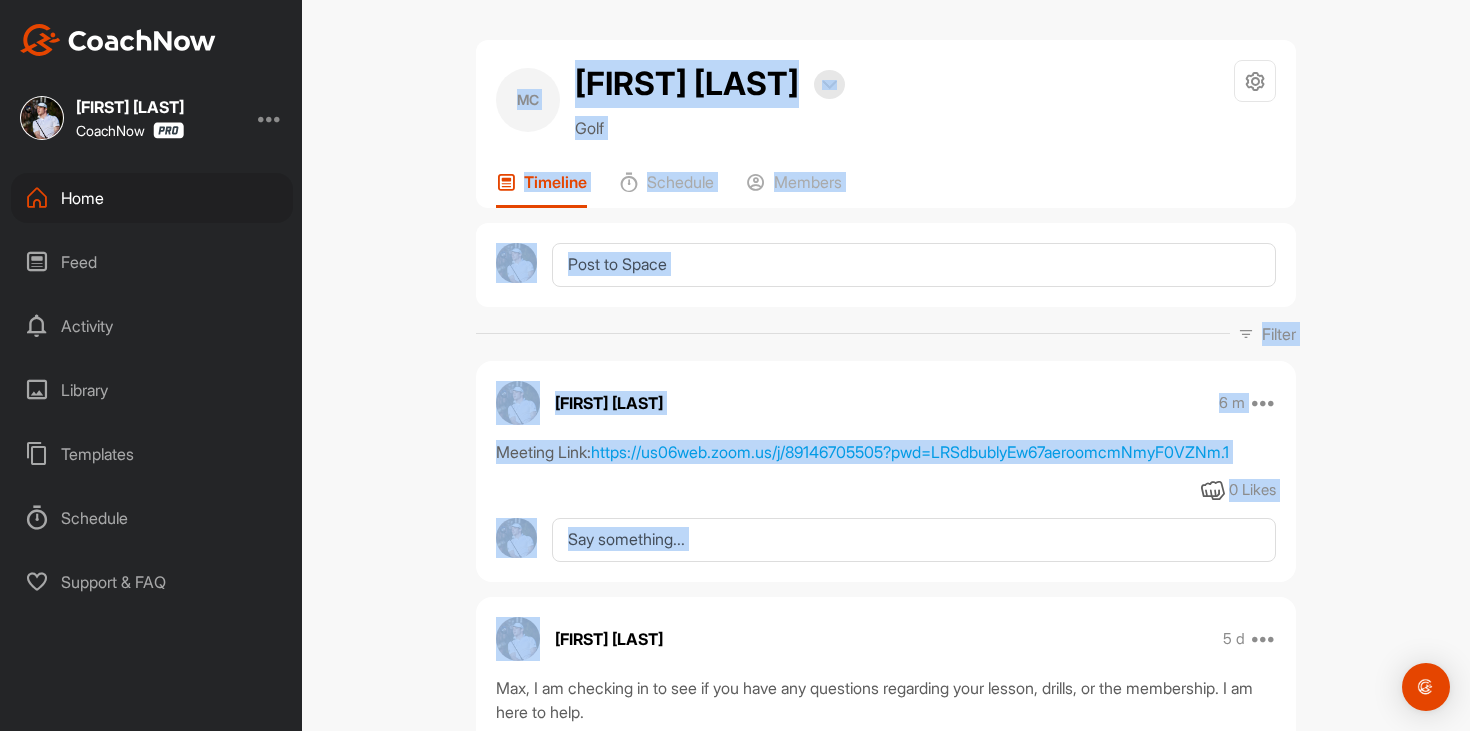 click on "Timeline Schedule Members Filter Media Type Images Videos Notes Audio Documents Author AK A Kard pillars.cocoons_9w@[EMAIL] AE AJ Erzen aj@[EMAIL] AJ Sisodia sisodia.ajay@[EMAIL] AA AJ ajbeltran3@[EMAIL] ajbeltran3@[EMAIL] AA Aaron Angus aaronangus@[EMAIL] Aaron Bos aaronmbos@[EMAIL] Aaron Brown brownmeister1@[EMAIL] AC Aaron Coon aaronlangstoncoon@[EMAIL] Aaron Fusiek aaron@[EMAIL] Aaron Howard aaronrhoward@[EMAIL] Aaron Lout alout12@[EMAIL] AM Aaron Macchia aaronmacchia2013@[EMAIL] Aaron Mawhirter 13mawhirtera@[EMAIL] Aaron Mott amott1989@[EMAIL] AO Aaron OBrien darrion36@[EMAIL] Aaron Pinksen apinksen1160@[EMAIL] AS Aaron Shemper apshemper@[EMAIL] AS Aaron Smith smithfoodsohio@[EMAIL] Aaron Visocnik aaron.visocnik@[EMAIL] AS Aaron schupp schupp7@[EMAIL] AV Aaron vail aarondvail2@[EMAIL] AS Abi Said said.abimuharam@[EMAIL] Adam Clendenin adamsofficial68@[EMAIL] AE Adam Ellwood adam.ellwood@[EMAIL] AG Adam Gavlinski adamgavlinski@[EMAIL]" at bounding box center [886, 365] 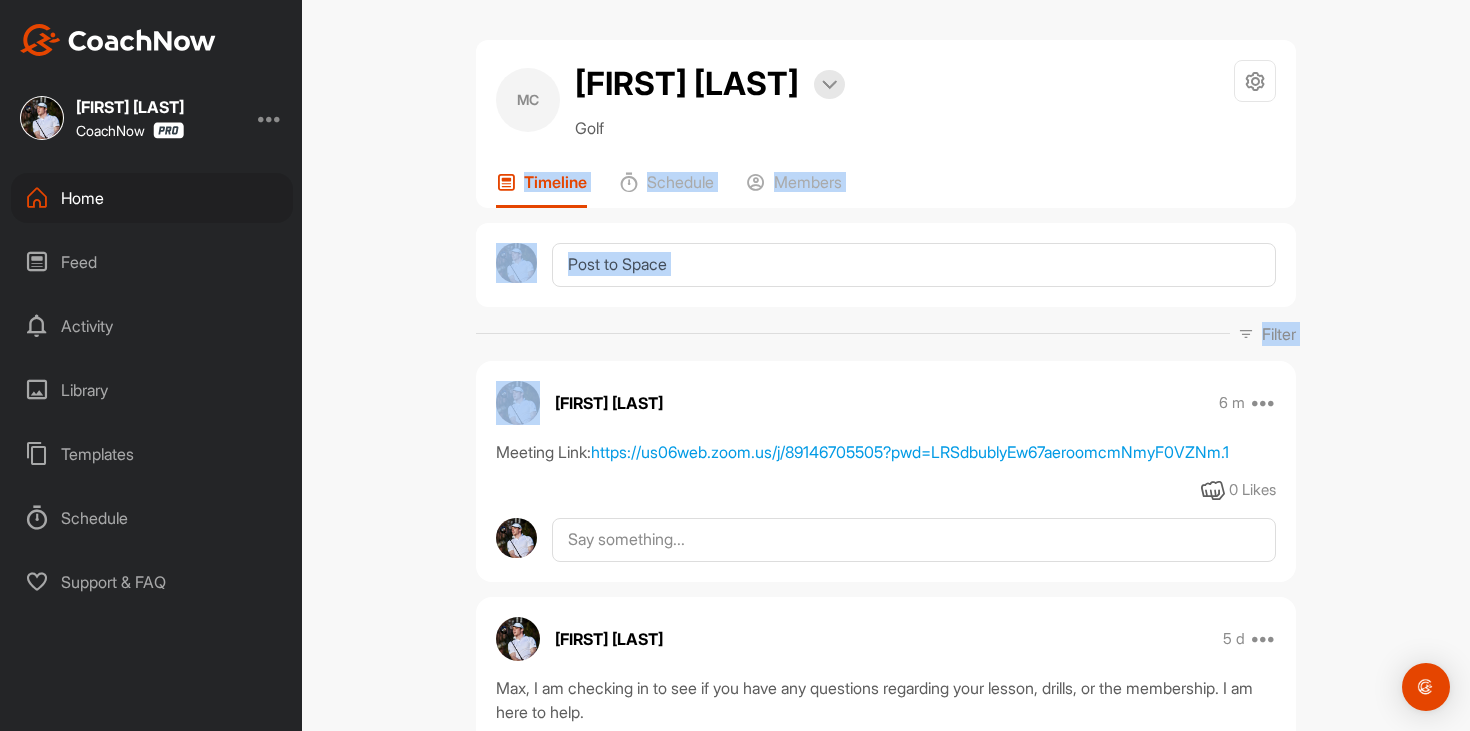 drag, startPoint x: 1298, startPoint y: 39, endPoint x: 529, endPoint y: 415, distance: 856.0006 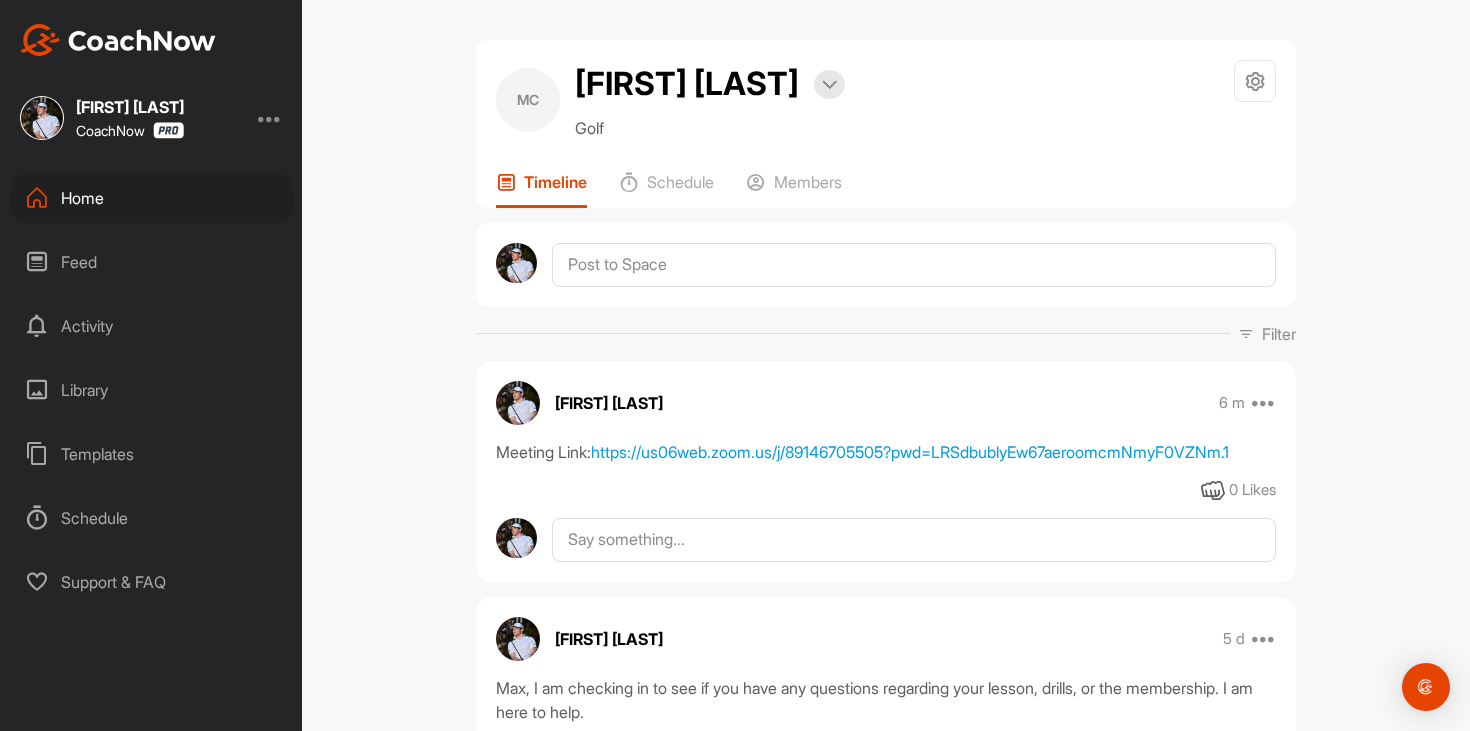 click on "MC [NAME] Bookings Golf Space Settings Your Notifications Leave Space" at bounding box center [886, 100] 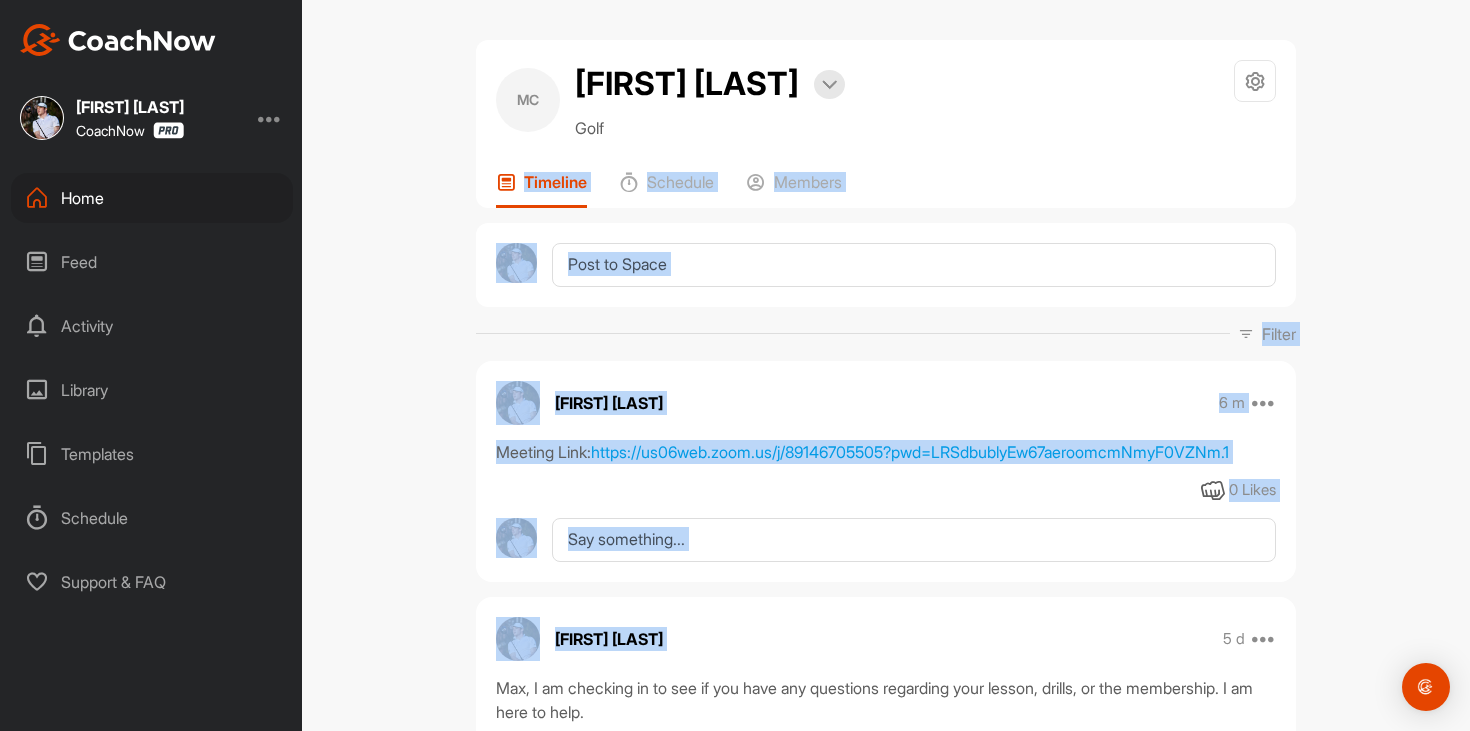 drag, startPoint x: 1273, startPoint y: 20, endPoint x: 1007, endPoint y: 608, distance: 645.3681 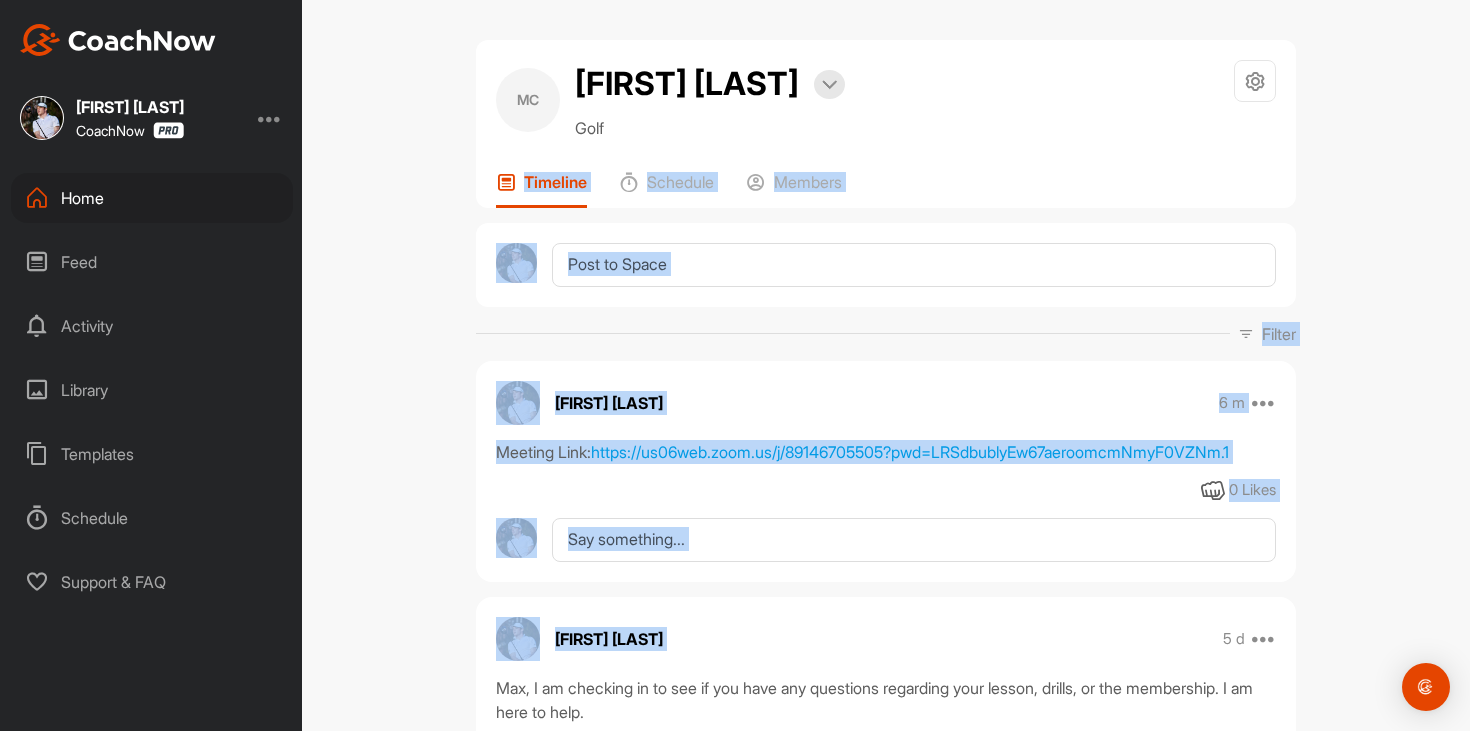 click on "Timeline Schedule Members Filter Media Type Images Videos Notes Audio Documents Author AK A Kard pillars.cocoons_9w@[EMAIL] AE AJ Erzen aj@[EMAIL] AJ Sisodia sisodia.ajay@[EMAIL] AA AJ ajbeltran3@[EMAIL] ajbeltran3@[EMAIL] AA Aaron Angus aaronangus@[EMAIL] Aaron Bos aaronmbos@[EMAIL] Aaron Brown brownmeister1@[EMAIL] AC Aaron Coon aaronlangstoncoon@[EMAIL] Aaron Fusiek aaron@[EMAIL] Aaron Howard aaronrhoward@[EMAIL] Aaron Lout alout12@[EMAIL] AM Aaron Macchia aaronmacchia2013@[EMAIL] Aaron Mawhirter 13mawhirtera@[EMAIL] Aaron Mott amott1989@[EMAIL] AO Aaron OBrien darrion36@[EMAIL] Aaron Pinksen apinksen1160@[EMAIL] AS Aaron Shemper apshemper@[EMAIL] AS Aaron Smith smithfoodsohio@[EMAIL] Aaron Visocnik aaron.visocnik@[EMAIL] AS Aaron schupp schupp7@[EMAIL] AV Aaron vail aarondvail2@[EMAIL] AS Abi Said said.abimuharam@[EMAIL] Adam Clendenin adamsofficial68@[EMAIL] AE Adam Ellwood adam.ellwood@[EMAIL] AG Adam Gavlinski adamgavlinski@[EMAIL]" at bounding box center [886, 365] 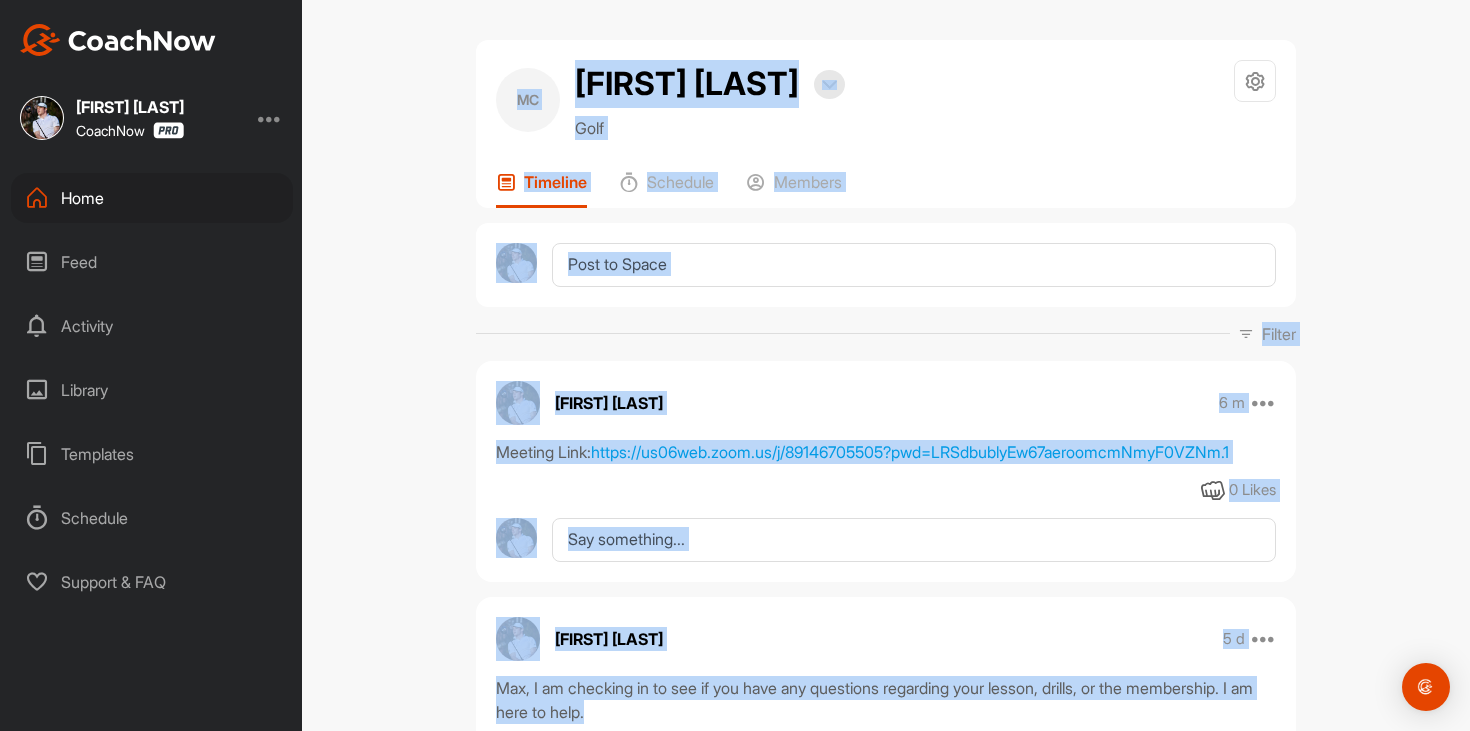drag, startPoint x: 461, startPoint y: 57, endPoint x: 1004, endPoint y: 716, distance: 853.8911 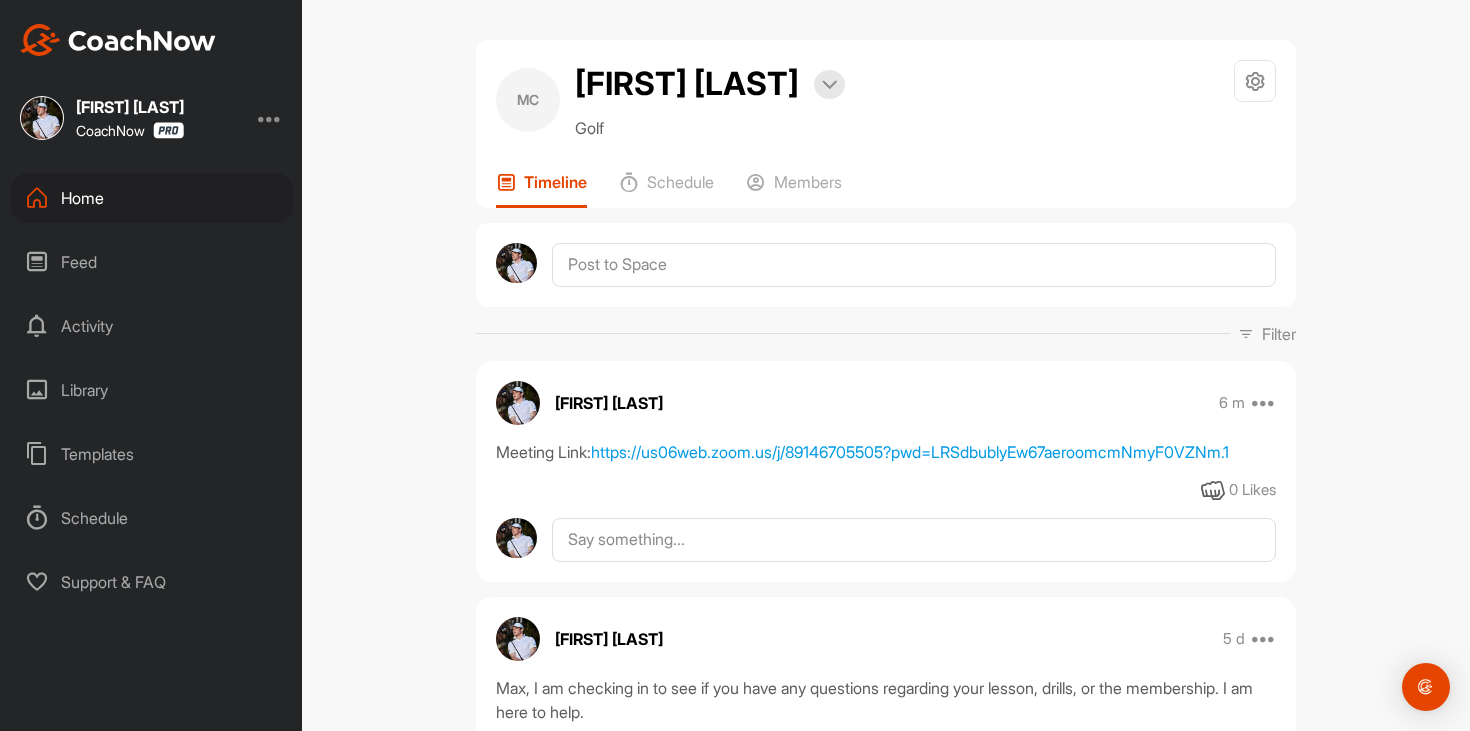 click on "Timeline Schedule Members Filter Media Type Images Videos Notes Audio Documents Author AK A Kard pillars.cocoons_9w@[EMAIL] AE AJ Erzen aj@[EMAIL] AJ Sisodia sisodia.ajay@[EMAIL] AA AJ ajbeltran3@[EMAIL] ajbeltran3@[EMAIL] AA Aaron Angus aaronangus@[EMAIL] Aaron Bos aaronmbos@[EMAIL] Aaron Brown brownmeister1@[EMAIL] AC Aaron Coon aaronlangstoncoon@[EMAIL] Aaron Fusiek aaron@[EMAIL] Aaron Howard aaronrhoward@[EMAIL] Aaron Lout alout12@[EMAIL] AM Aaron Macchia aaronmacchia2013@[EMAIL] Aaron Mawhirter 13mawhirtera@[EMAIL] Aaron Mott amott1989@[EMAIL] AO Aaron OBrien darrion36@[EMAIL] Aaron Pinksen apinksen1160@[EMAIL] AS Aaron Shemper apshemper@[EMAIL] AS Aaron Smith smithfoodsohio@[EMAIL] Aaron Visocnik aaron.visocnik@[EMAIL] AS Aaron schupp schupp7@[EMAIL] AV Aaron vail aarondvail2@[EMAIL] AS Abi Said said.abimuharam@[EMAIL] Adam Clendenin adamsofficial68@[EMAIL] AE Adam Ellwood adam.ellwood@[EMAIL] AG Adam Gavlinski adamgavlinski@[EMAIL]" at bounding box center (886, 365) 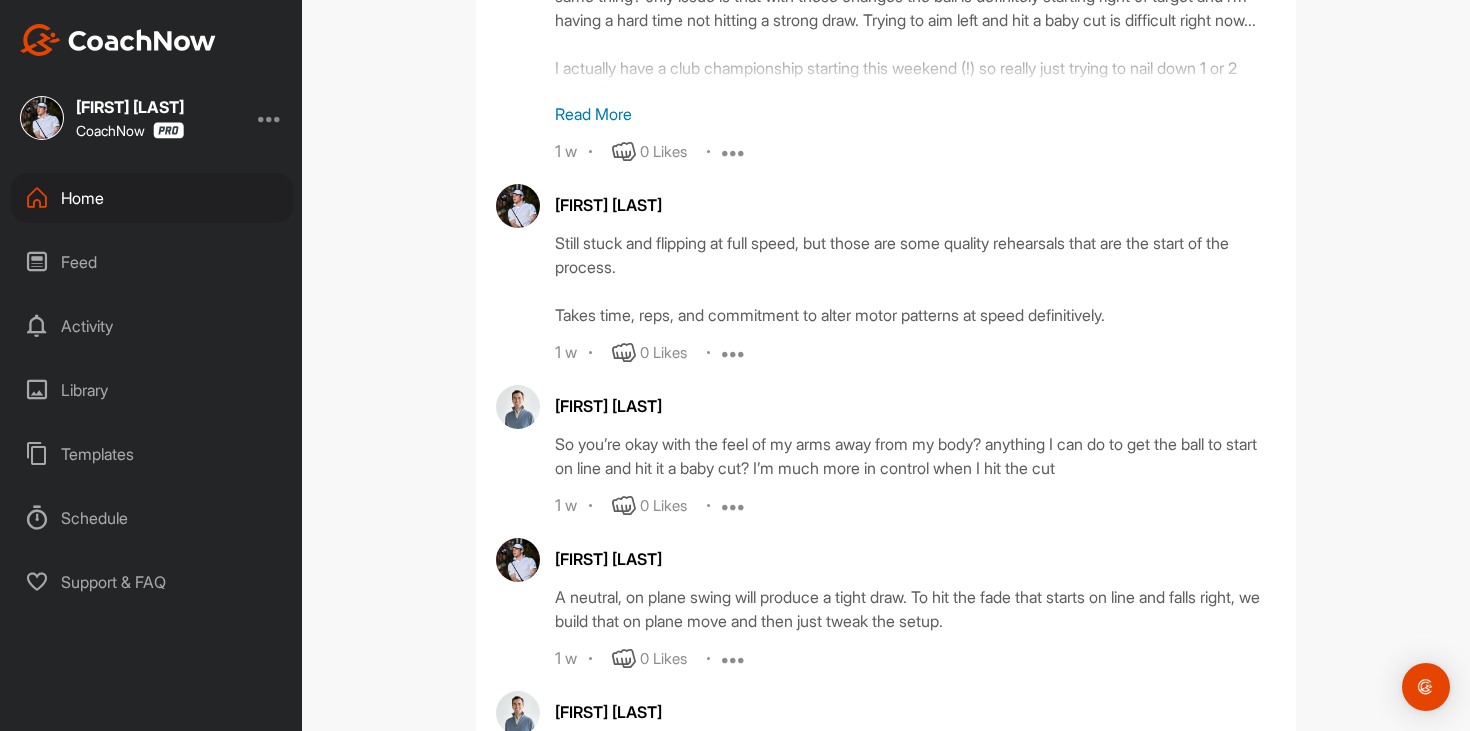 scroll, scrollTop: 5902, scrollLeft: 0, axis: vertical 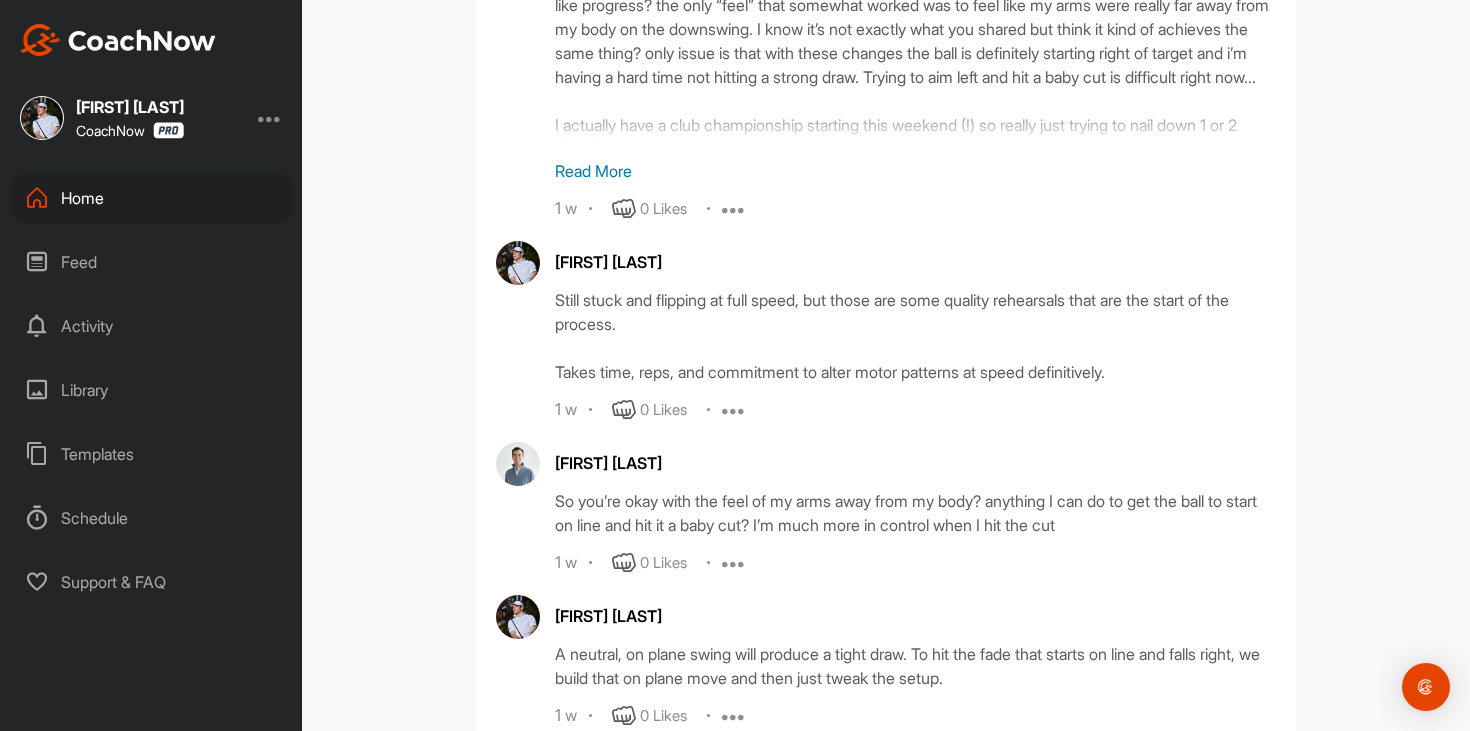 click on "Read More" at bounding box center (915, 171) 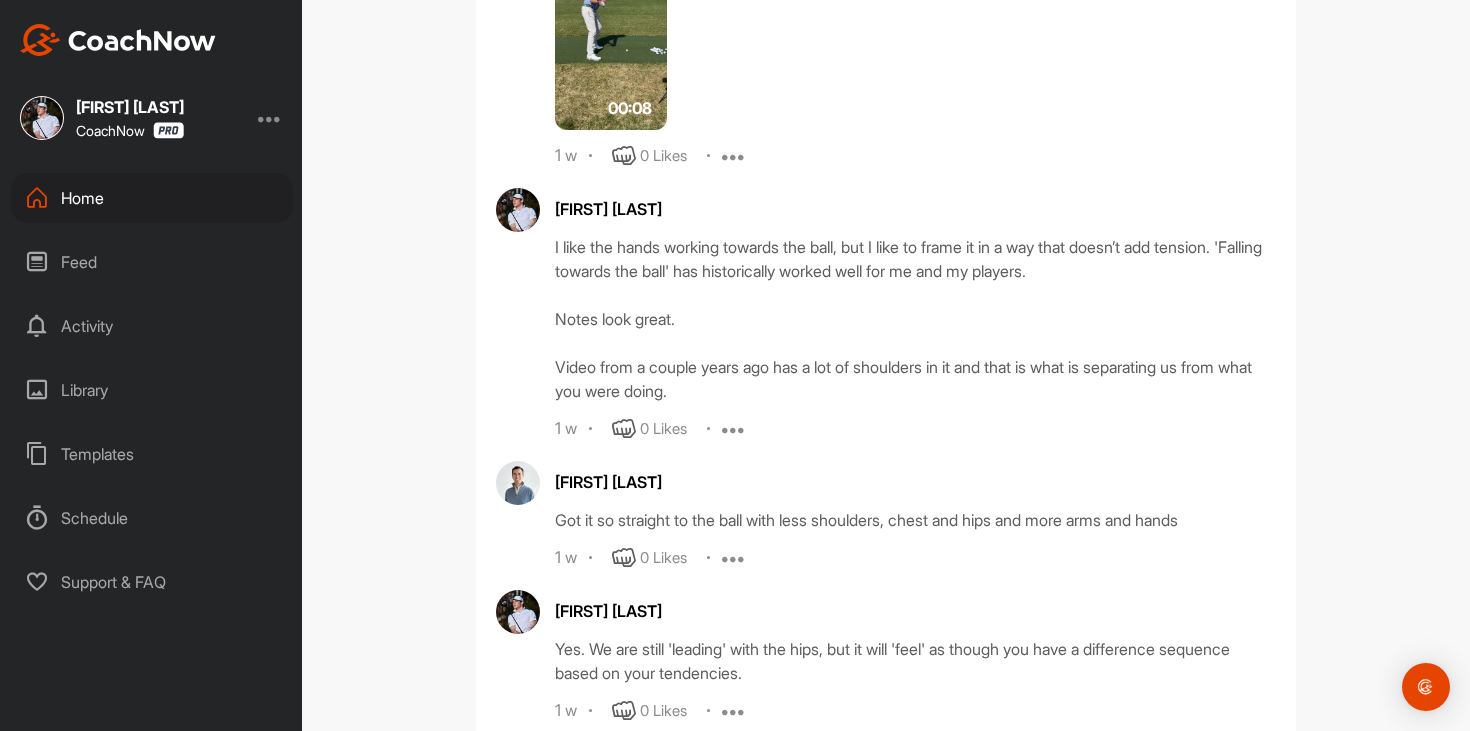 scroll, scrollTop: 4823, scrollLeft: 0, axis: vertical 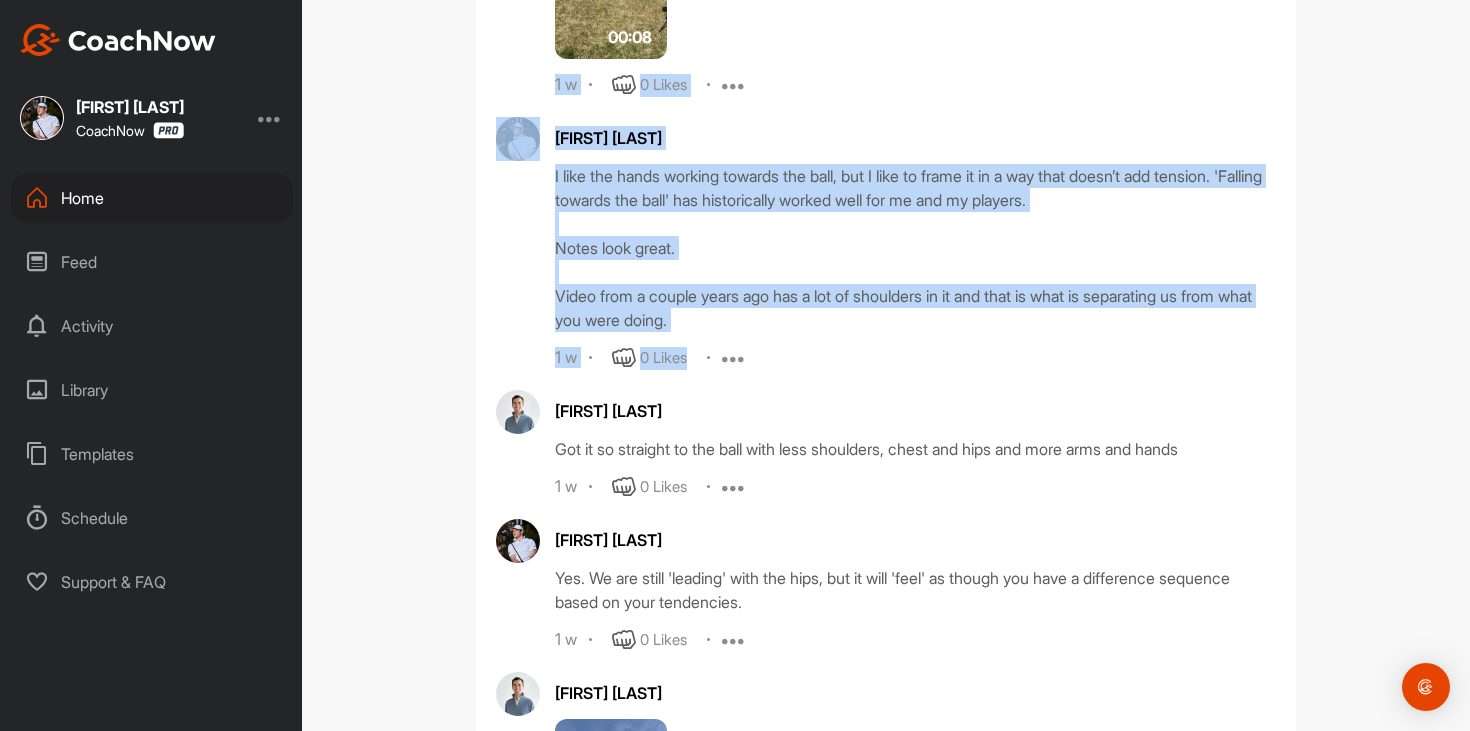 drag, startPoint x: 440, startPoint y: 214, endPoint x: 725, endPoint y: 465, distance: 379.771 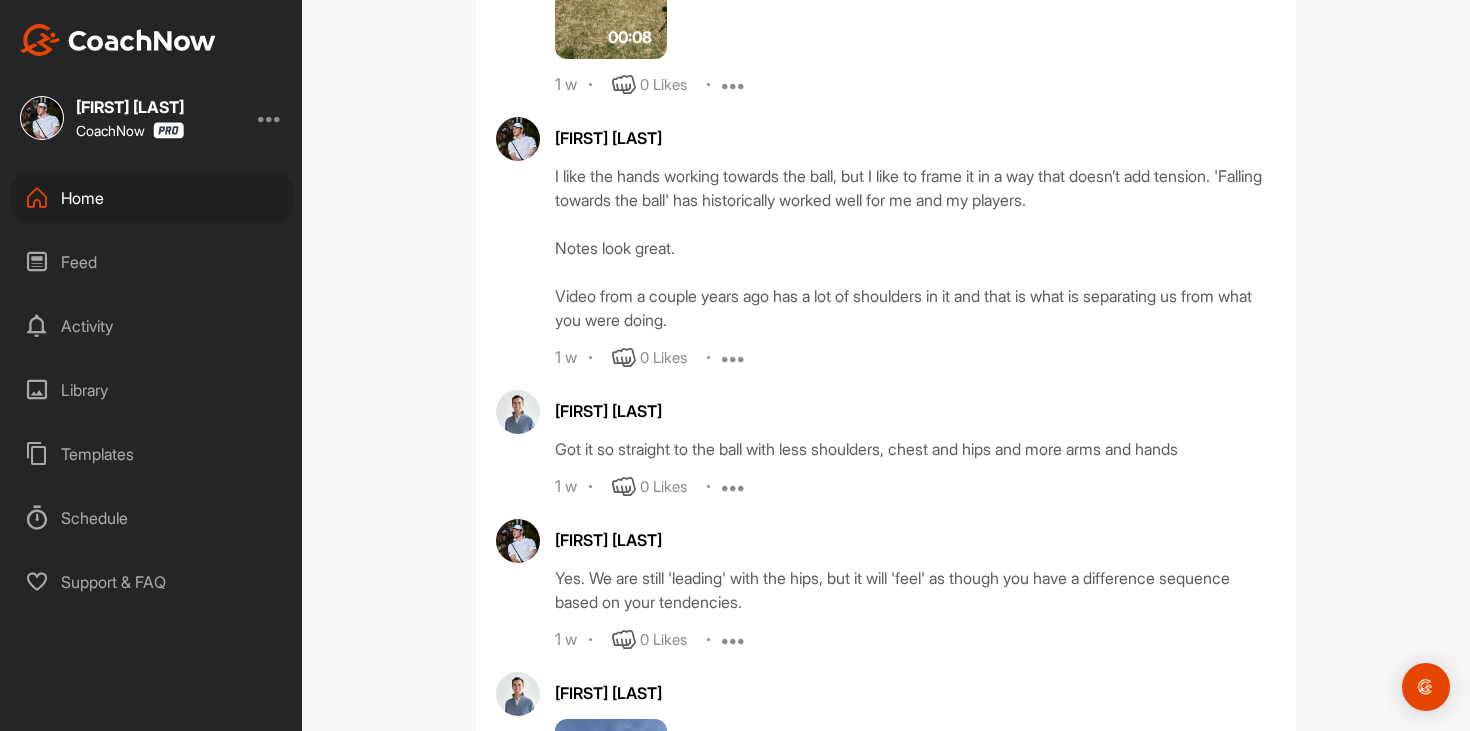 click on "[FIRST] [LAST] Got it so straight to the ball with less shoulders, chest and hips and more arms and hands 1 w 0 Likes Report" at bounding box center [915, 444] 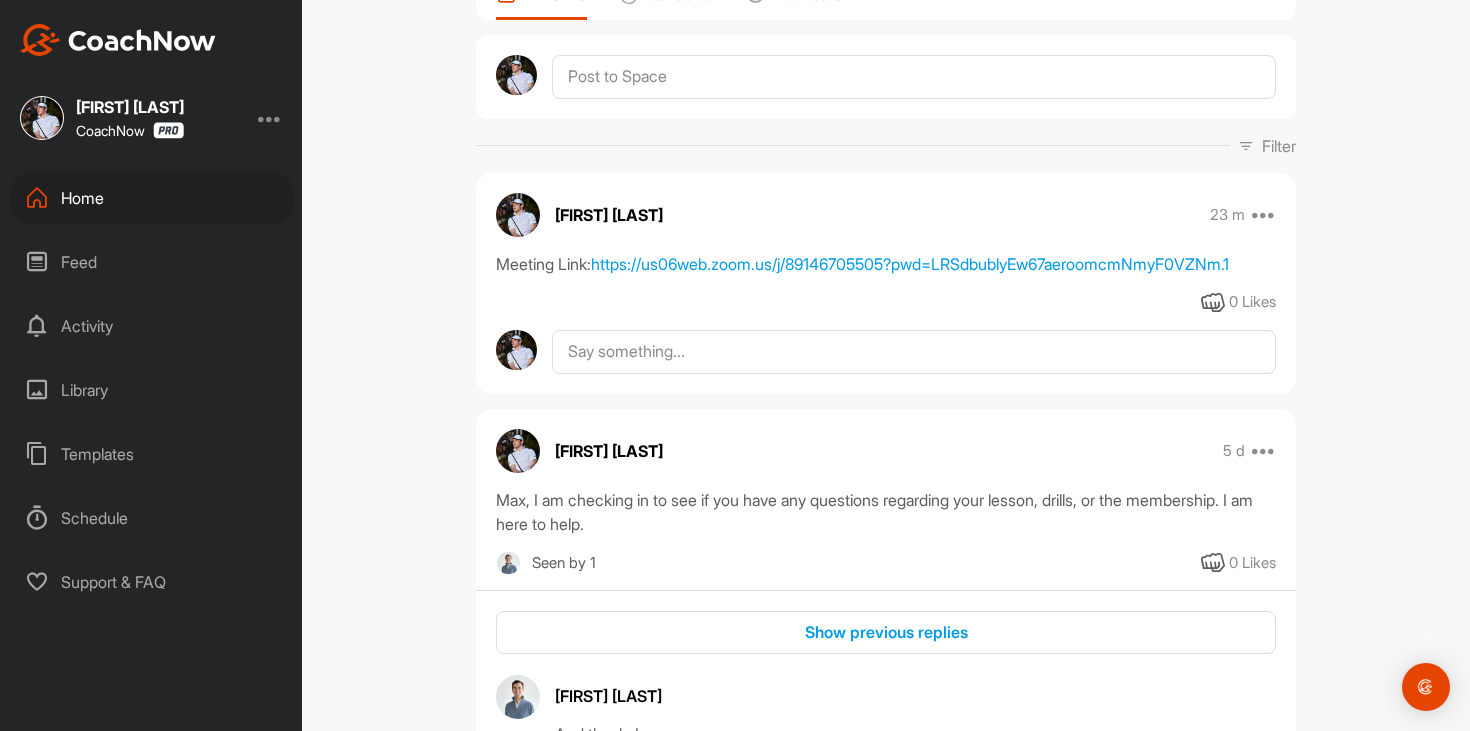scroll, scrollTop: 0, scrollLeft: 0, axis: both 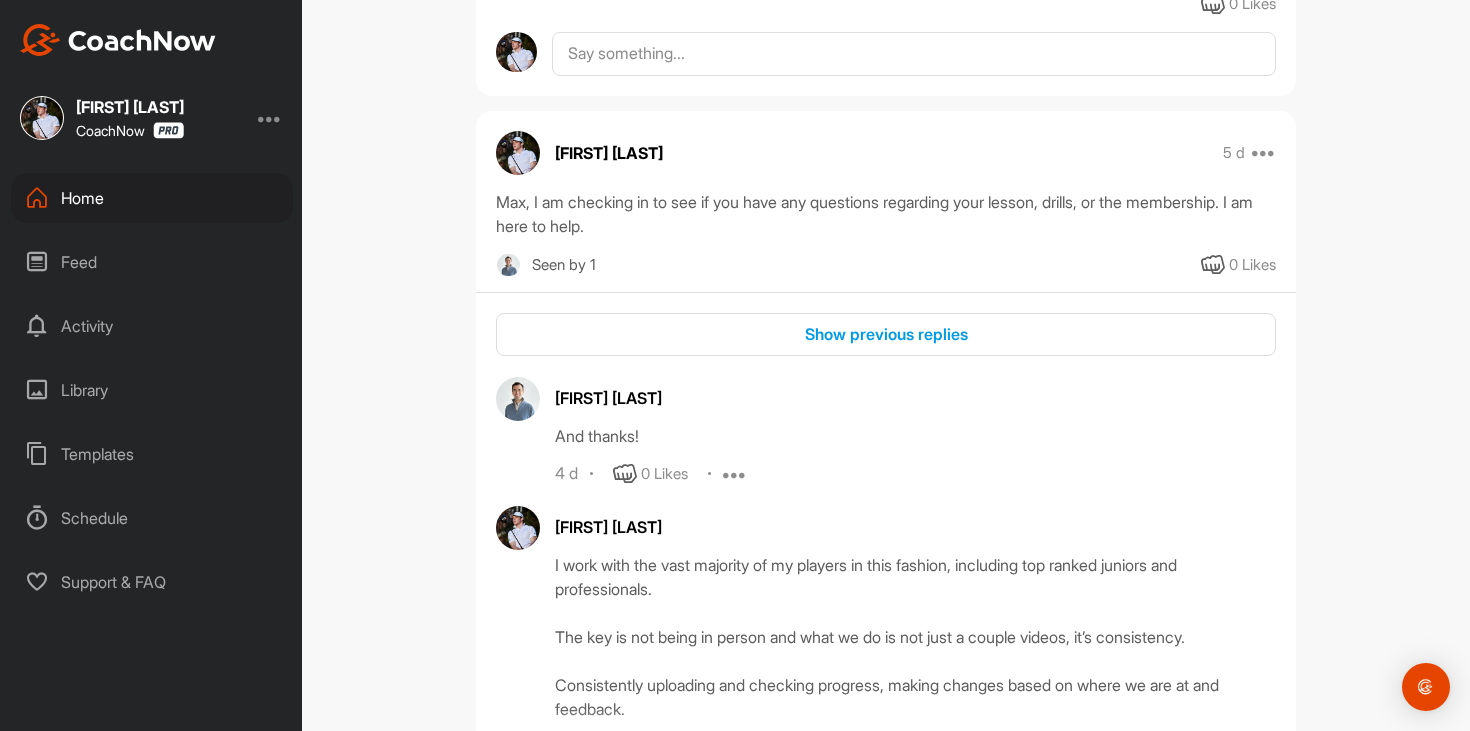 click on "Timeline Schedule Members Filter Media Type Images Videos Notes Audio Documents Author AK A Kard pillars.cocoons_9w@[EMAIL] AE AJ Erzen aj@[EMAIL] AJ Sisodia sisodia.ajay@[EMAIL] AA AJ ajbeltran3@[EMAIL] ajbeltran3@[EMAIL] AA Aaron Angus aaronangus@[EMAIL] Aaron Bos aaronmbos@[EMAIL] Aaron Brown brownmeister1@[EMAIL] AC Aaron Coon aaronlangstoncoon@[EMAIL] Aaron Fusiek aaron@[EMAIL] Aaron Howard aaronrhoward@[EMAIL] Aaron Lout alout12@[EMAIL] AM Aaron Macchia aaronmacchia2013@[EMAIL] Aaron Mawhirter 13mawhirtera@[EMAIL] Aaron Mott amott1989@[EMAIL] AO Aaron OBrien darrion36@[EMAIL] Aaron Pinksen apinksen1160@[EMAIL] AS Aaron Shemper apshemper@[EMAIL] AS Aaron Smith smithfoodsohio@[EMAIL] Aaron Visocnik aaron.visocnik@[EMAIL] AS Aaron schupp schupp7@[EMAIL] AV Aaron vail aarondvail2@[EMAIL] AS Abi Said said.abimuharam@[EMAIL] Adam Clendenin adamsofficial68@[EMAIL] AE Adam Ellwood adam.ellwood@[EMAIL] AG Adam Gavlinski adamgavlinski@[EMAIL]" at bounding box center (886, 365) 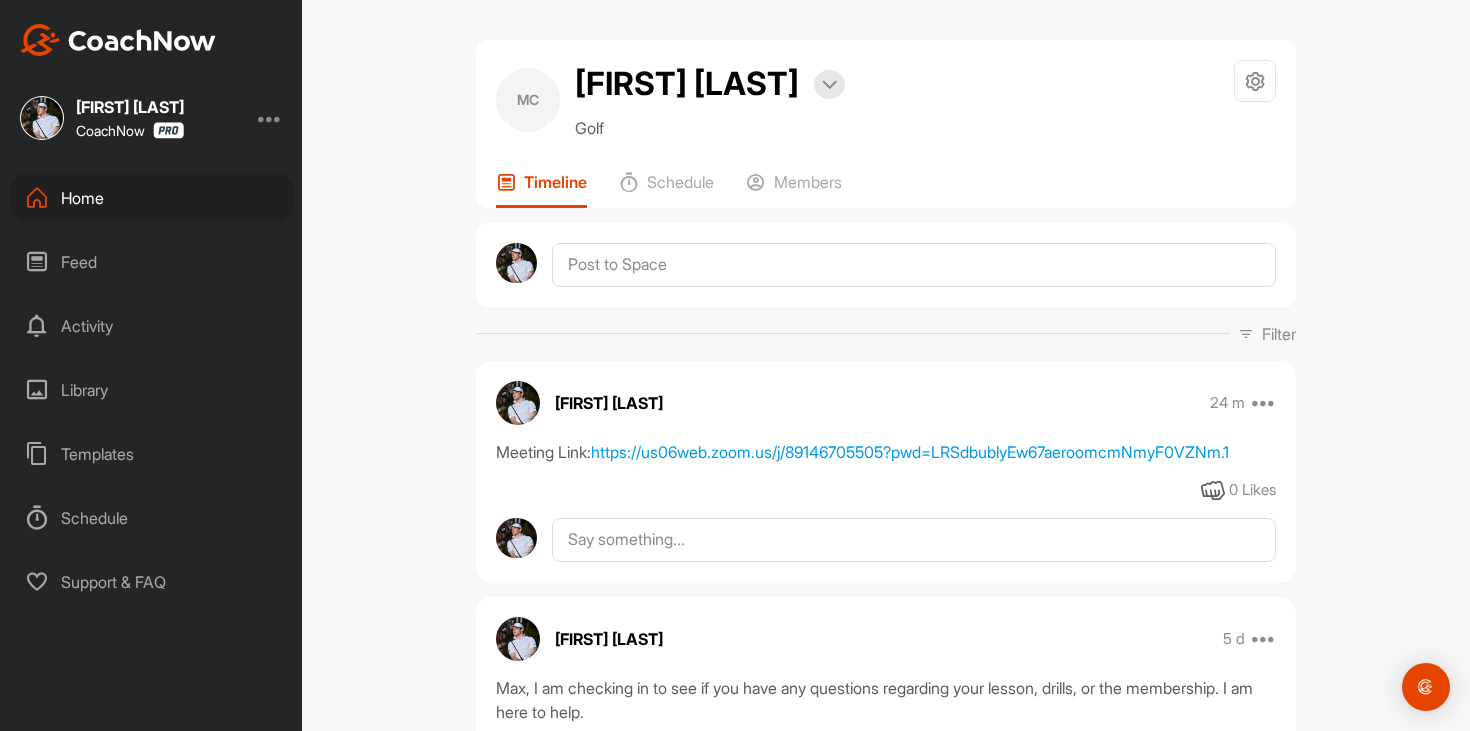 click on "Home" at bounding box center [152, 198] 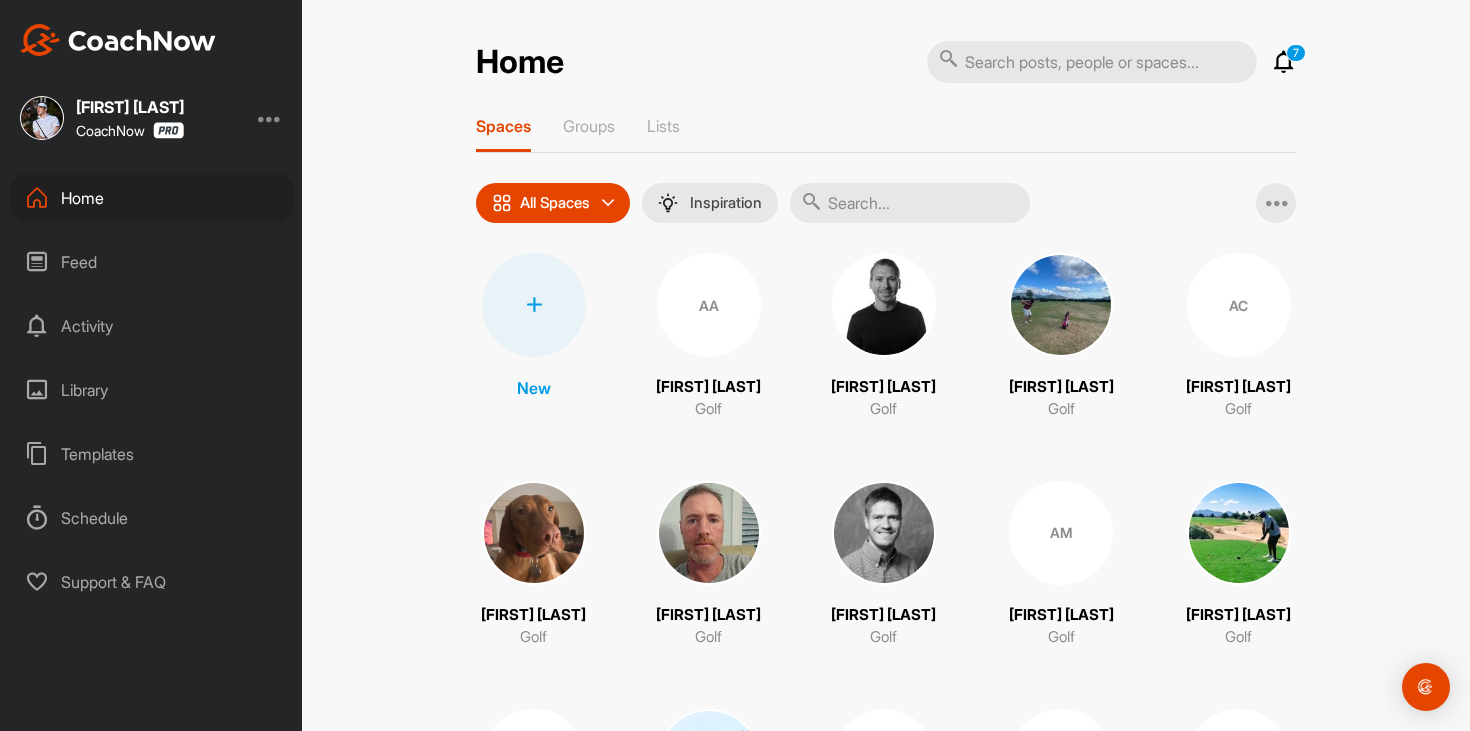 click at bounding box center (1284, 62) 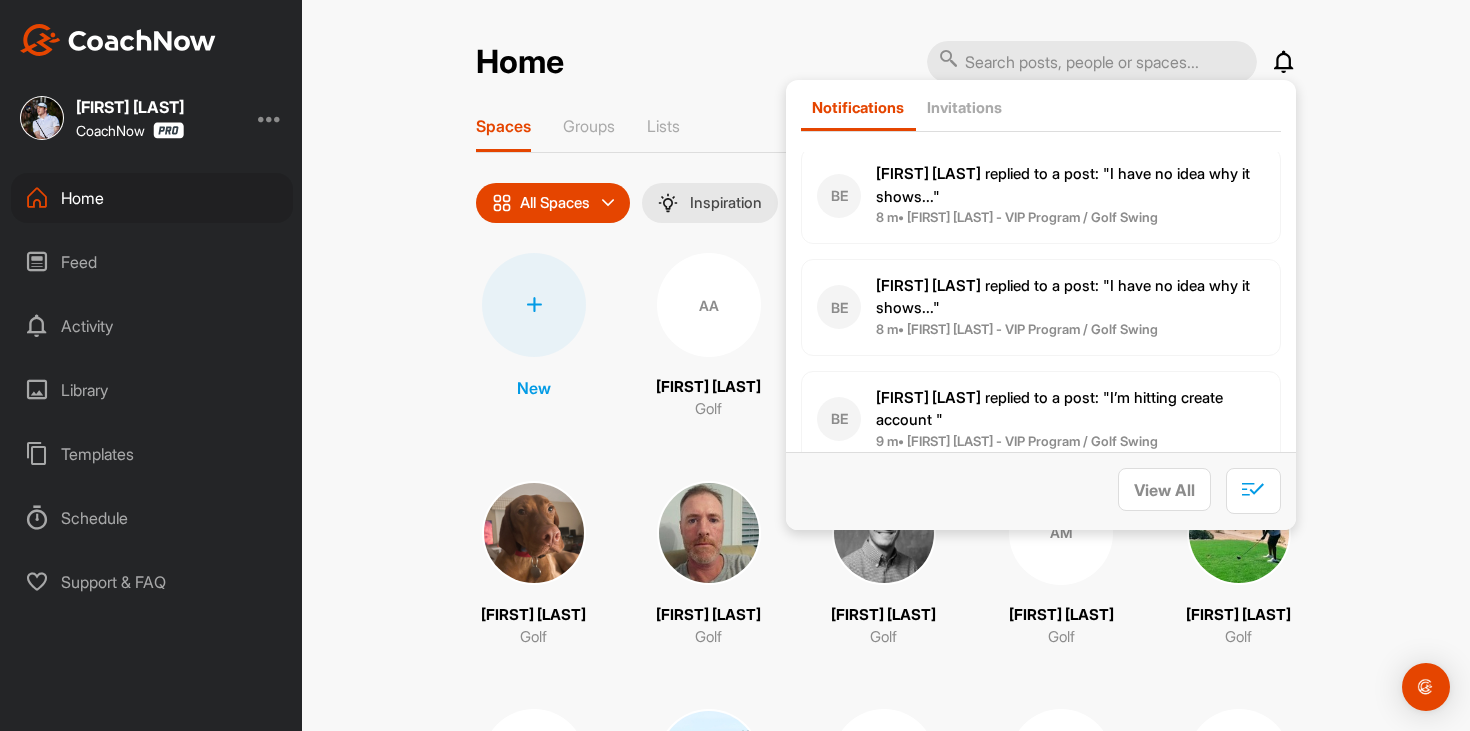 scroll, scrollTop: 49, scrollLeft: 0, axis: vertical 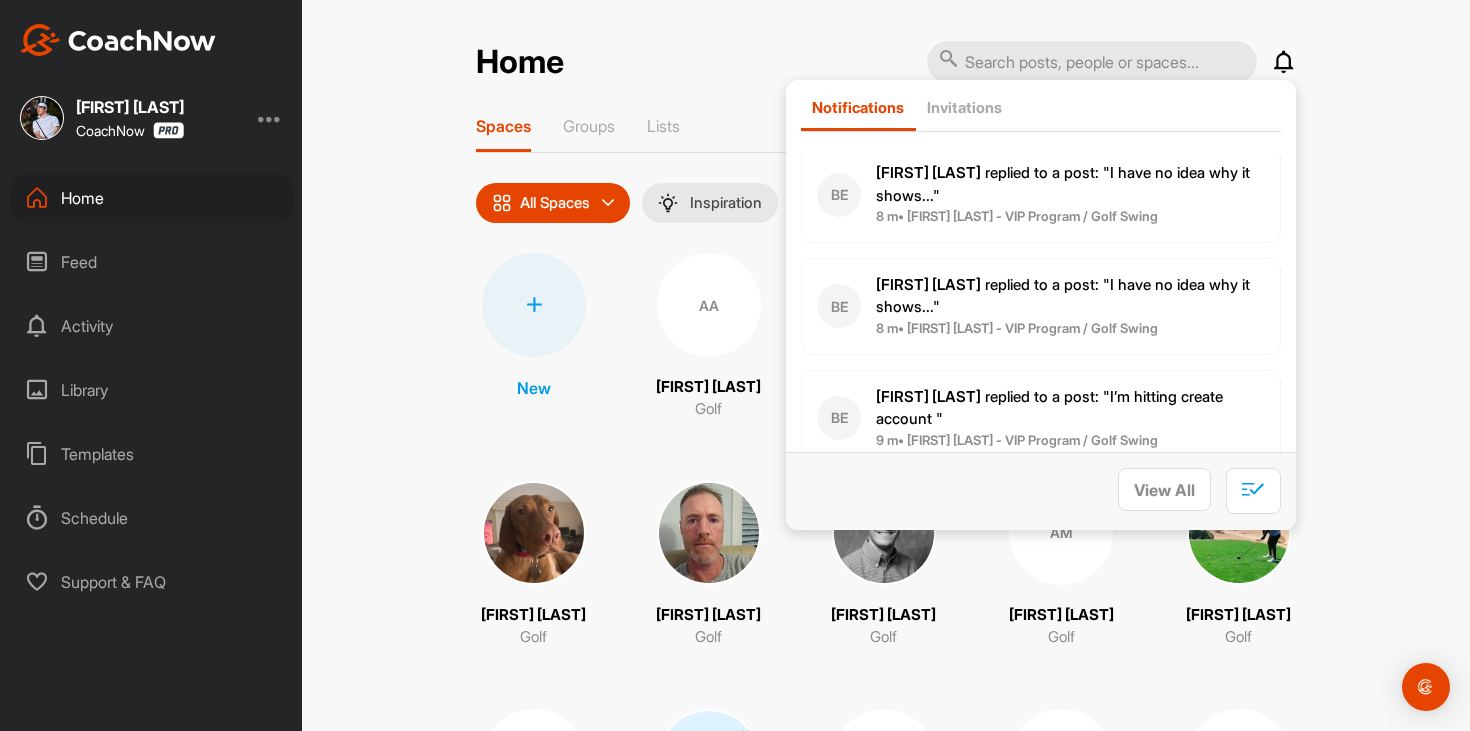 click on "[FIRST] [LAST] replied to a post : "I have no idea why it shows..."" at bounding box center (1070, 184) 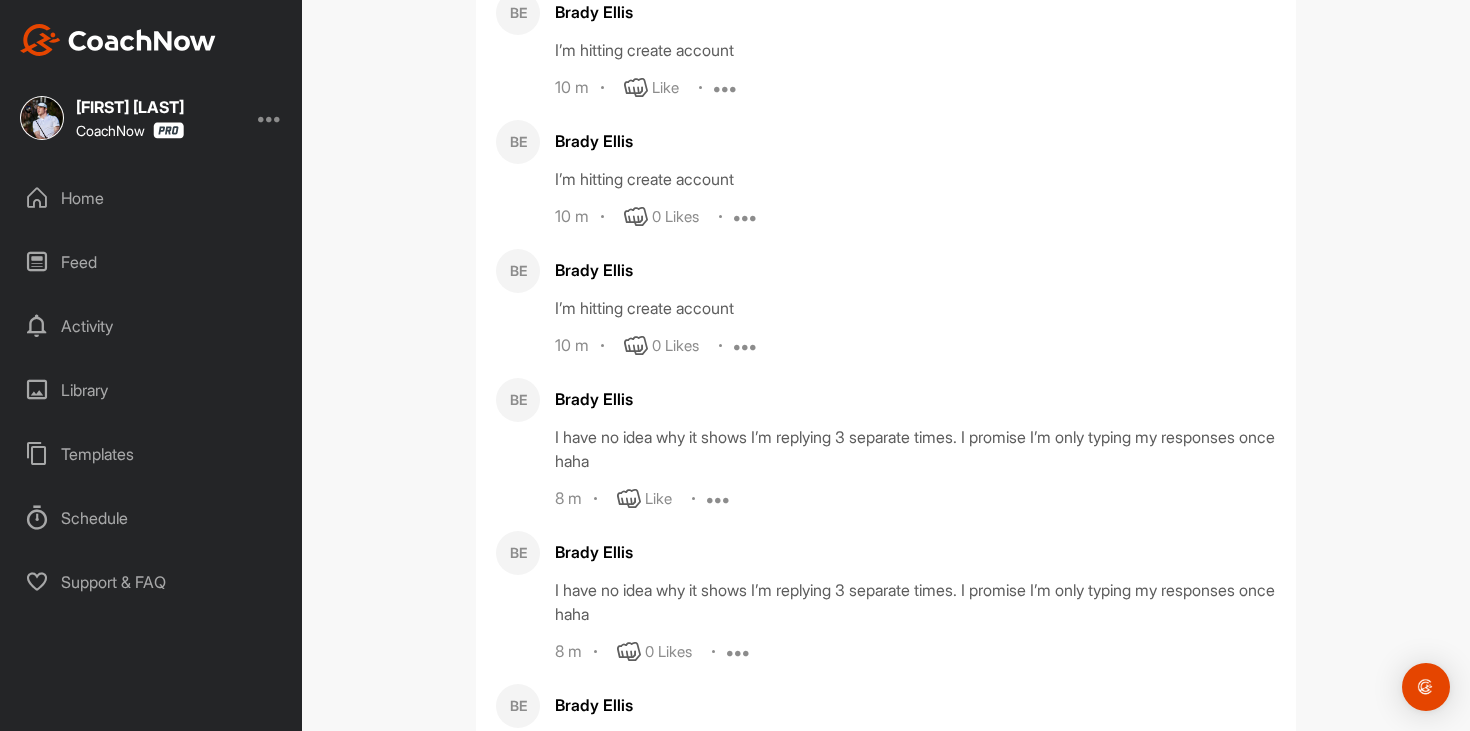 scroll, scrollTop: 2668, scrollLeft: 0, axis: vertical 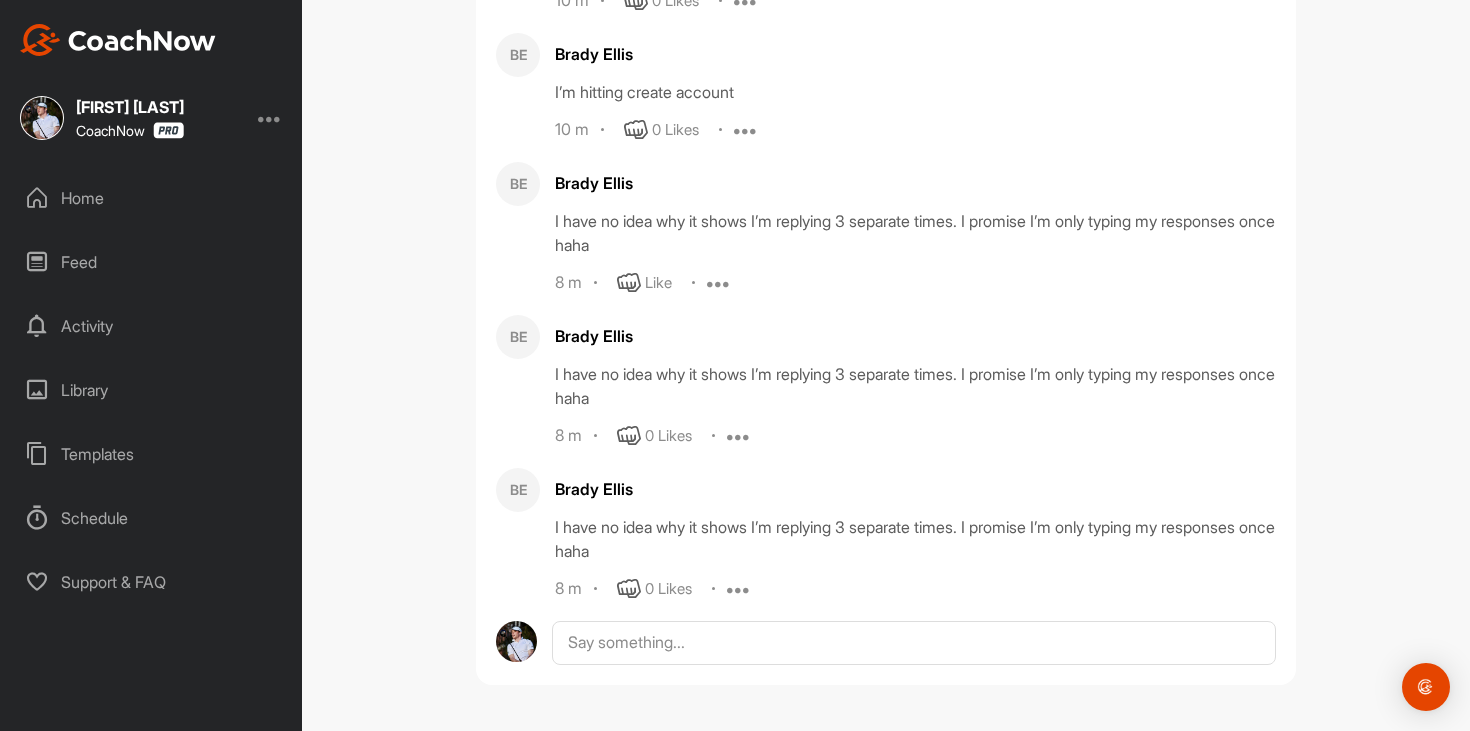 click on "Home" at bounding box center [152, 198] 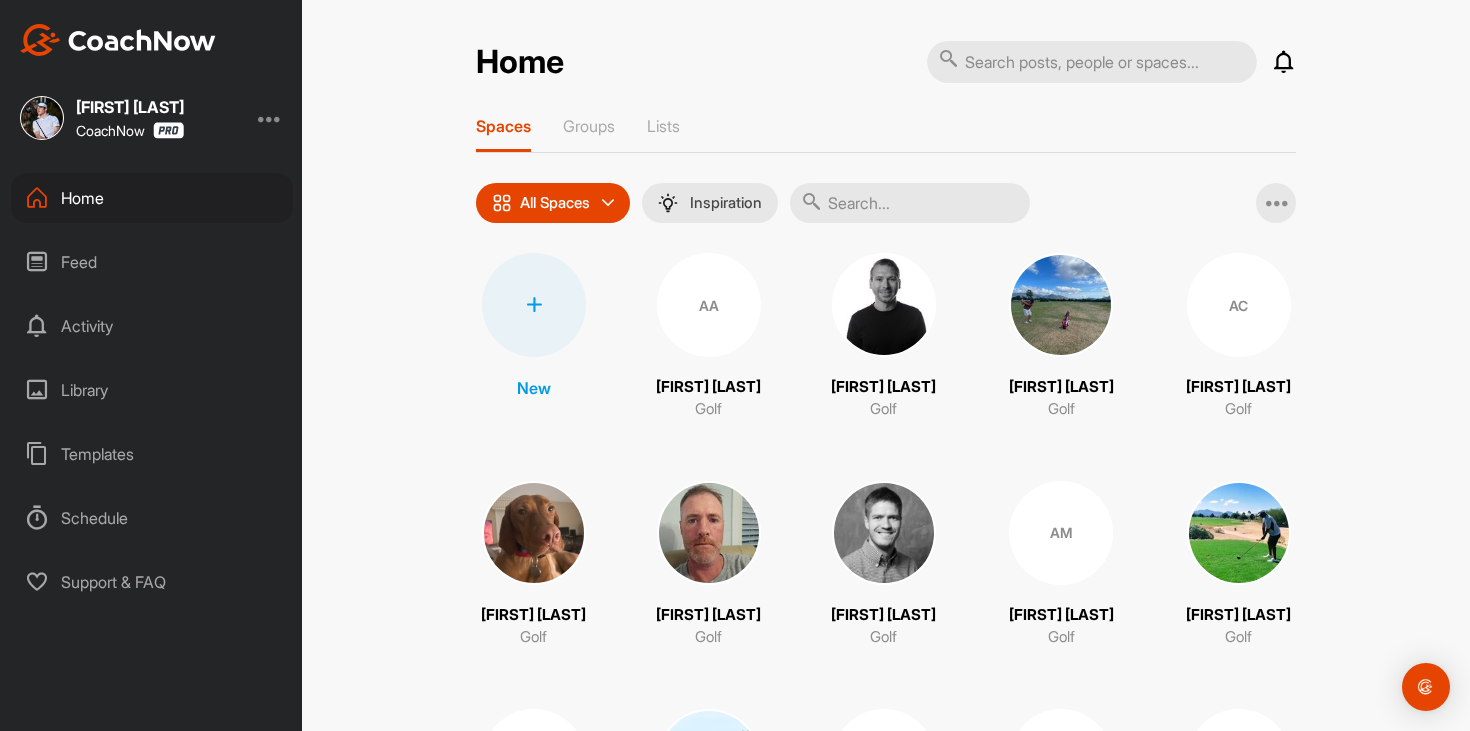 click on "Feed" at bounding box center (152, 262) 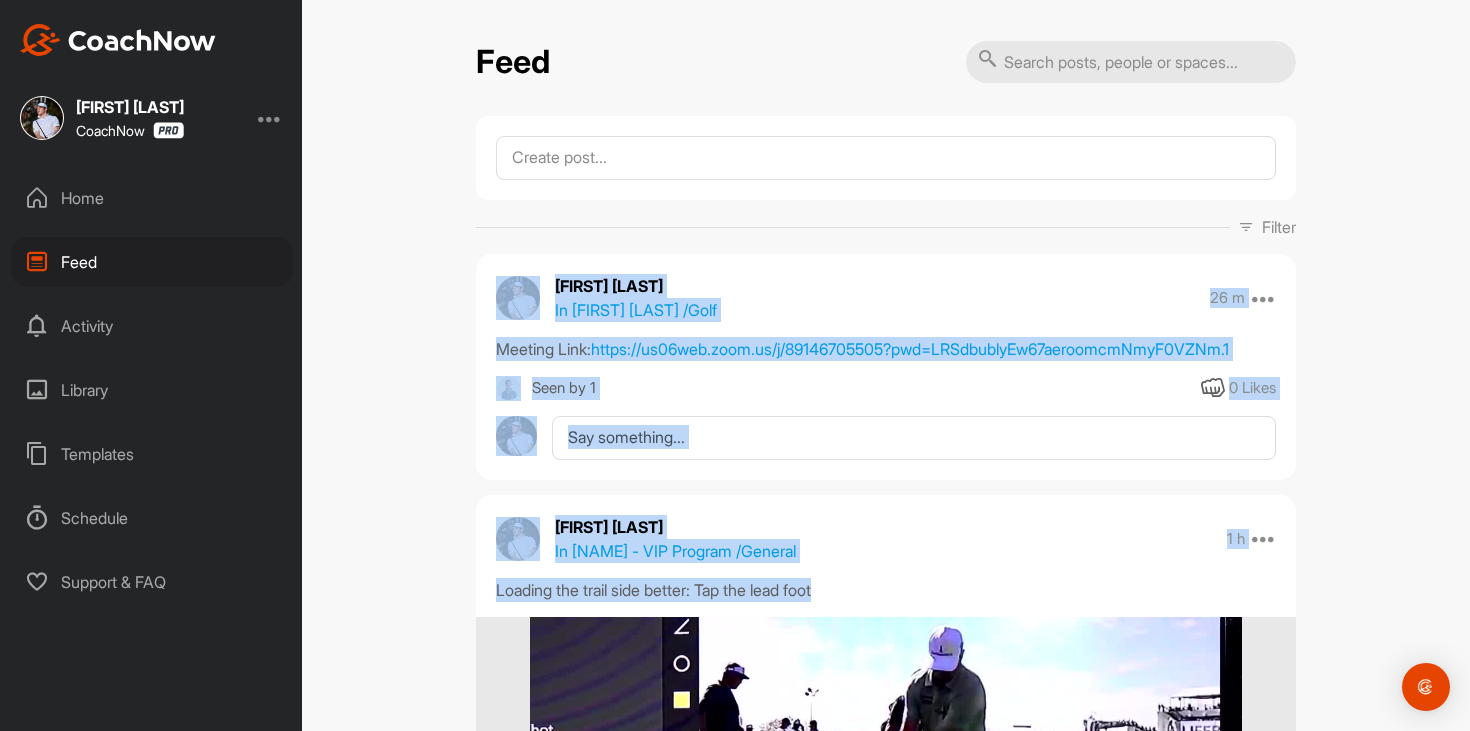 drag, startPoint x: 454, startPoint y: 263, endPoint x: 892, endPoint y: 579, distance: 540.0926 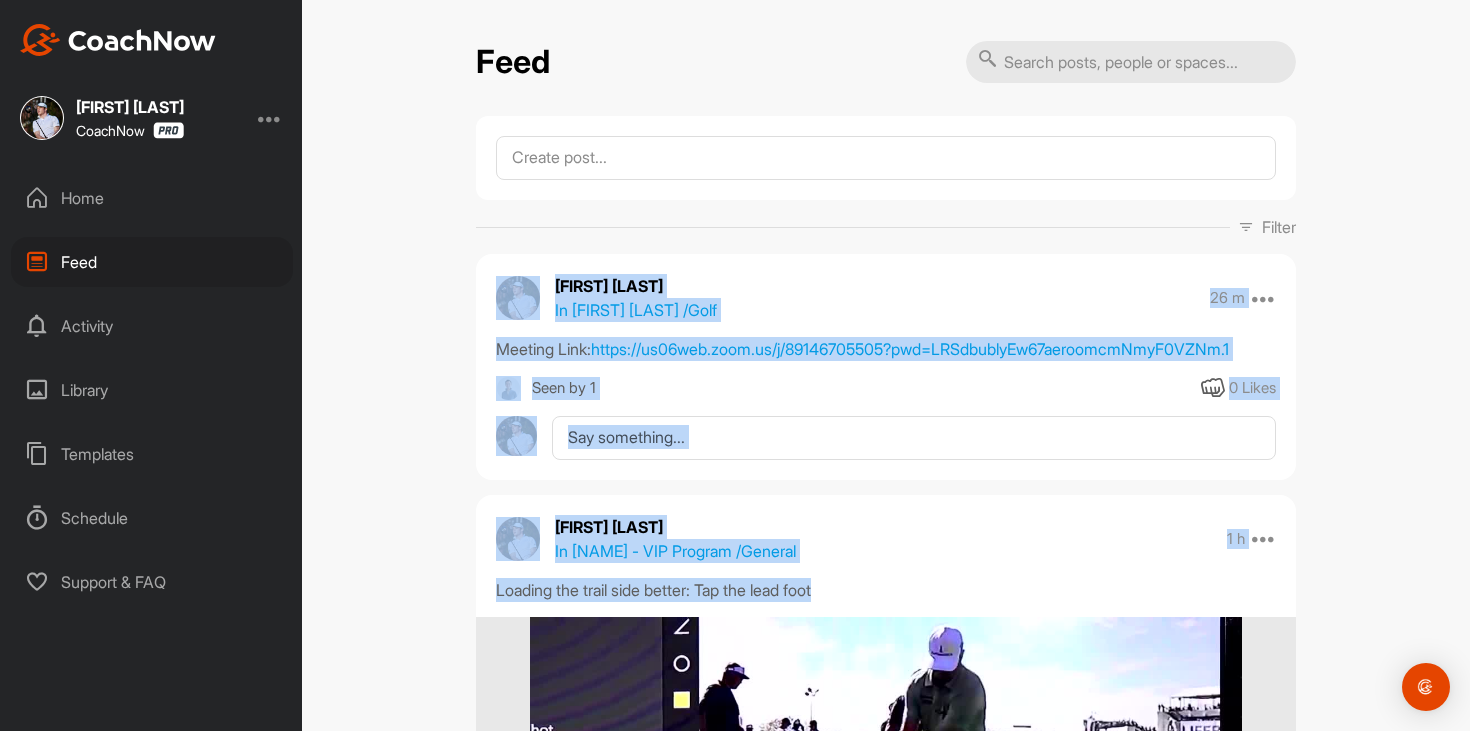 click on "Feed Filter Media Type Images Videos Notes Audio Documents Author AK A Kard pillars.cocoons_9w@icloud.com AE AJ Erzen aj@legacywealthplanning.com AJ Sisodia sisodia.ajay@gmail.com AA AJ ajbeltran3@gmail.com ajbeltran3@gmail.com AA Aaron Angus aaronangus@gmail.com Aaron Bos aaronmbos@gmail.com Aaron Brown brownmeister1@gmail.com AC Aaron Coon aaronlangstoncoon@gmail.com Aaron Fusiek aaron@theoptimumgolf.com Aaron Howard aaronrhoward@gmail.com Aaron Lout alout12@gmail.com AM Aaron Macchia aaronmacchia2013@gmail.com Aaron Mawhirter 13mawhirtera@gmail.com Aaron Mott amott1989@gmail.com AO Aaron OBrien darrion36@gmail.com Aaron Pinksen apinksen1160@hotmail.com AS Aaron Shemper apshemper@gmail.com AS Aaron Smith smithfoodsohio@yahoo.com Aaron Visocnik aaron.visocnik@gmail.com AS Aaron schupp schupp7@gmail.com AV Aaron vail aarondvail2@gmail.com AS Abi Said said.abimuharam@gmail.com Adam Clendenin adamsofficial68@gmail.com AE Adam Ellwood adam.ellwood@yahoo.ca AG Adam Gavlinski adamgavlinski@yahoo.com Adam Hooton AM" at bounding box center [886, 365] 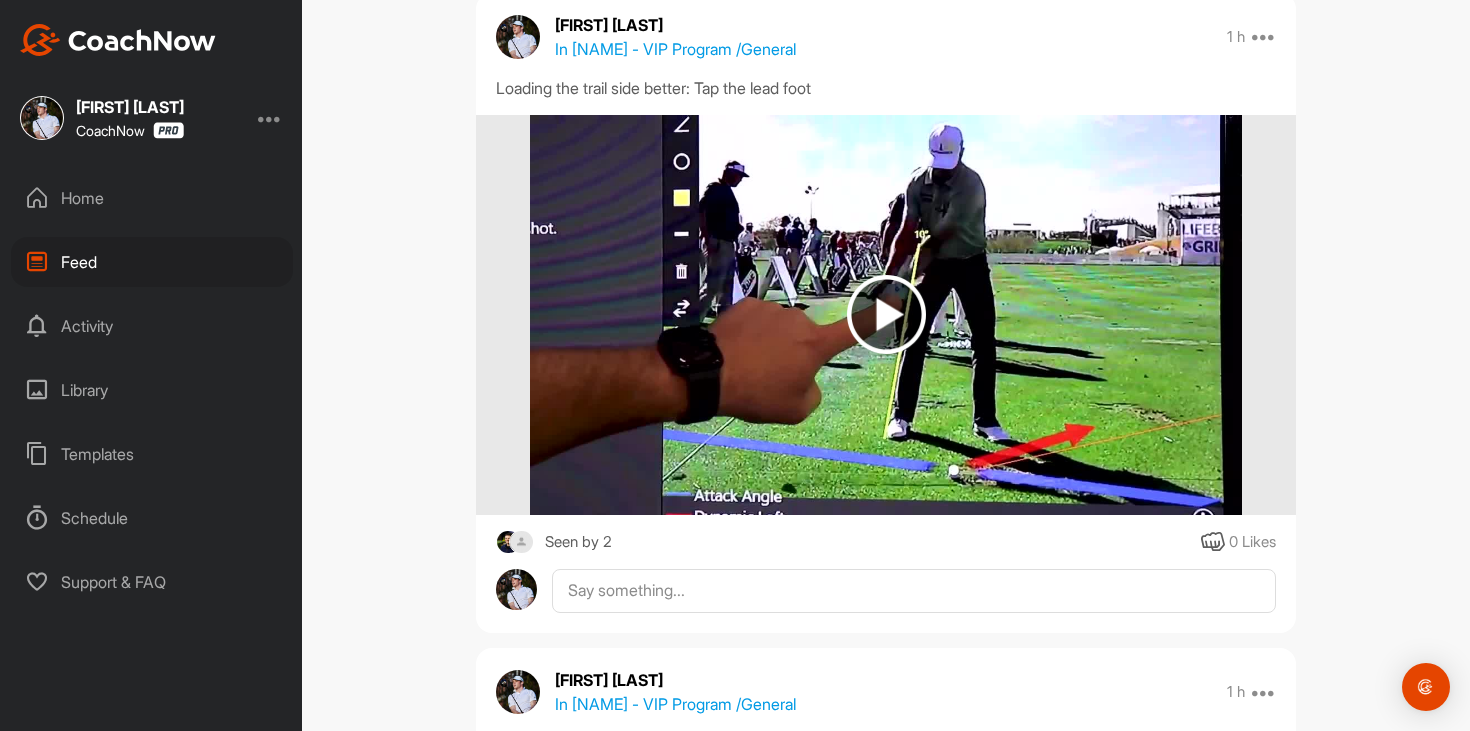 scroll, scrollTop: 0, scrollLeft: 0, axis: both 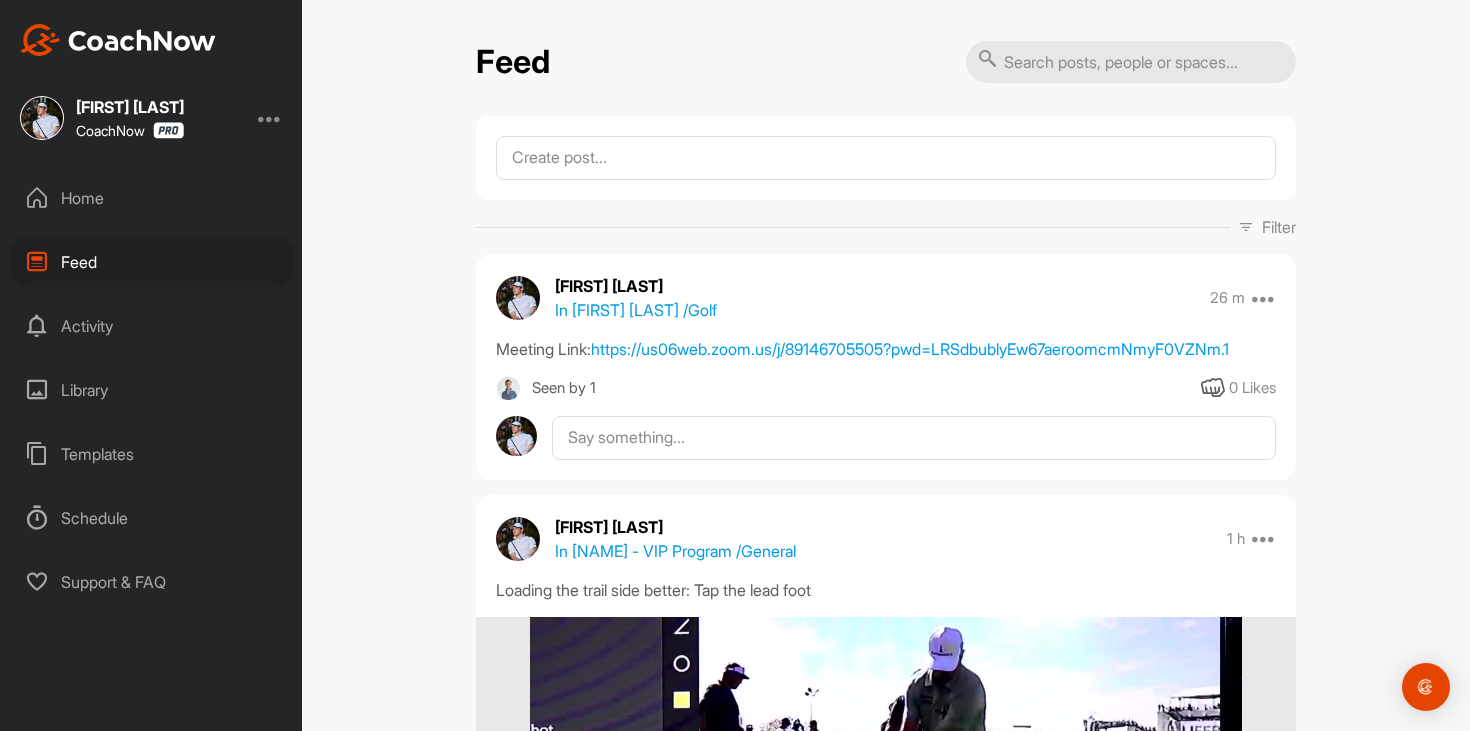 click on "In [NAME]   /  Golf" at bounding box center [636, 310] 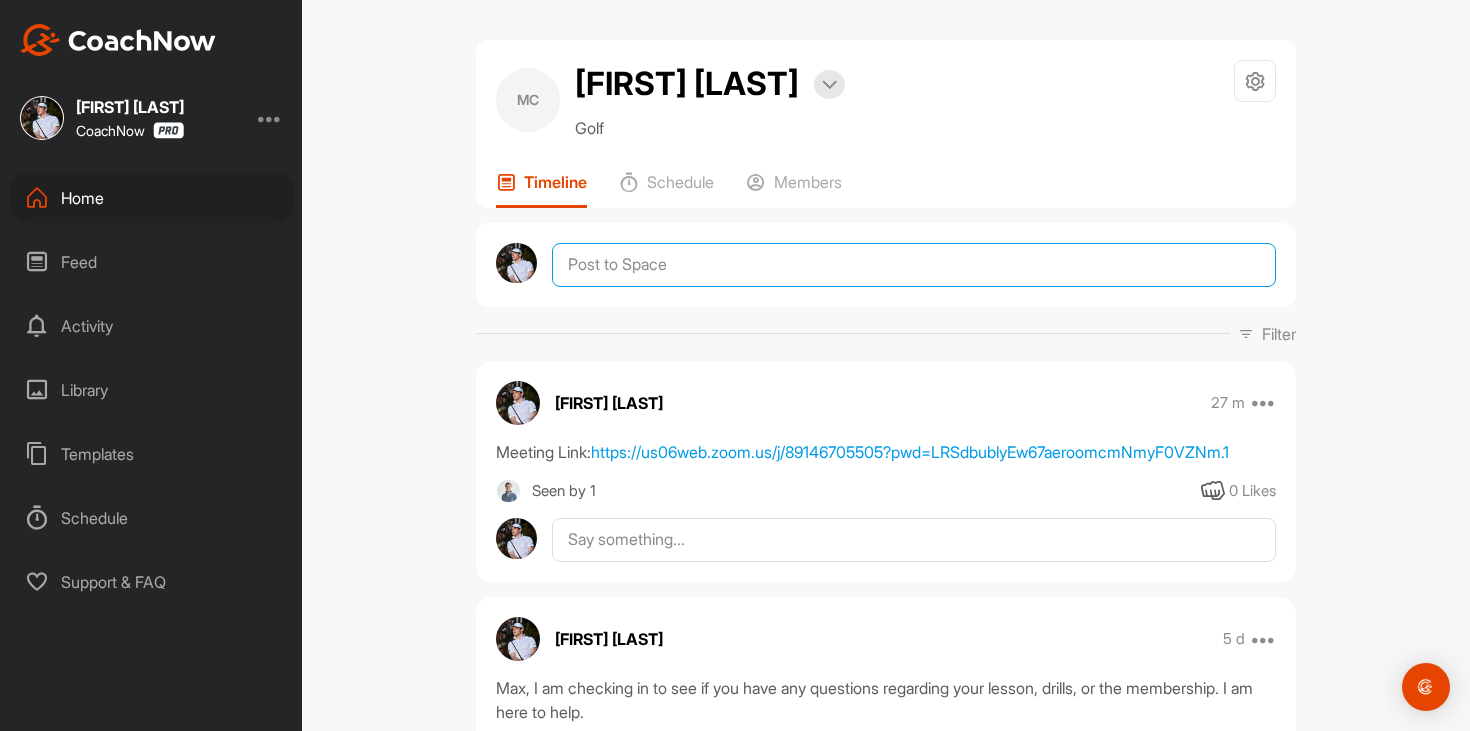 click at bounding box center (914, 265) 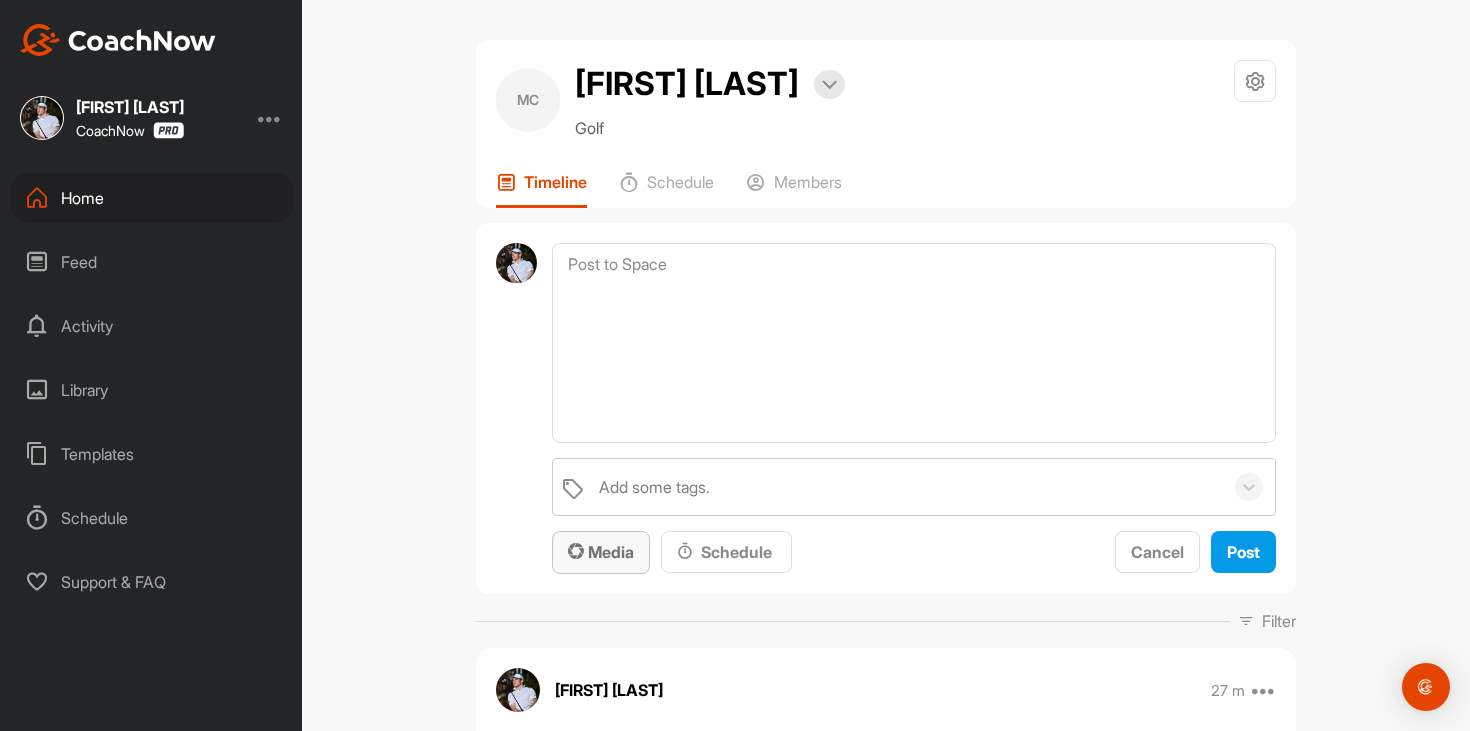 click on "Media" at bounding box center (601, 552) 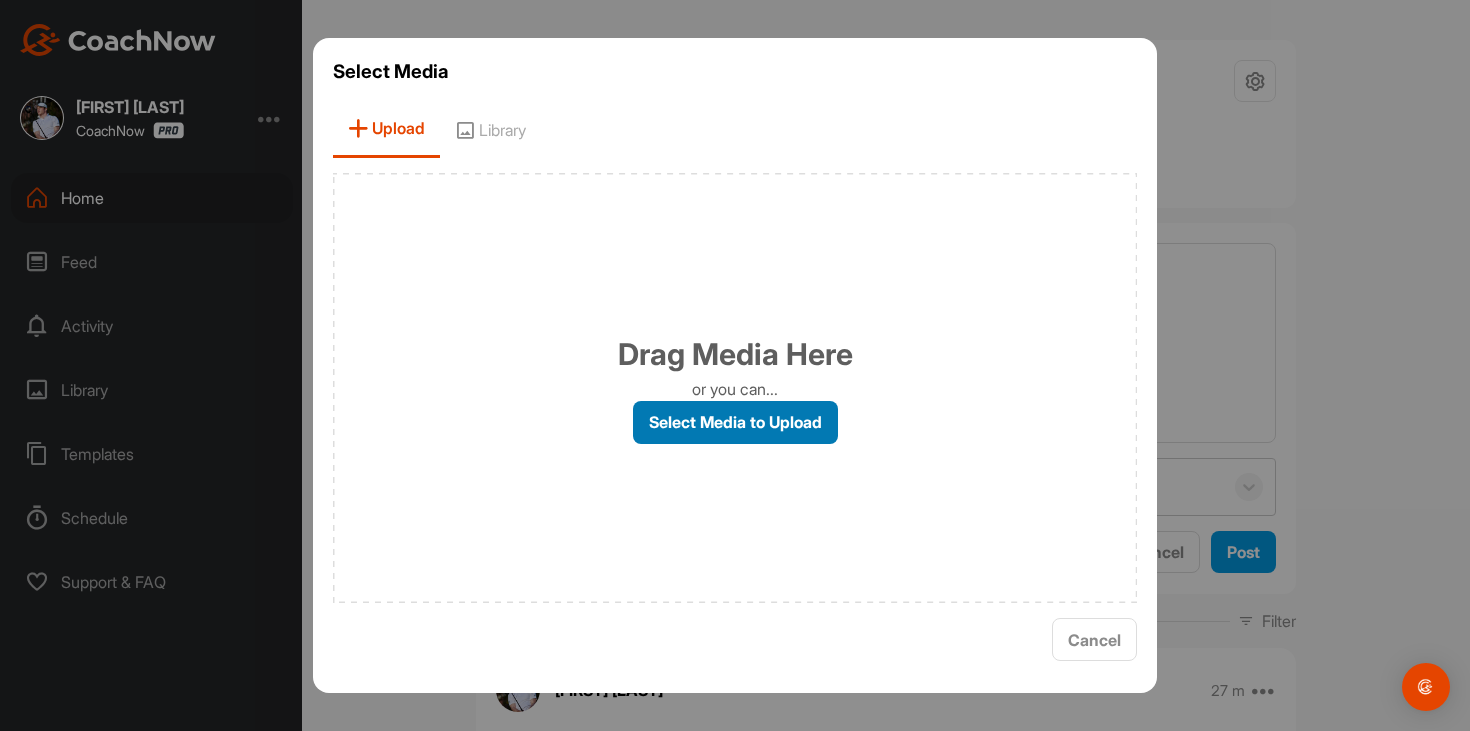 click on "Select Media to Upload" at bounding box center (735, 422) 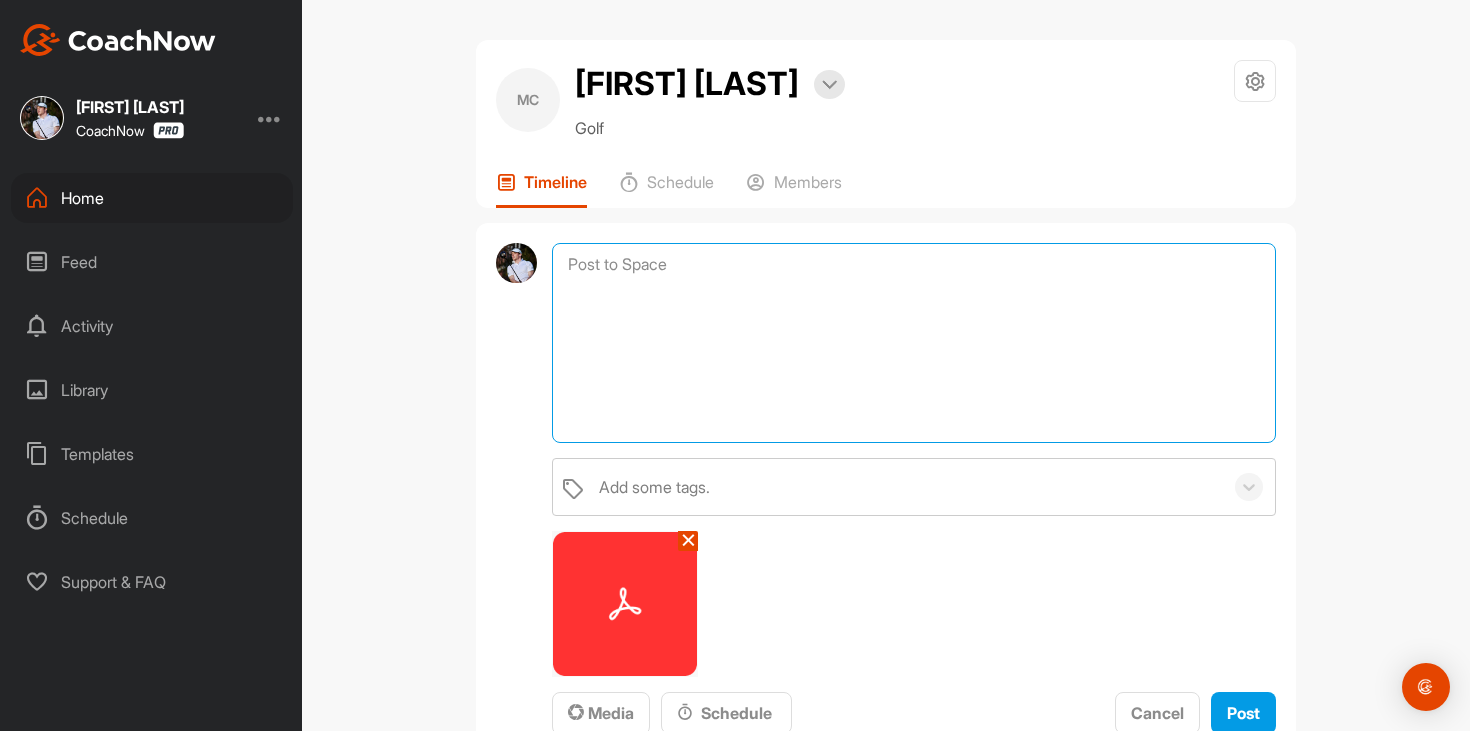 click at bounding box center [914, 343] 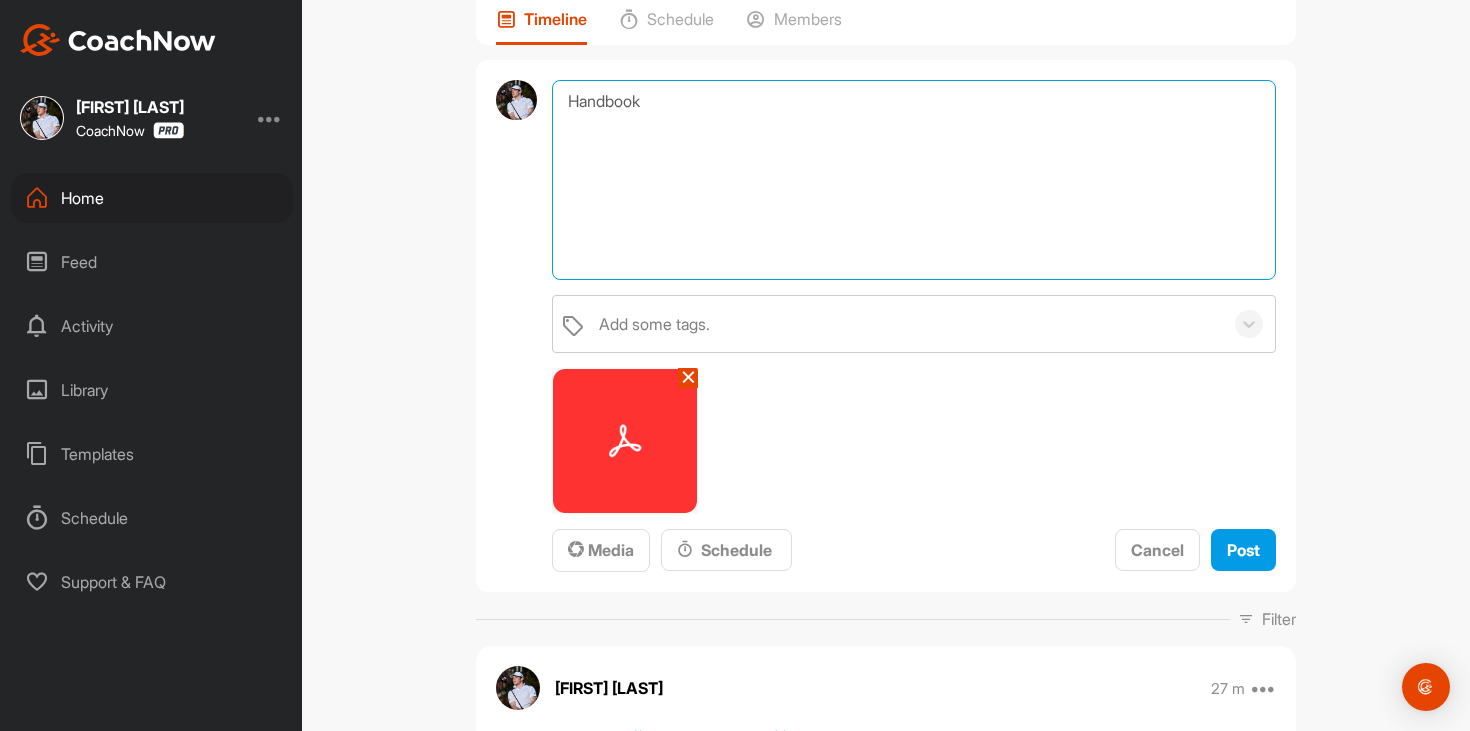scroll, scrollTop: 191, scrollLeft: 0, axis: vertical 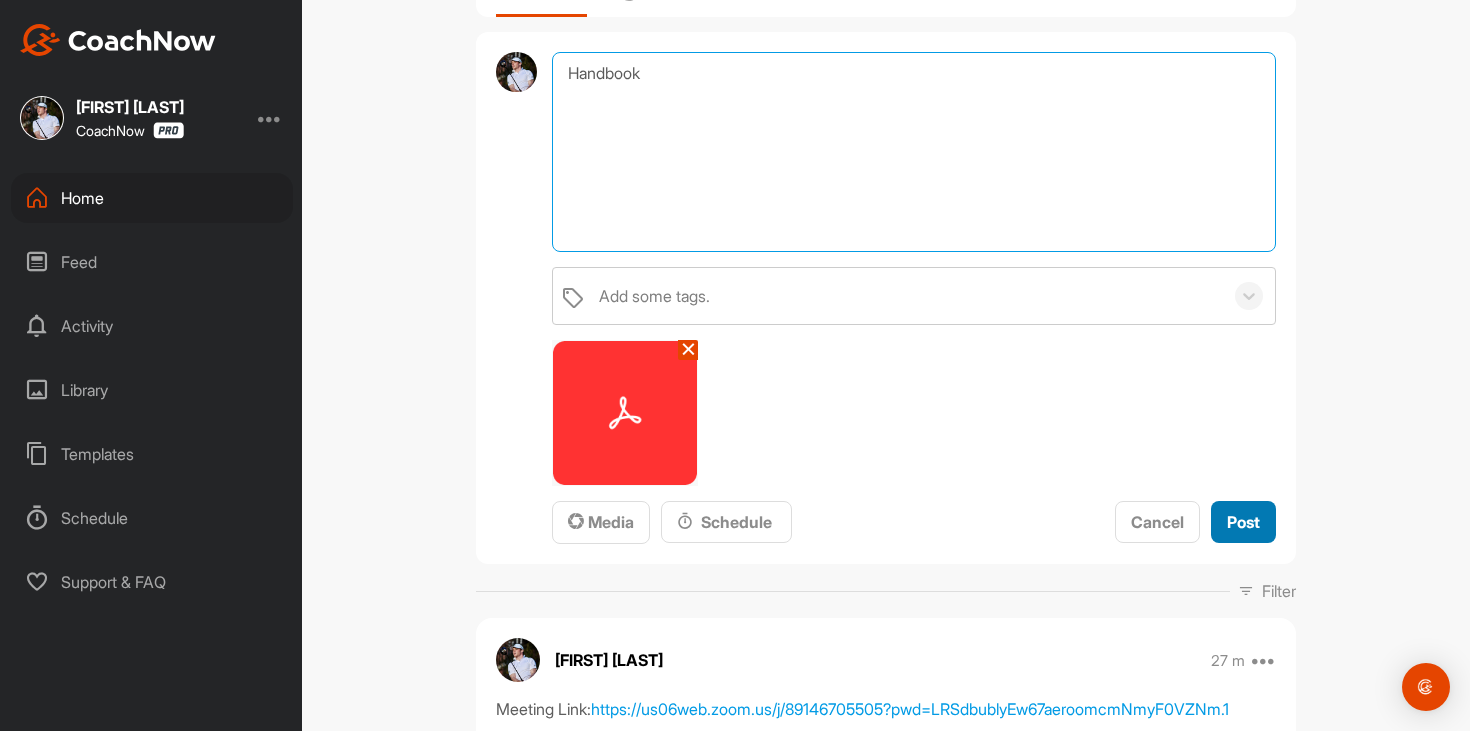 type on "Handbook" 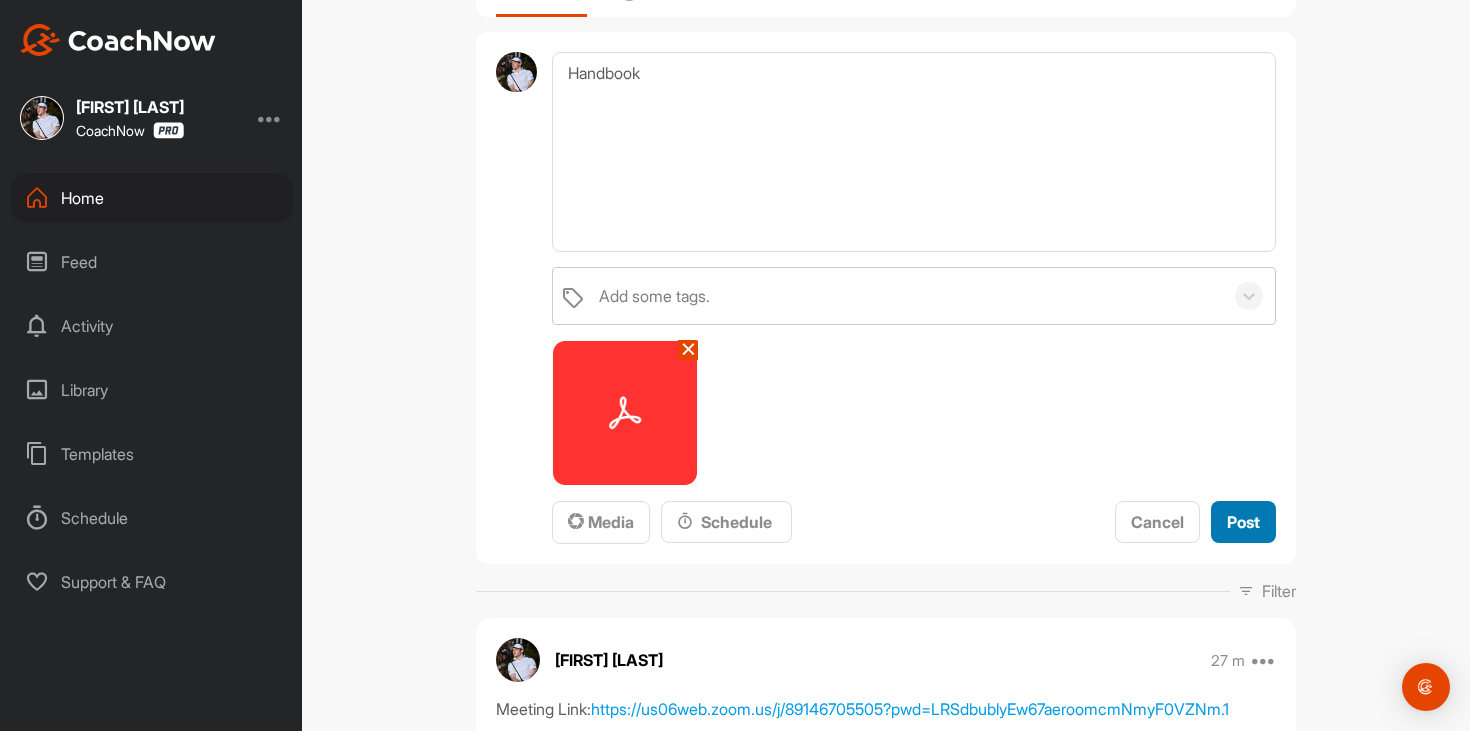 click on "Post" at bounding box center [1243, 522] 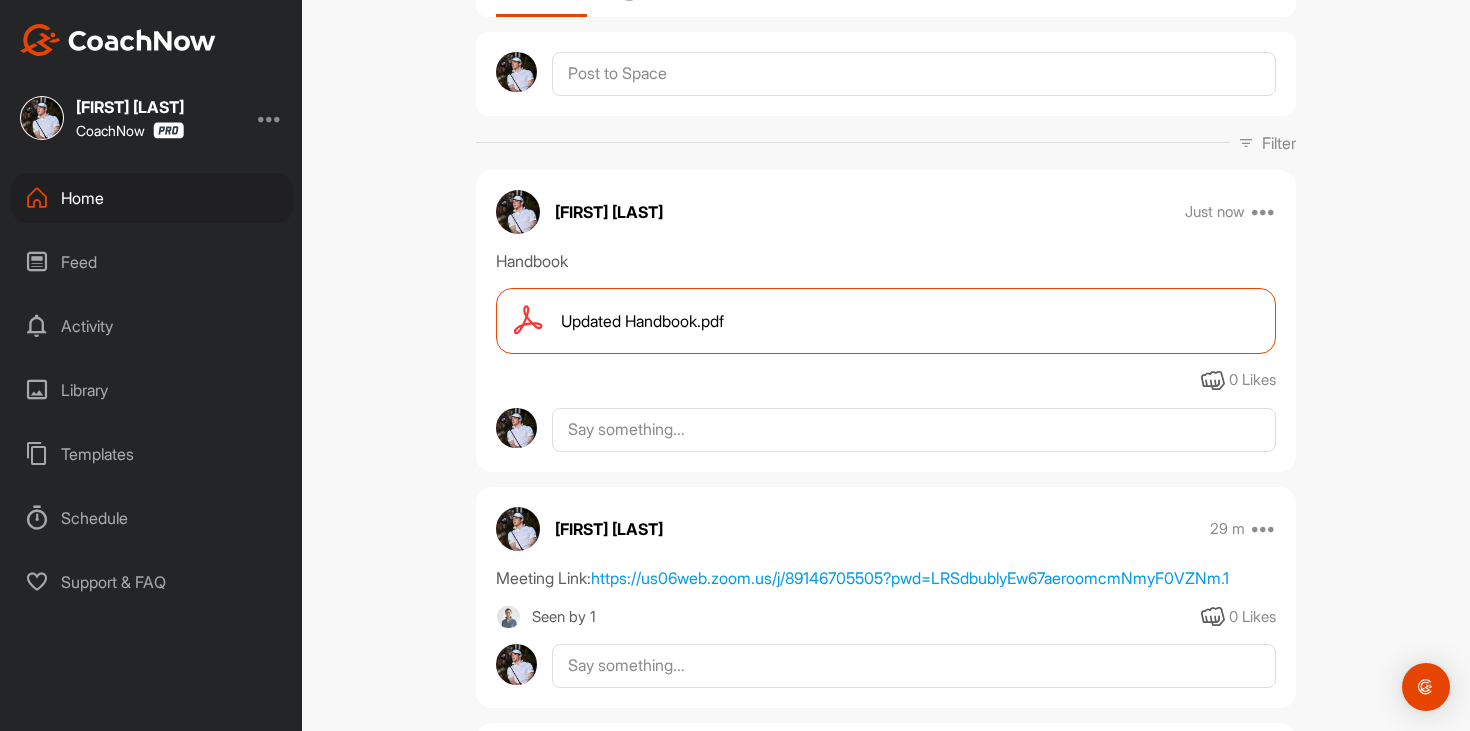click on "Home" at bounding box center [152, 198] 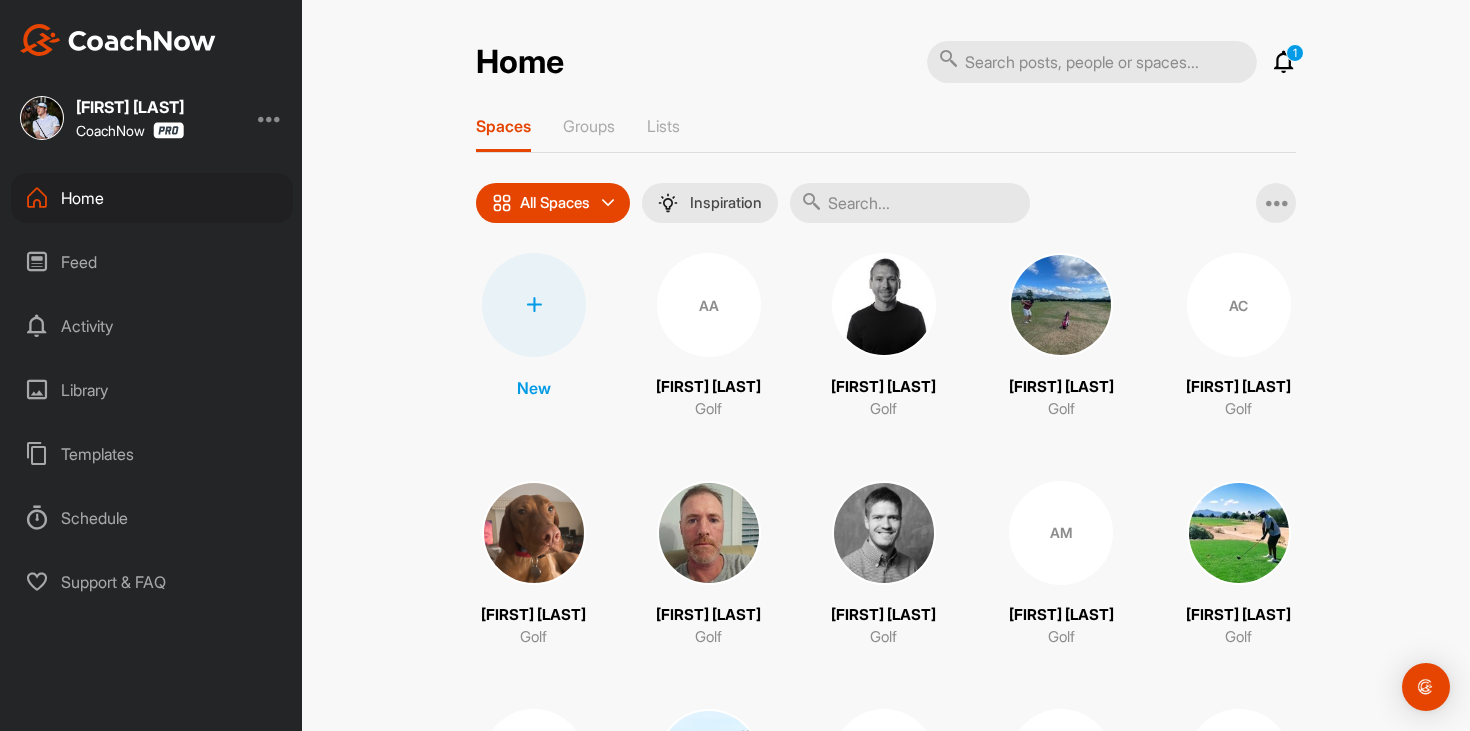 click at bounding box center (1284, 62) 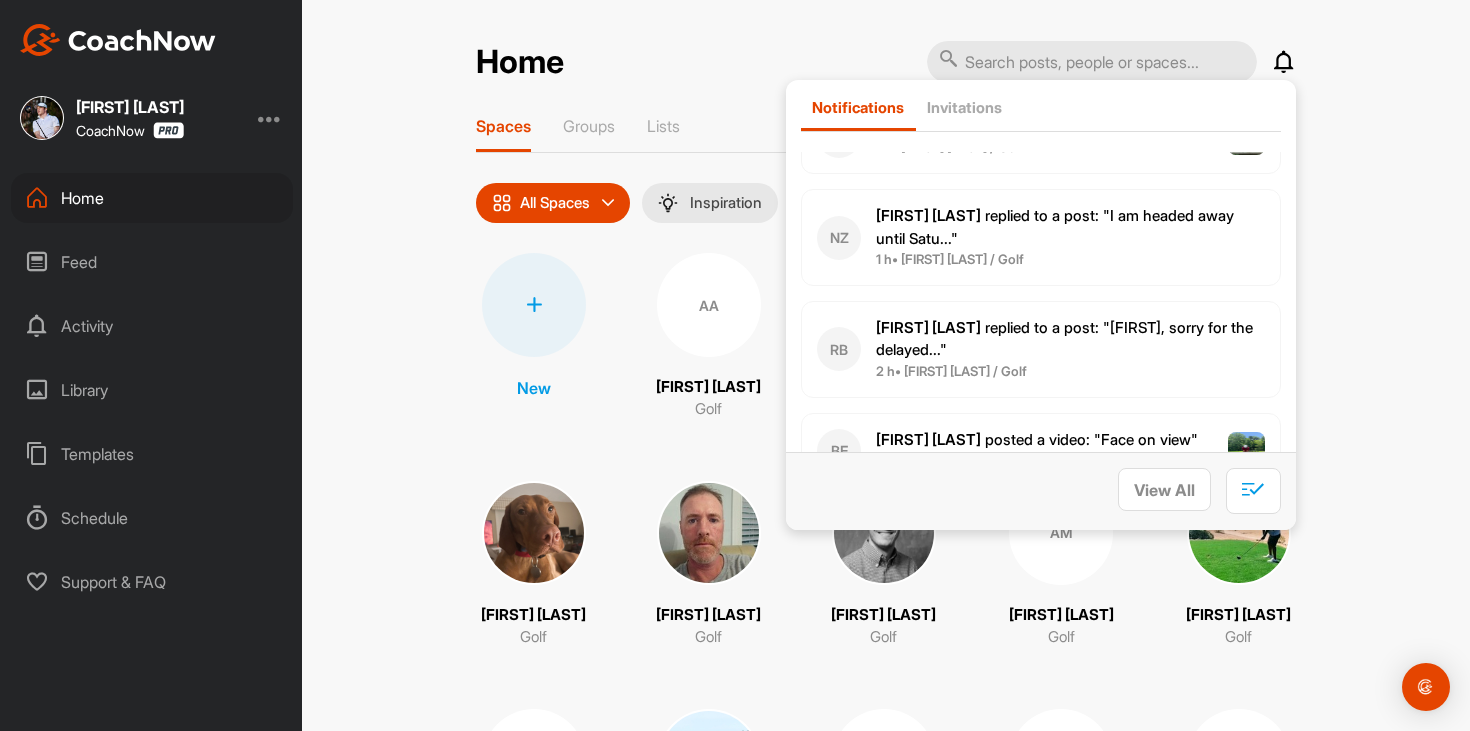 scroll, scrollTop: 2015, scrollLeft: 0, axis: vertical 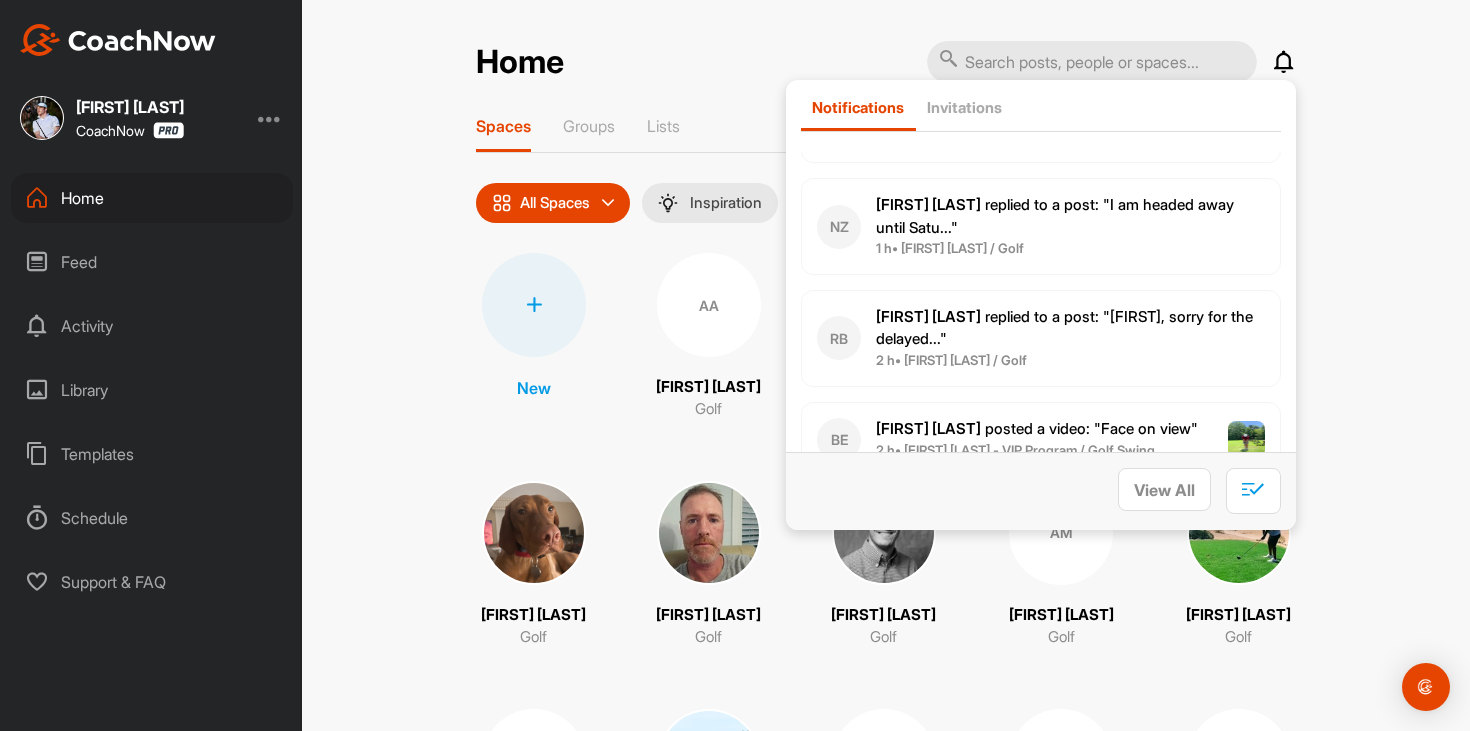 click on "[FIRST] [LAST] replied to a post : "[FIRST], sorry for the delayed..."" at bounding box center [1070, 328] 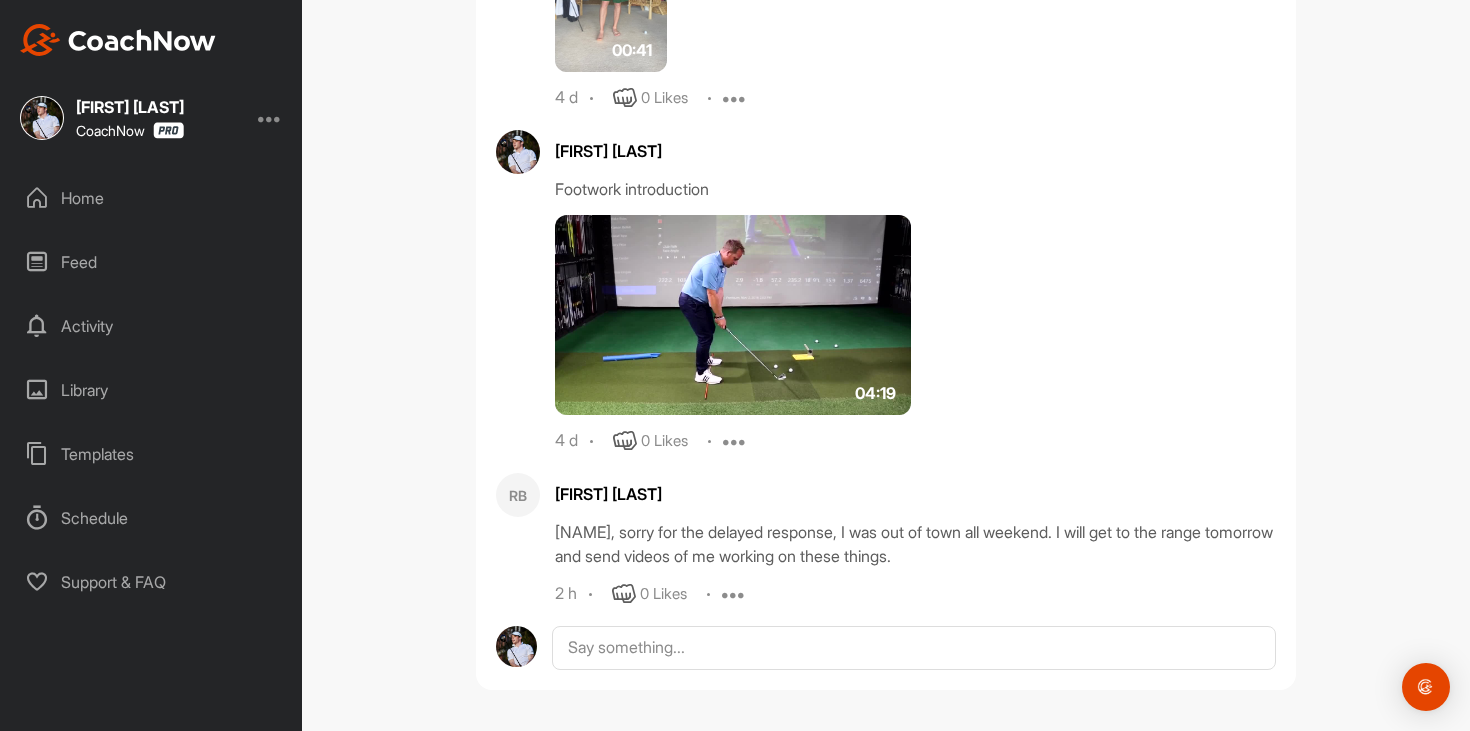 scroll, scrollTop: 1186, scrollLeft: 0, axis: vertical 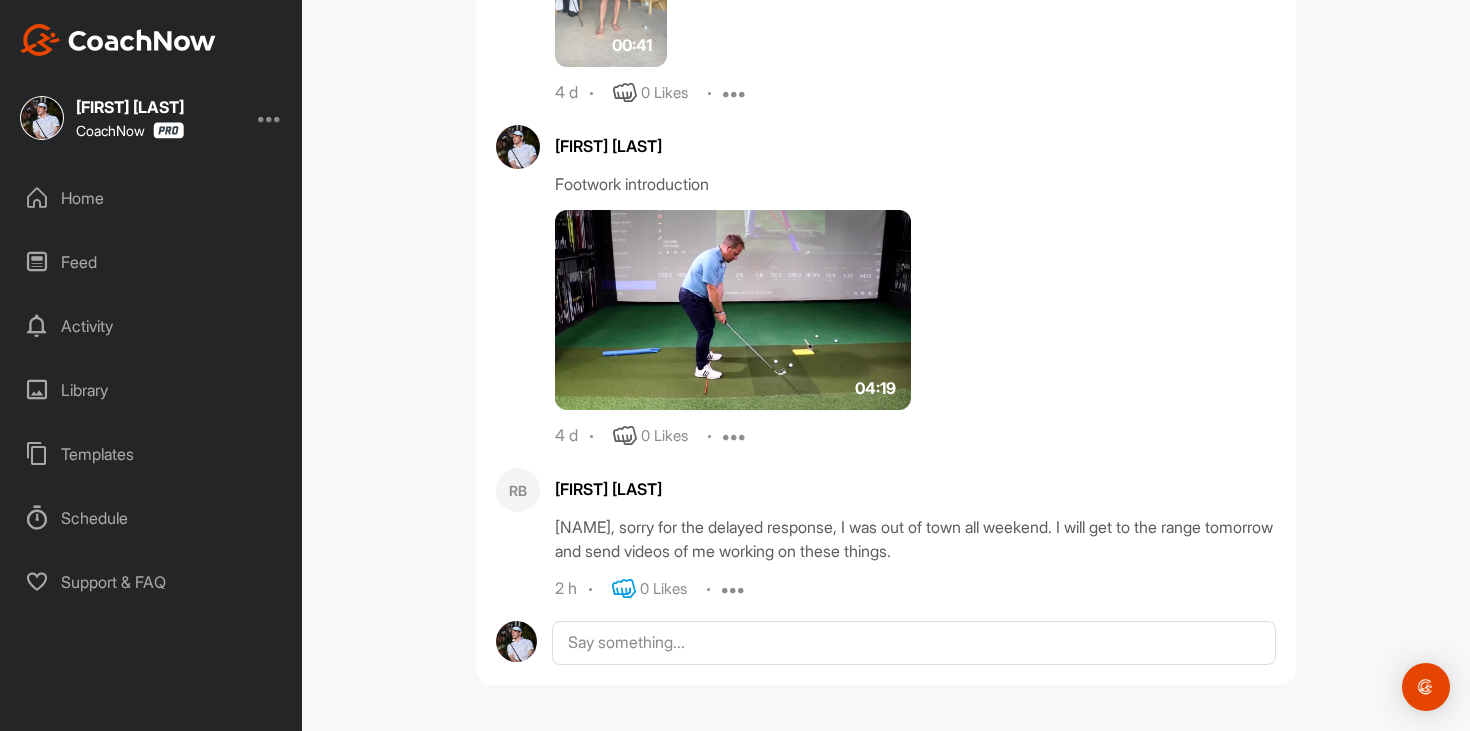 click at bounding box center (624, 589) 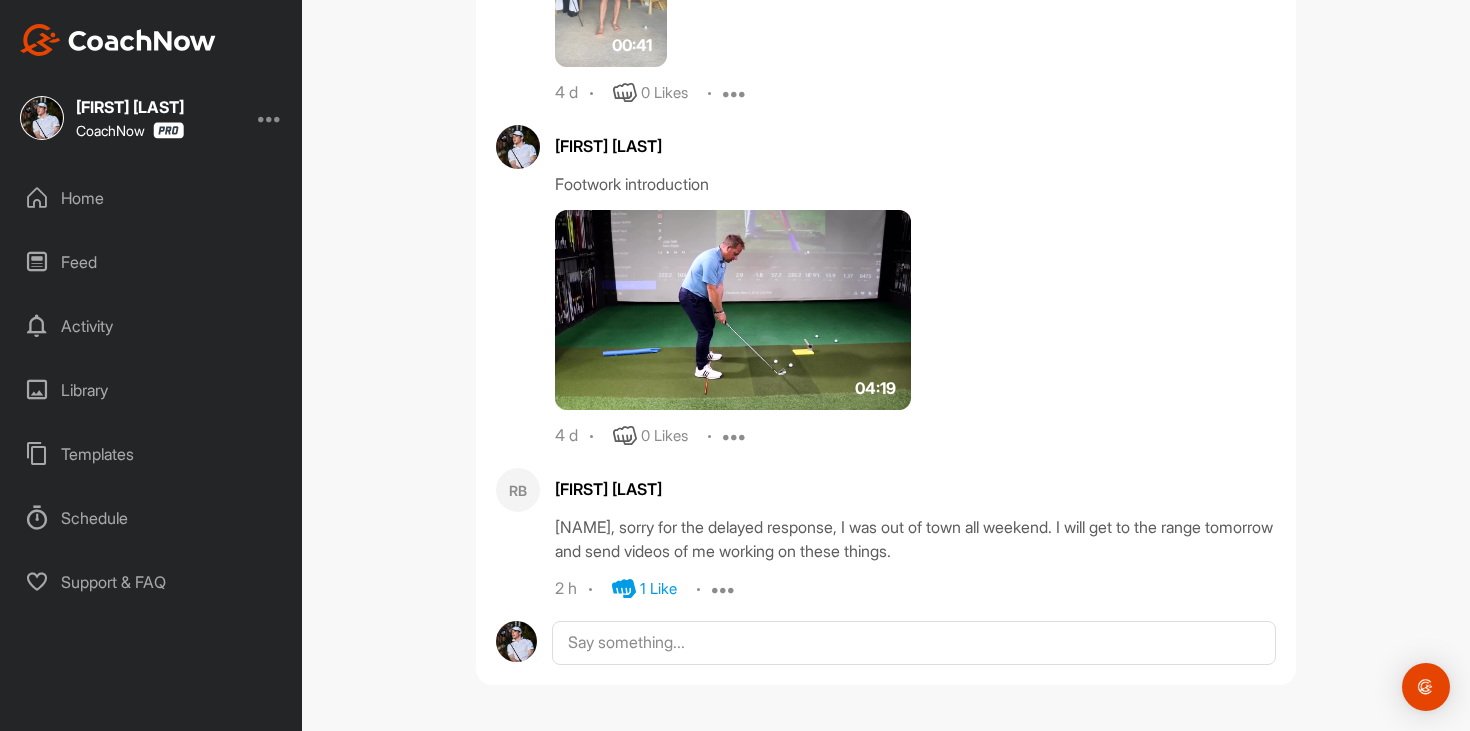 click on "Home" at bounding box center (152, 198) 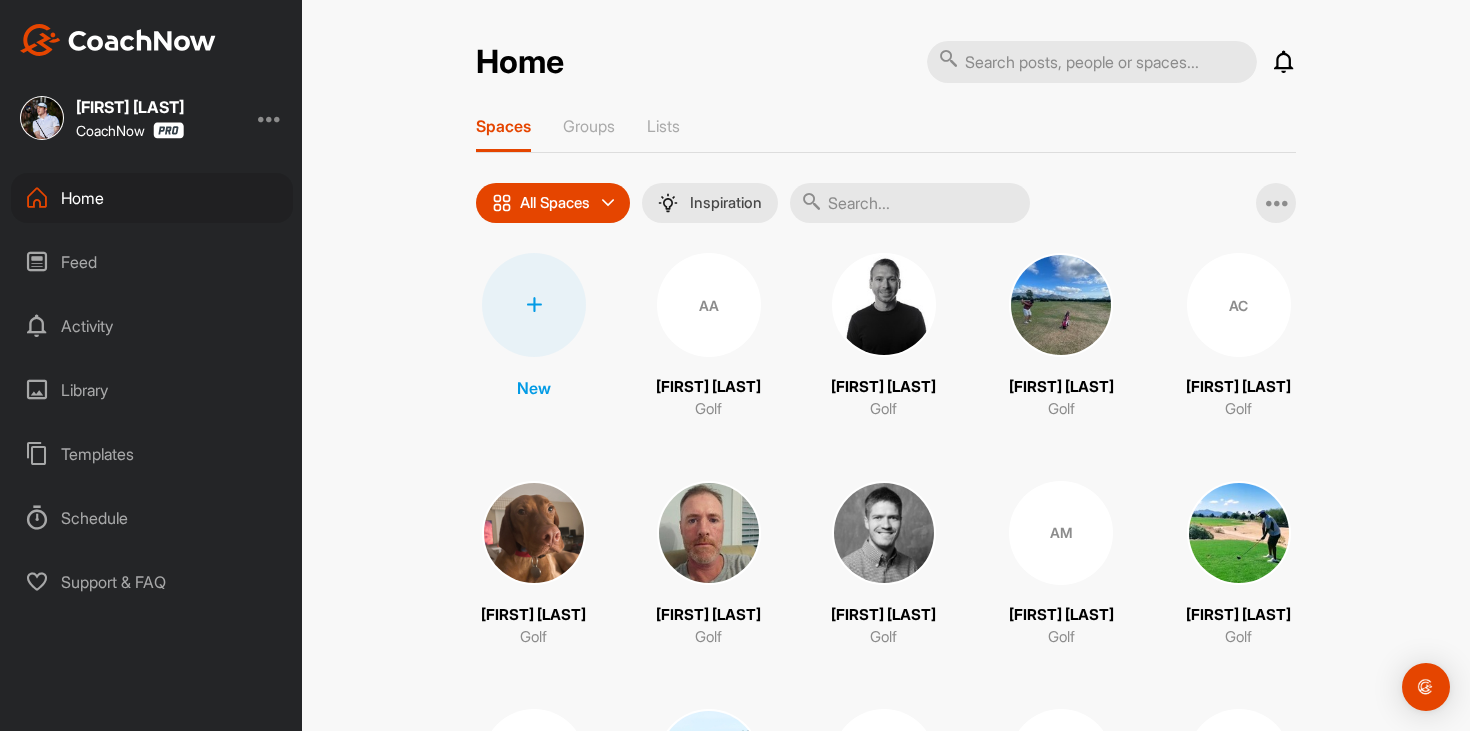 click on "Feed" at bounding box center (152, 262) 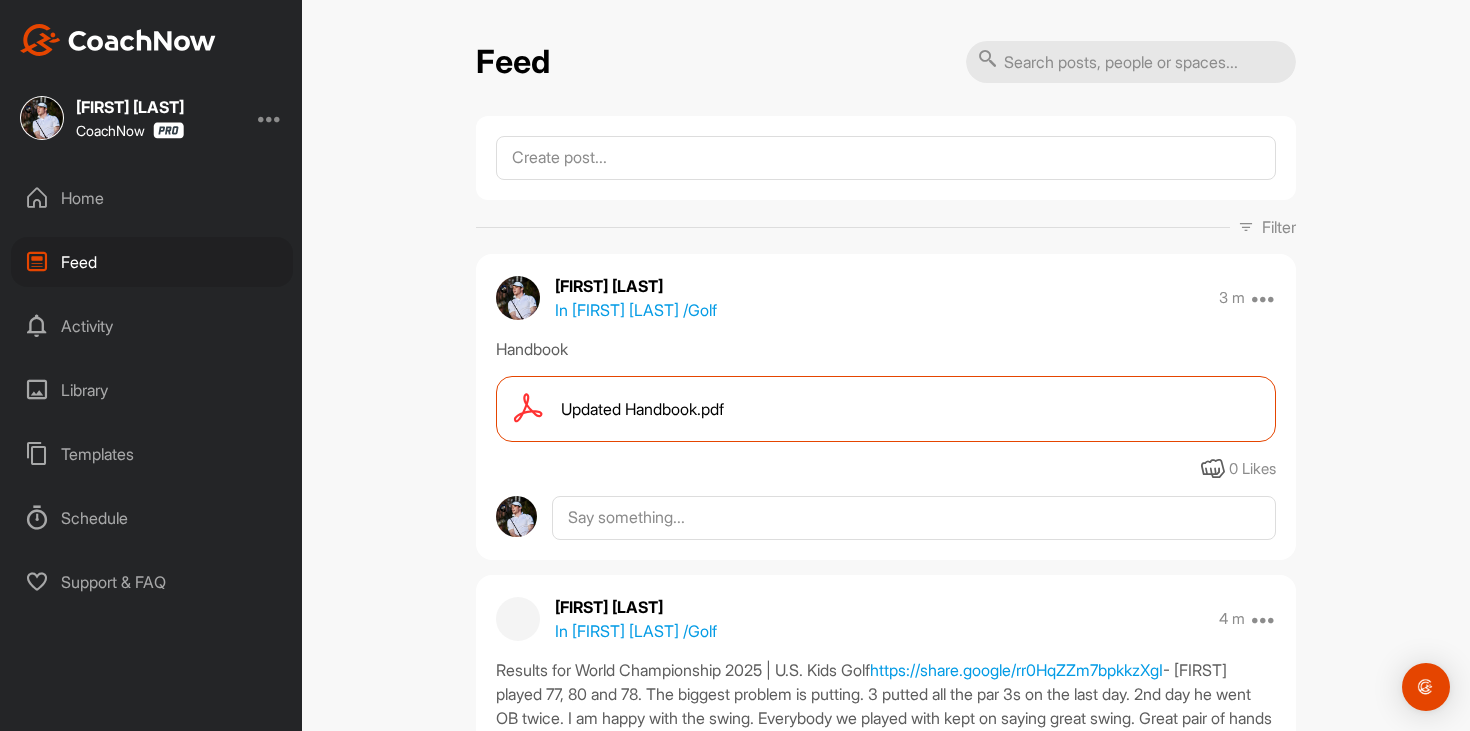 click on "Home" at bounding box center [152, 198] 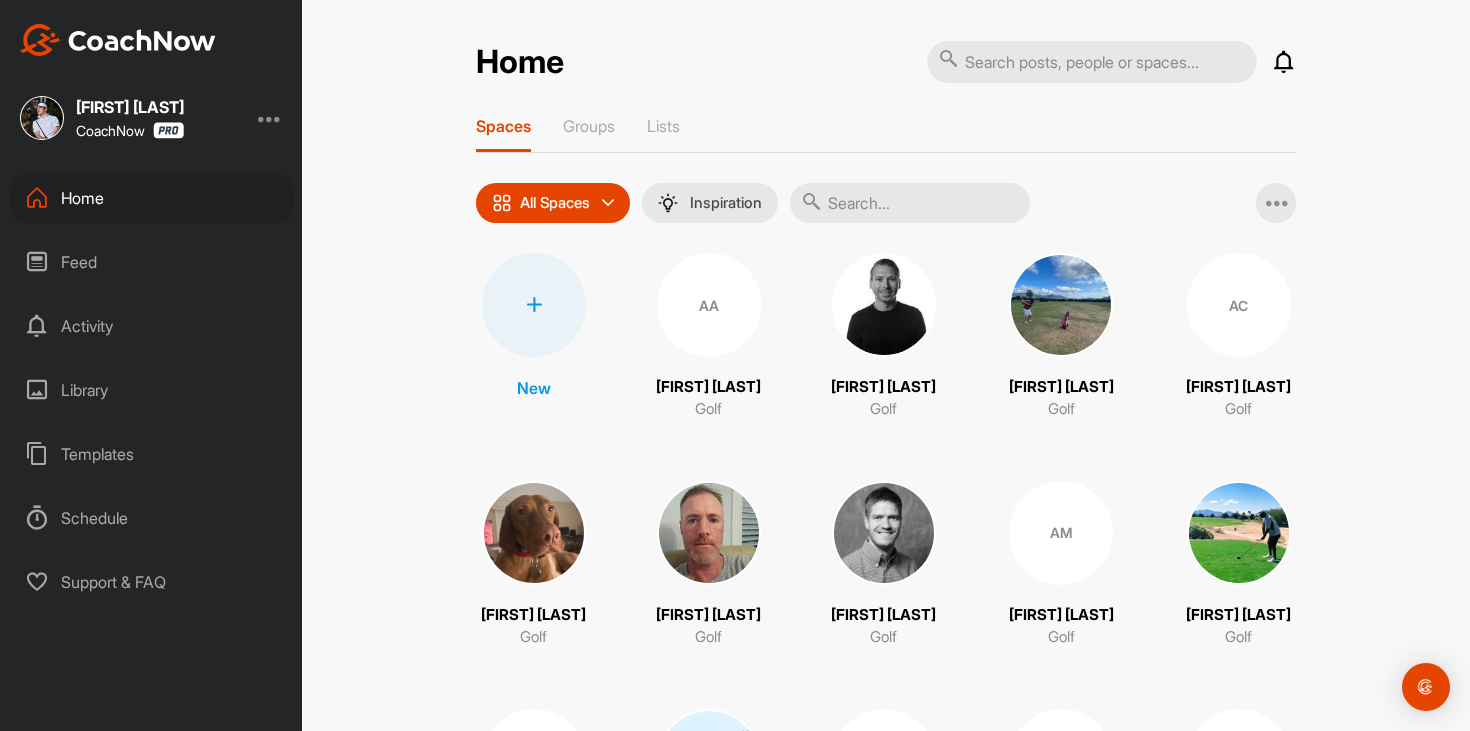 click at bounding box center (1284, 62) 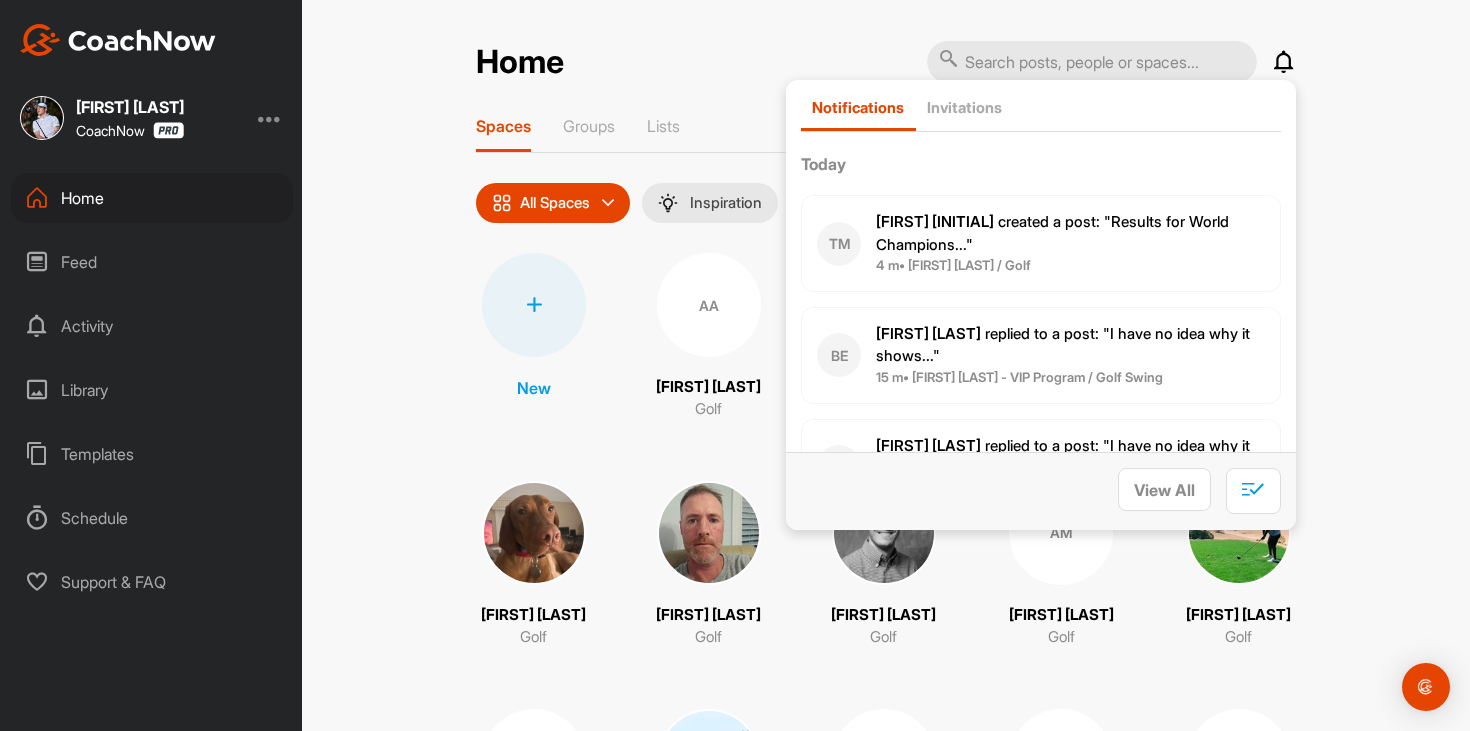 click on "Today TM [FIRST] [LAST] created a post : "Results for World Champions..." 4 m  • [FIRST] [LAST] / Golf BE [FIRST] [LAST]   replied to a post : "I have no idea why it shows..." 15 m  • [FIRST] [LAST] - VIP Program / Golf Swing BE [FIRST] [LAST]   replied to a post : "I’m hitting create account " 17 m  • [FIRST] [LAST] - VIP Program / Golf Swing BE [FIRST] [LAST]   replied to a post : "I’m hitting create account " 17 m  • [FIRST] [LAST] - VIP Program / Golf Swing [FIRST] [LAST]   posted an image : " are you hitting "Create you... " 17 m  • [FIRST] [LAST] - VIP Program / Golf Swing BE [FIRST] [LAST]   replied to a post : "It still is not working. I ..." 25 m  • [FIRST] [LAST] - VIP Program / Golf Swing BE [FIRST] [LAST]   replied to a post : "It still is not working. I ..." 25 m  • [FIRST] [LAST] - VIP Program / Golf Swing [FIRST] [LAST]   replied to a post : "It looks like you may have ..." 48 m  • [FIRST] [LAST] BE   53 m" at bounding box center (1041, 2761) 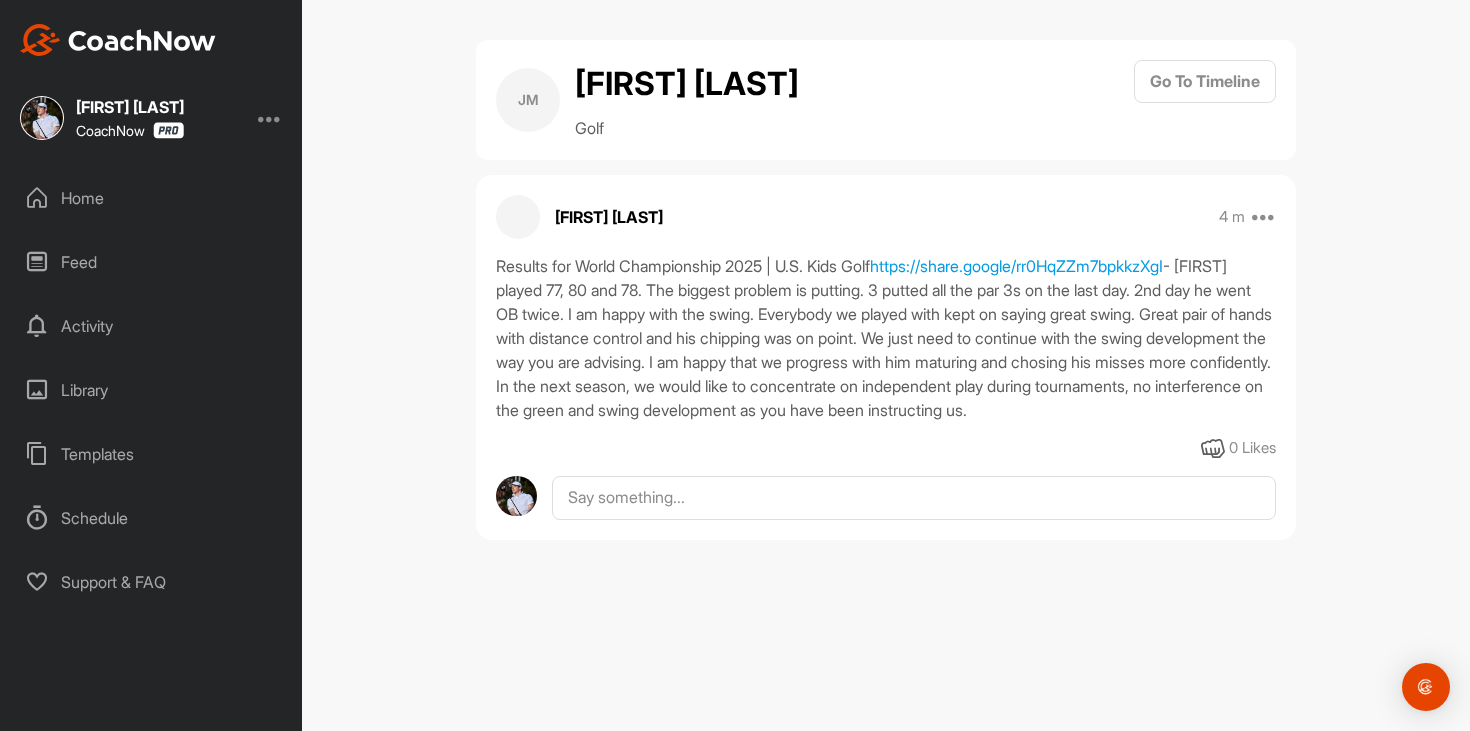 click on "Home" at bounding box center [152, 198] 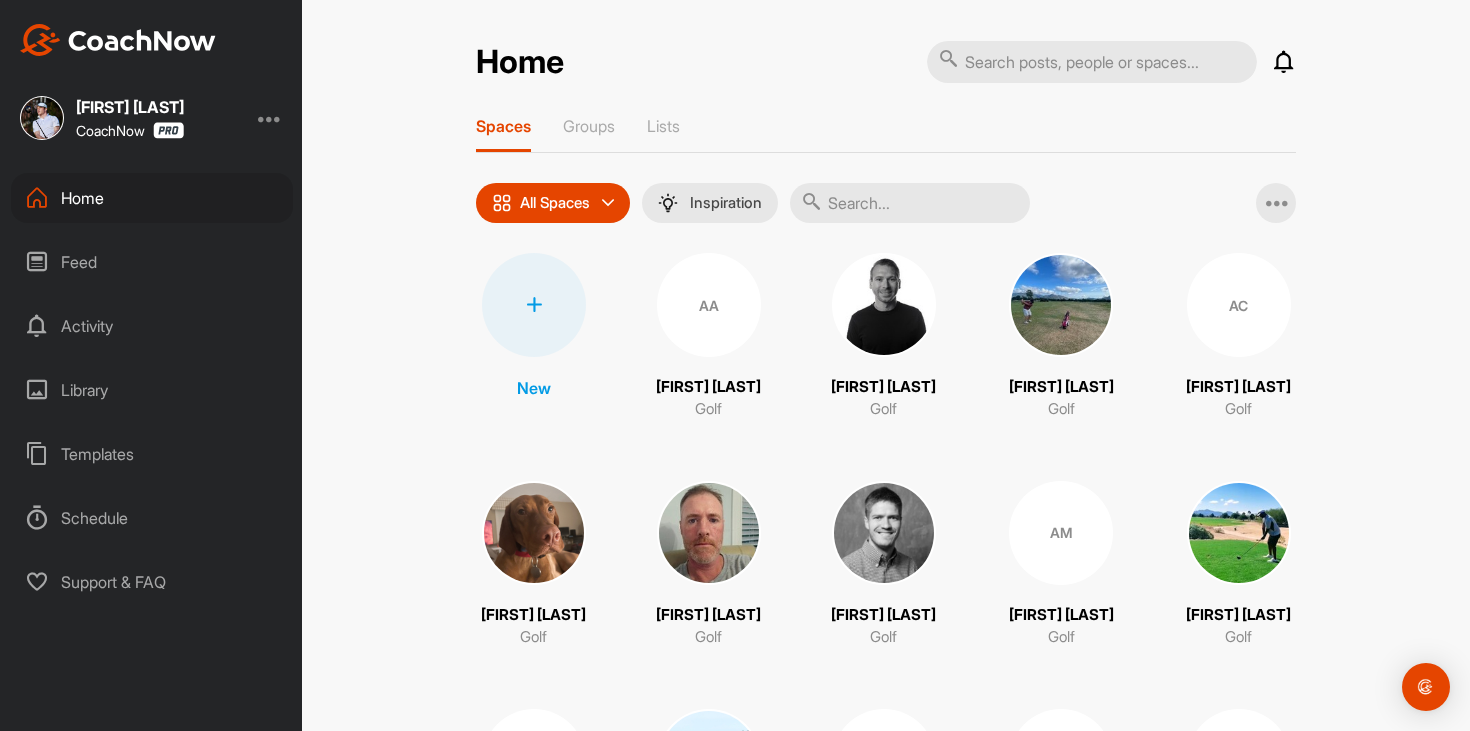 click at bounding box center (1284, 62) 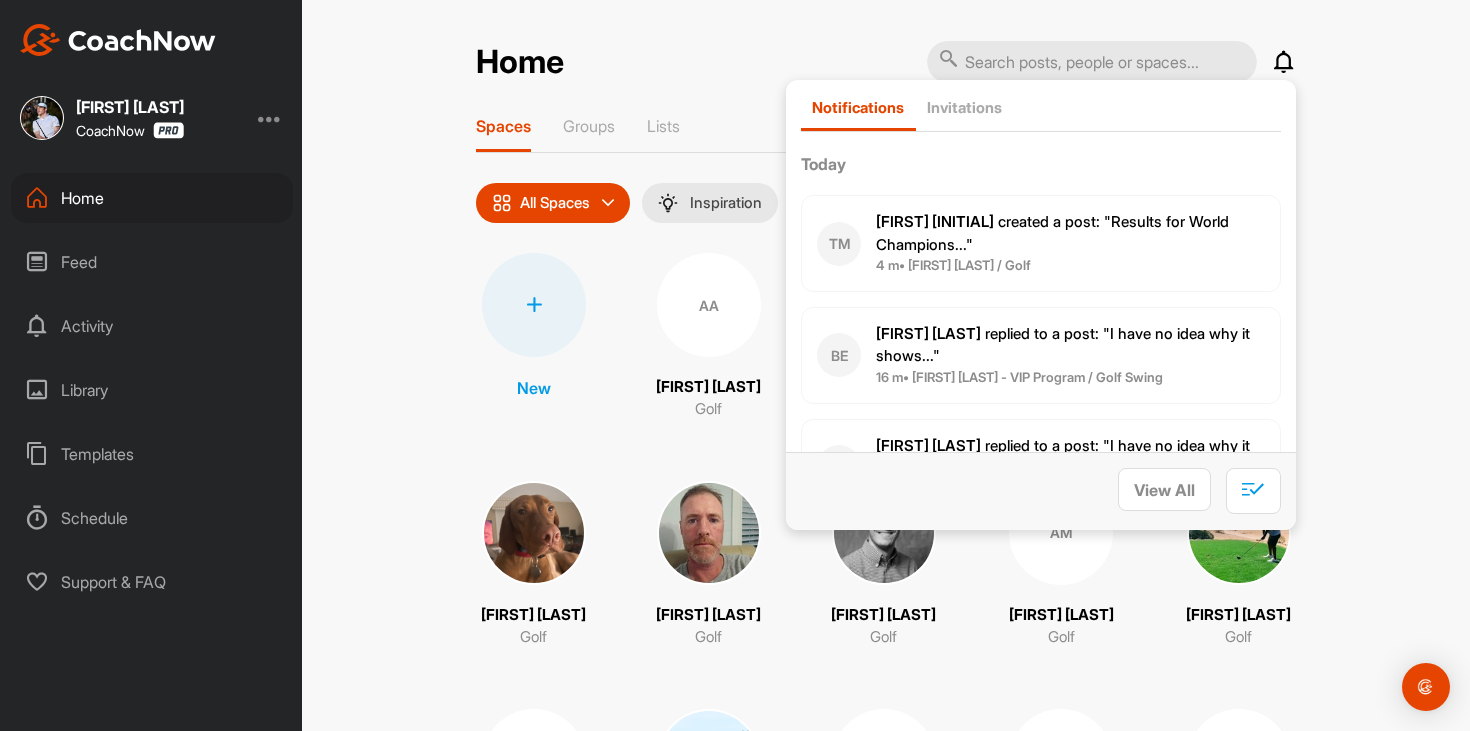 click on "[FIRST] [LAST] created a post : "Results for World Champions..."" at bounding box center [1070, 233] 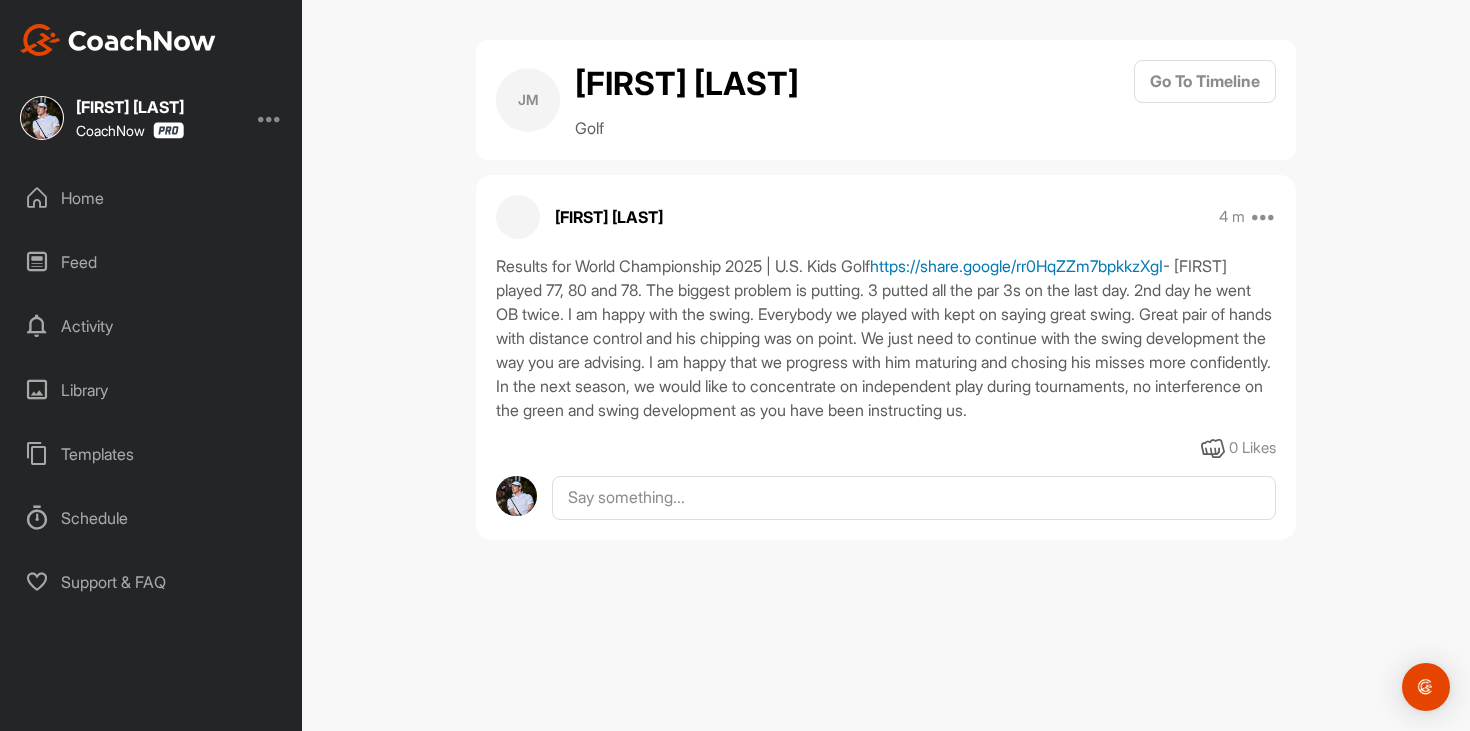 click on "https://share.google/rr0HqZZm7bpkkzXgI" at bounding box center (1016, 266) 